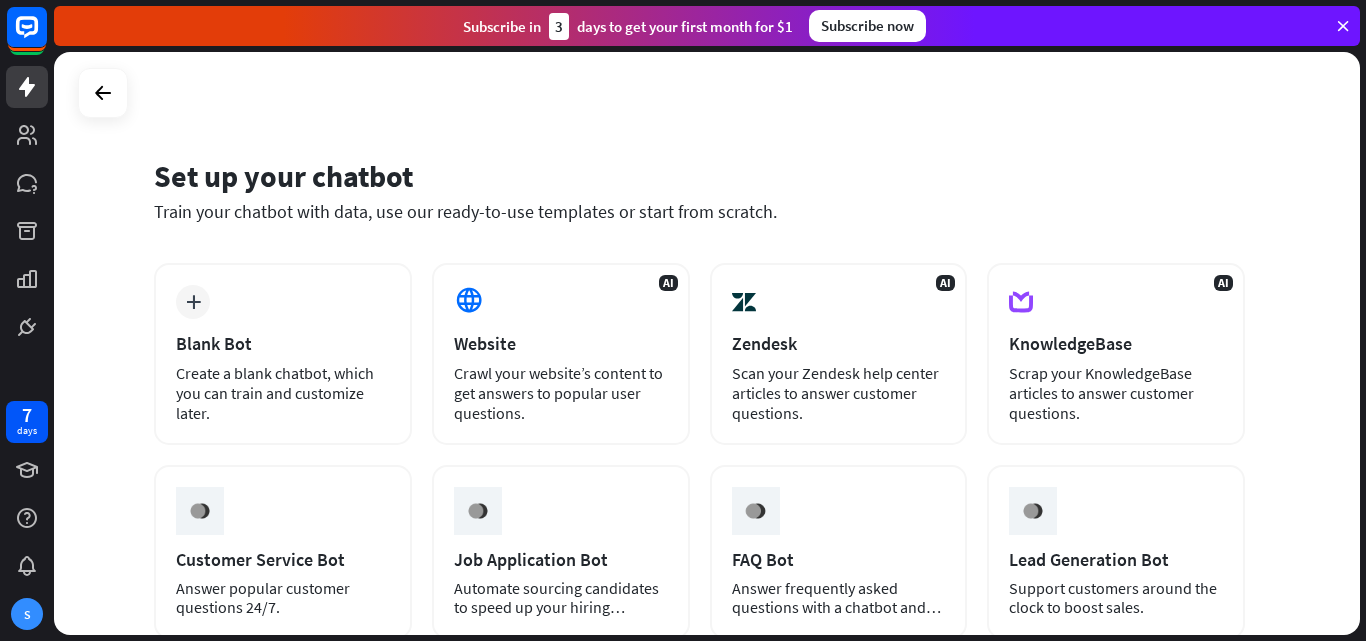 scroll, scrollTop: 0, scrollLeft: 0, axis: both 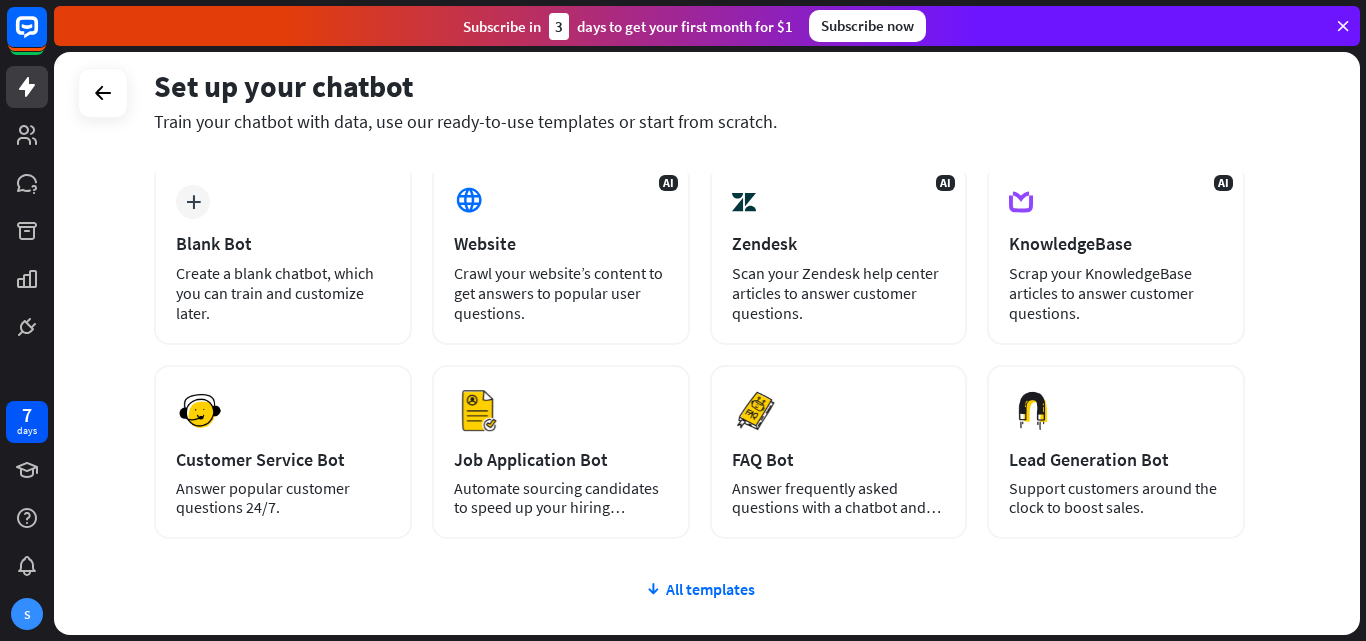click on "Blank Bot" at bounding box center [283, 243] 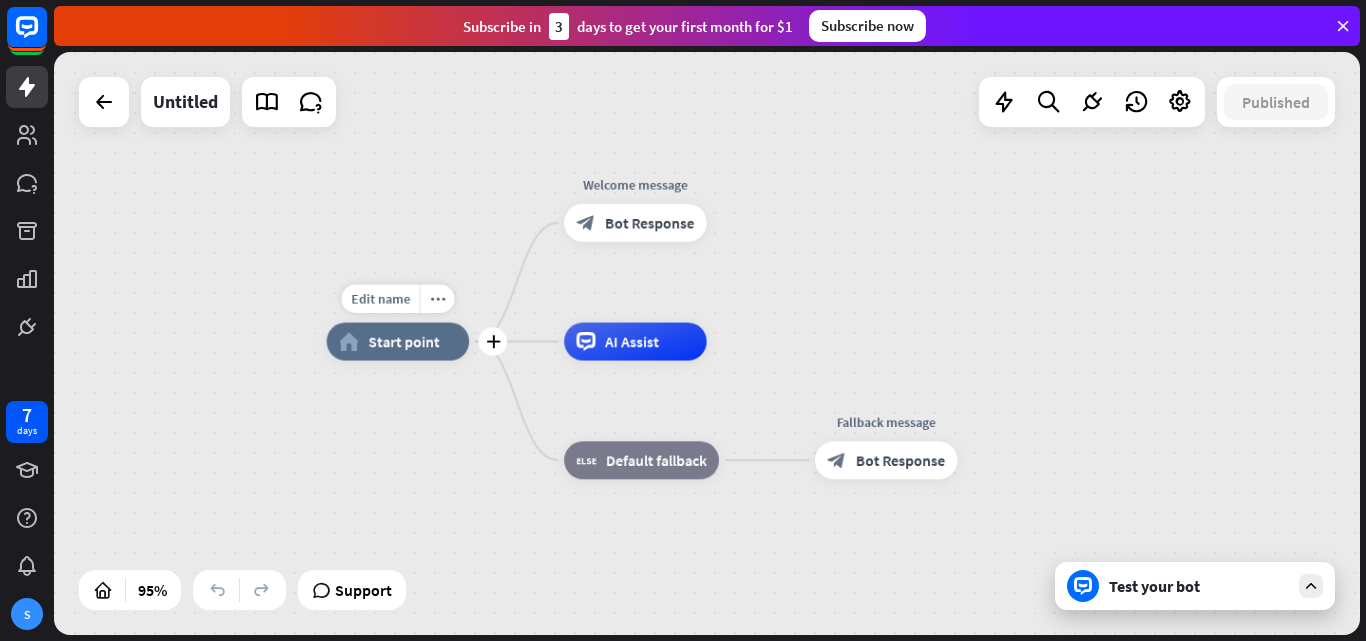 click on "home_2   Start point" at bounding box center (398, 342) 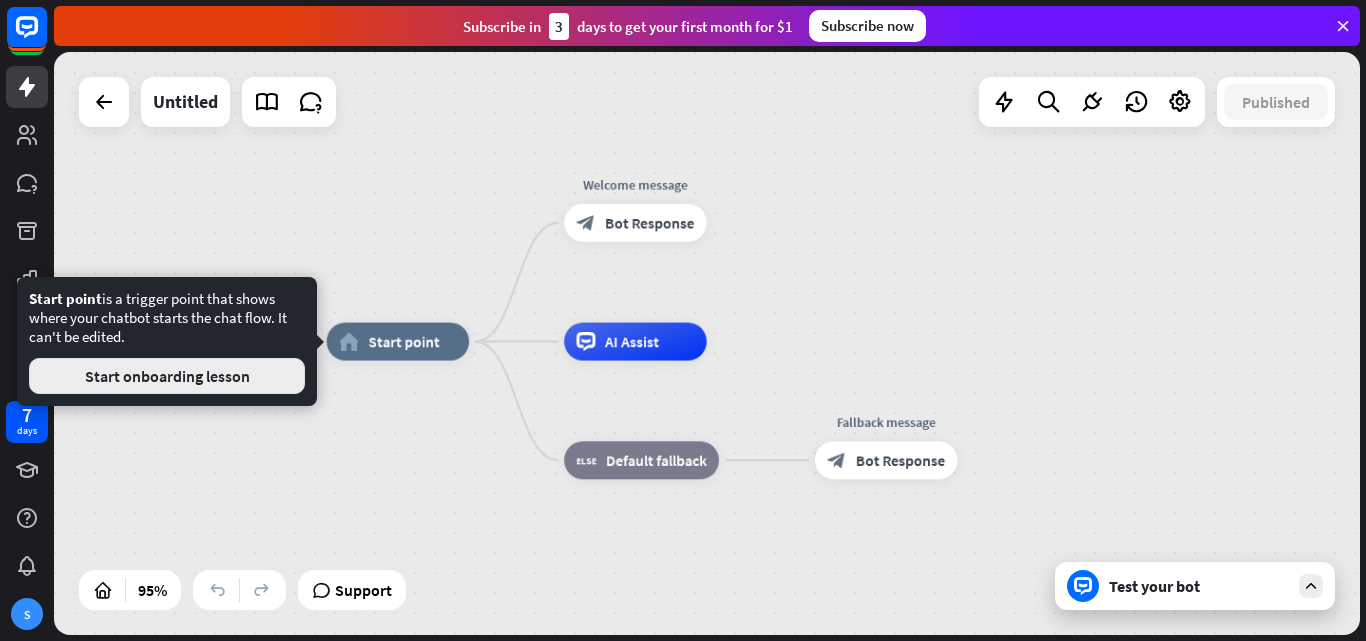 click on "Start onboarding lesson" at bounding box center (167, 376) 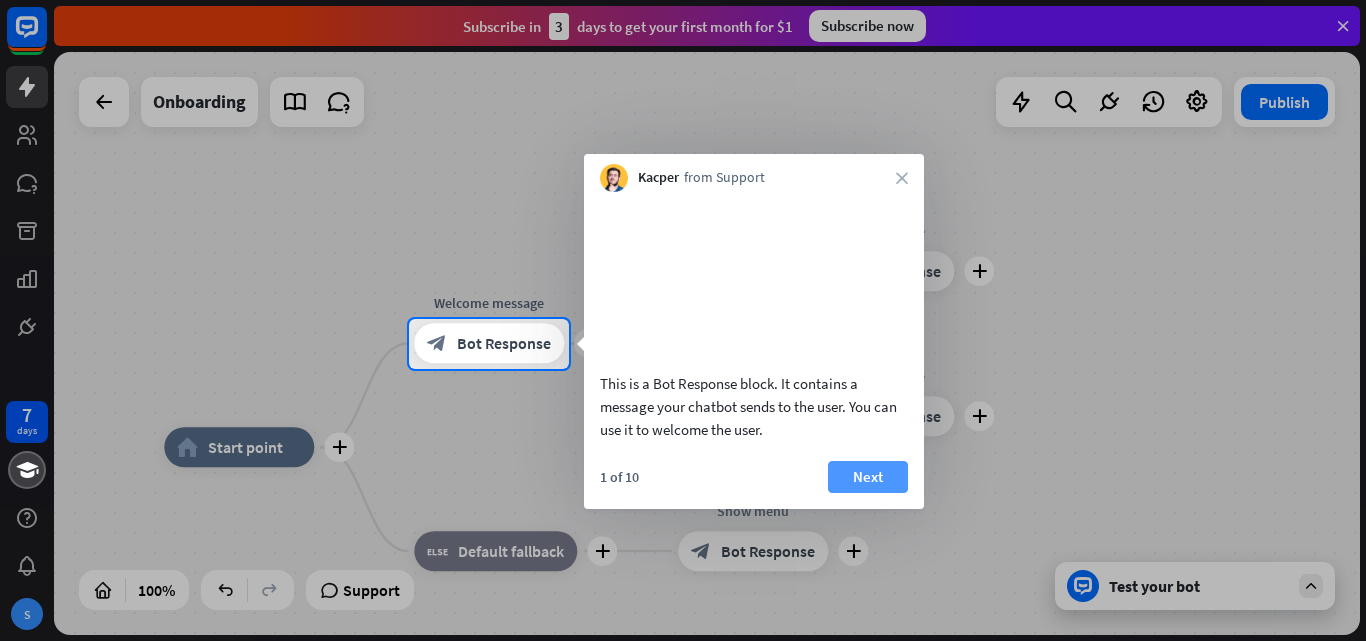 click on "Next" at bounding box center (868, 477) 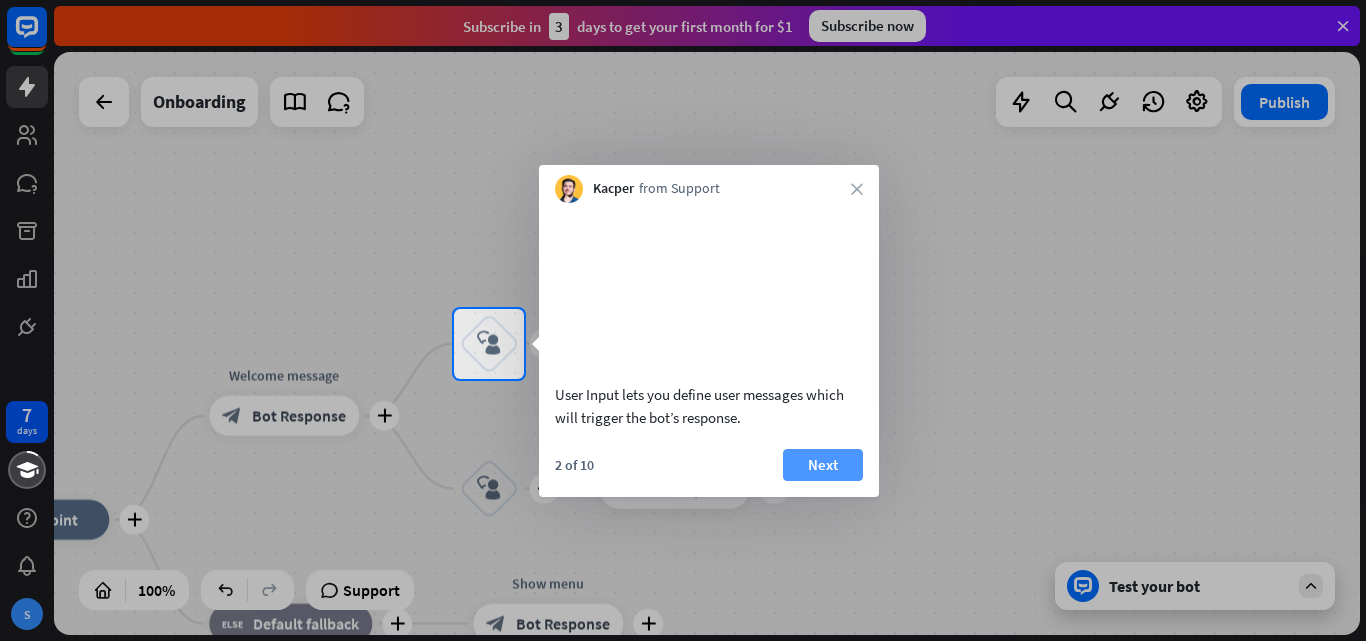 click on "Next" at bounding box center [823, 465] 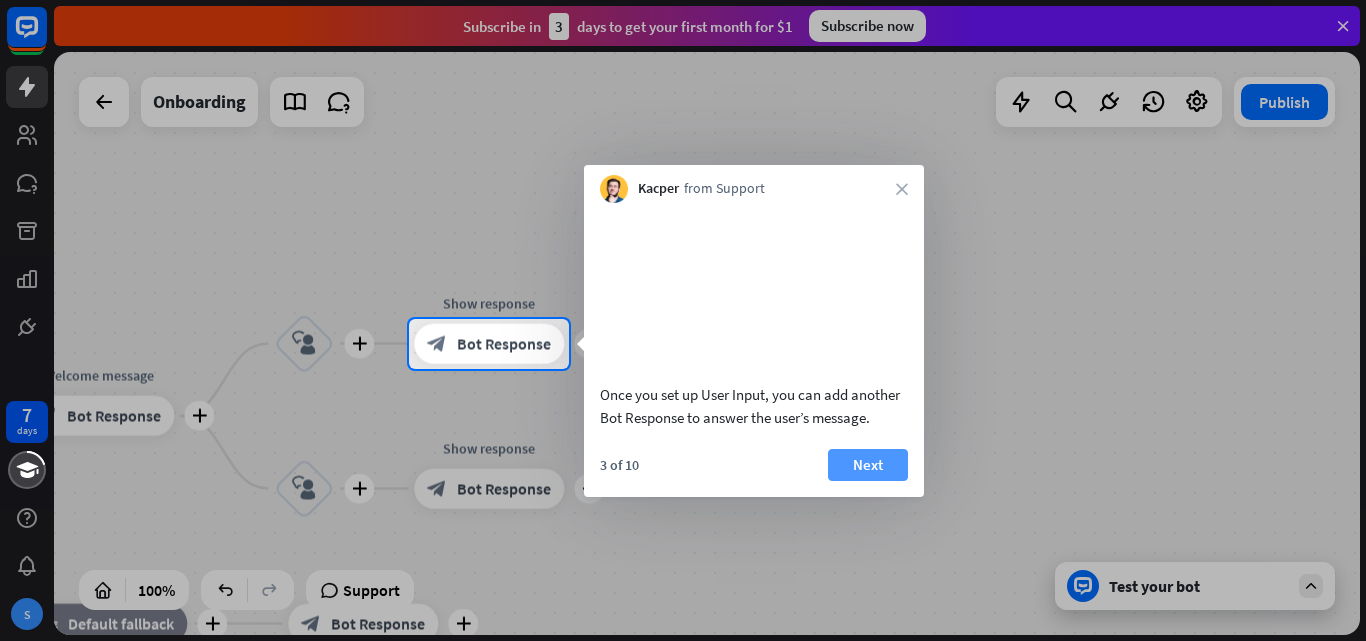 click on "Next" at bounding box center (868, 465) 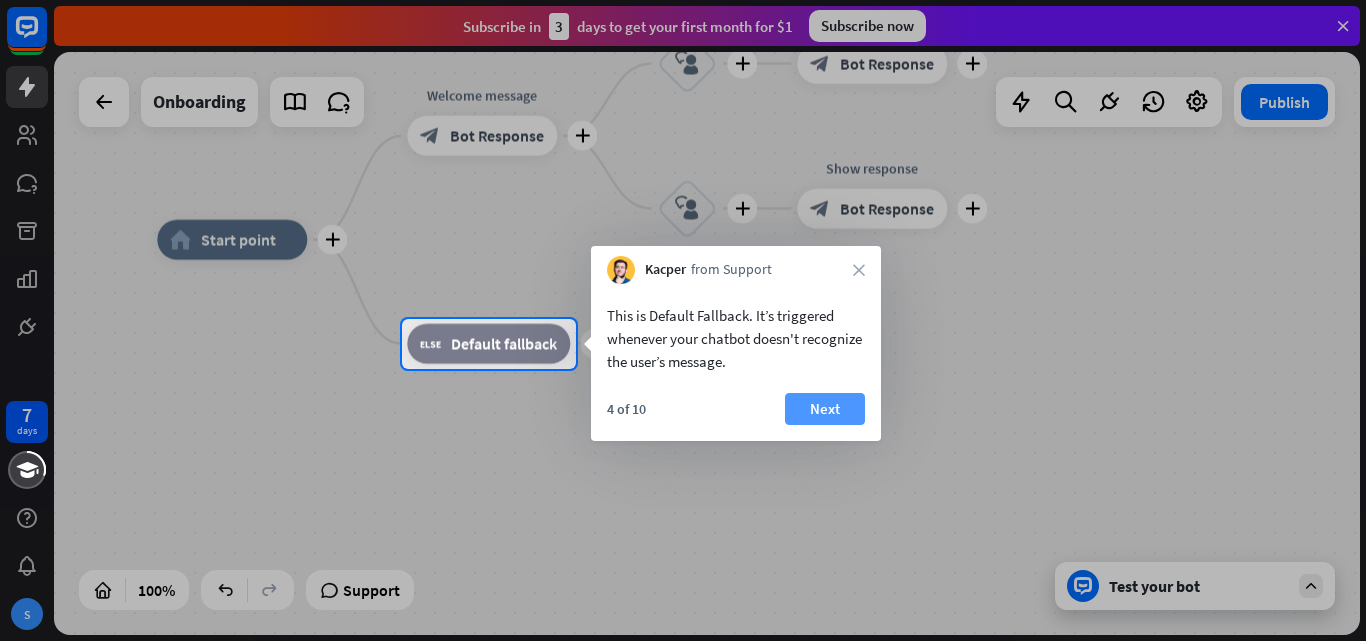 click on "Next" at bounding box center [825, 409] 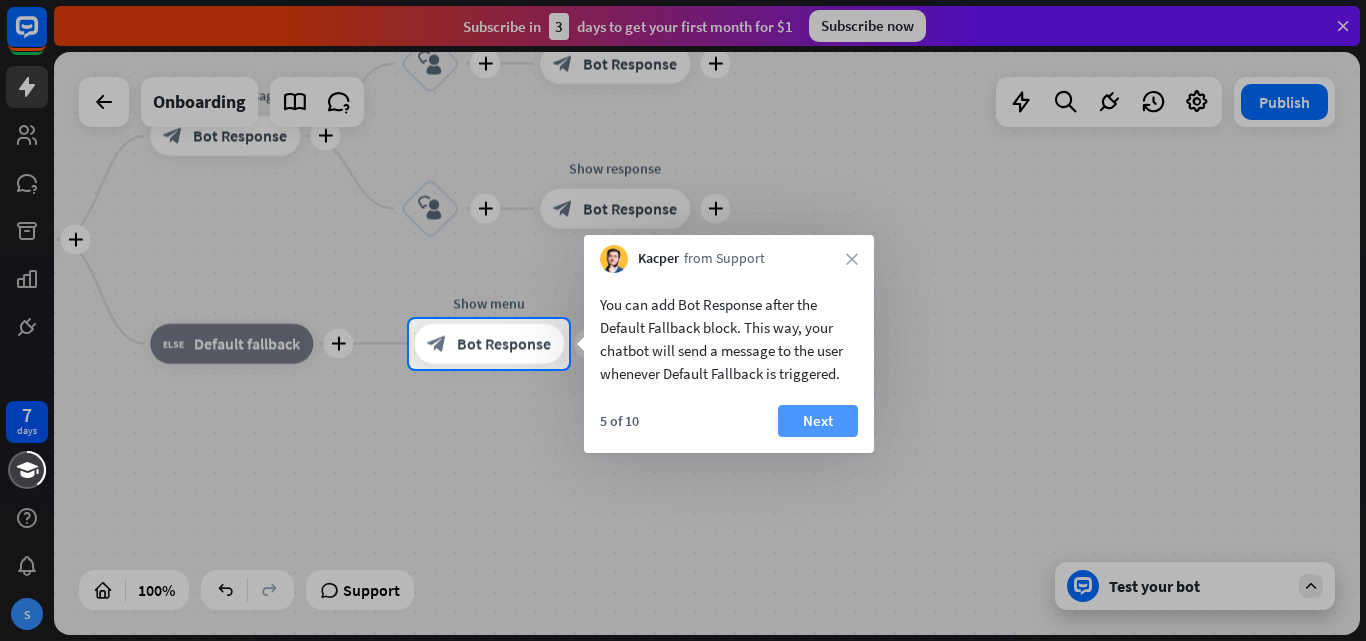 click on "Next" at bounding box center (818, 421) 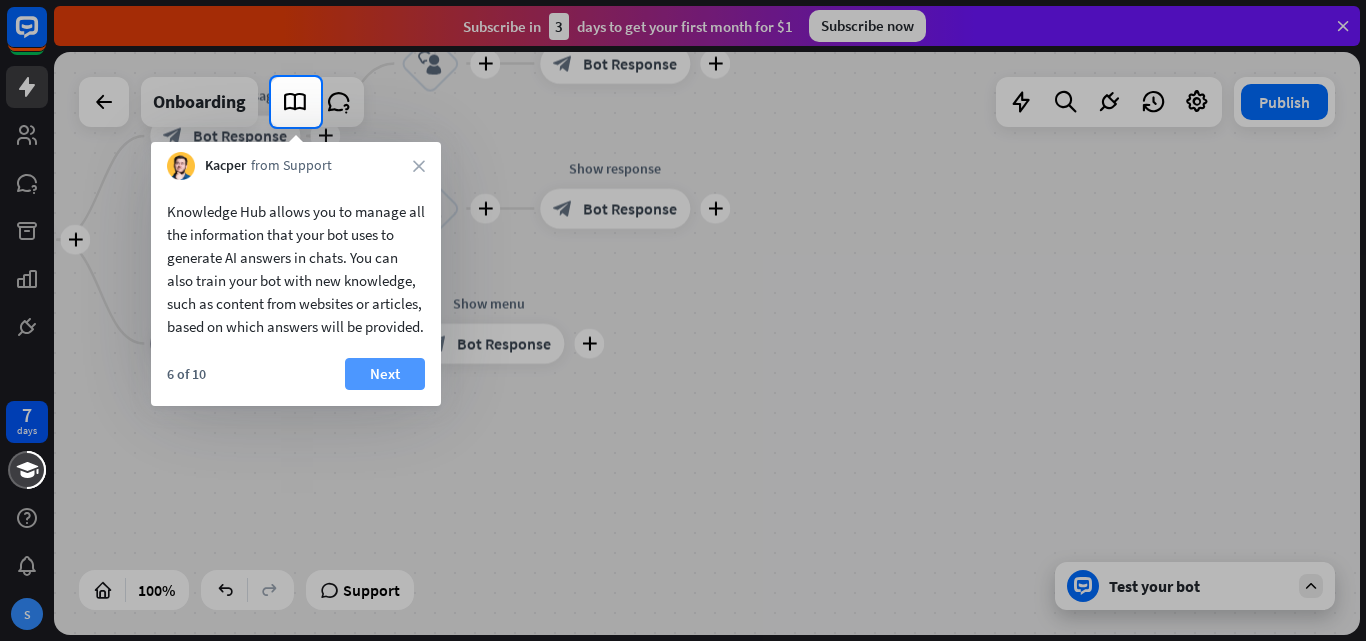 click on "Next" at bounding box center [385, 374] 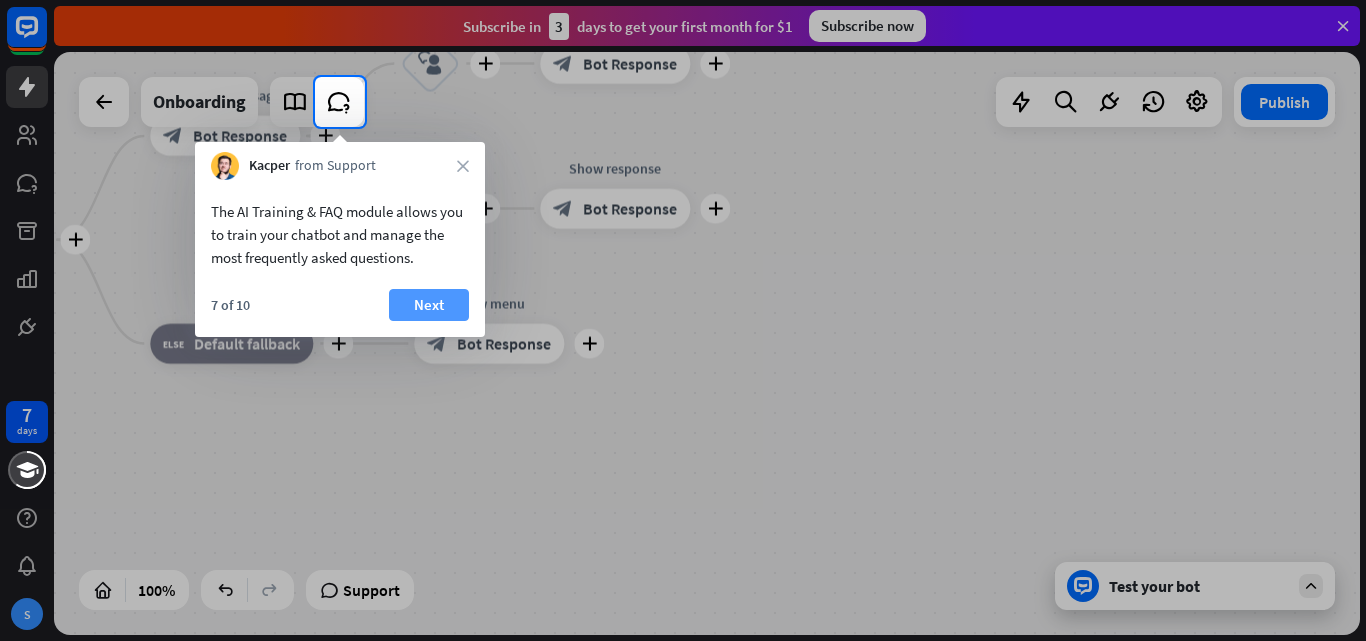 click on "Next" at bounding box center (429, 305) 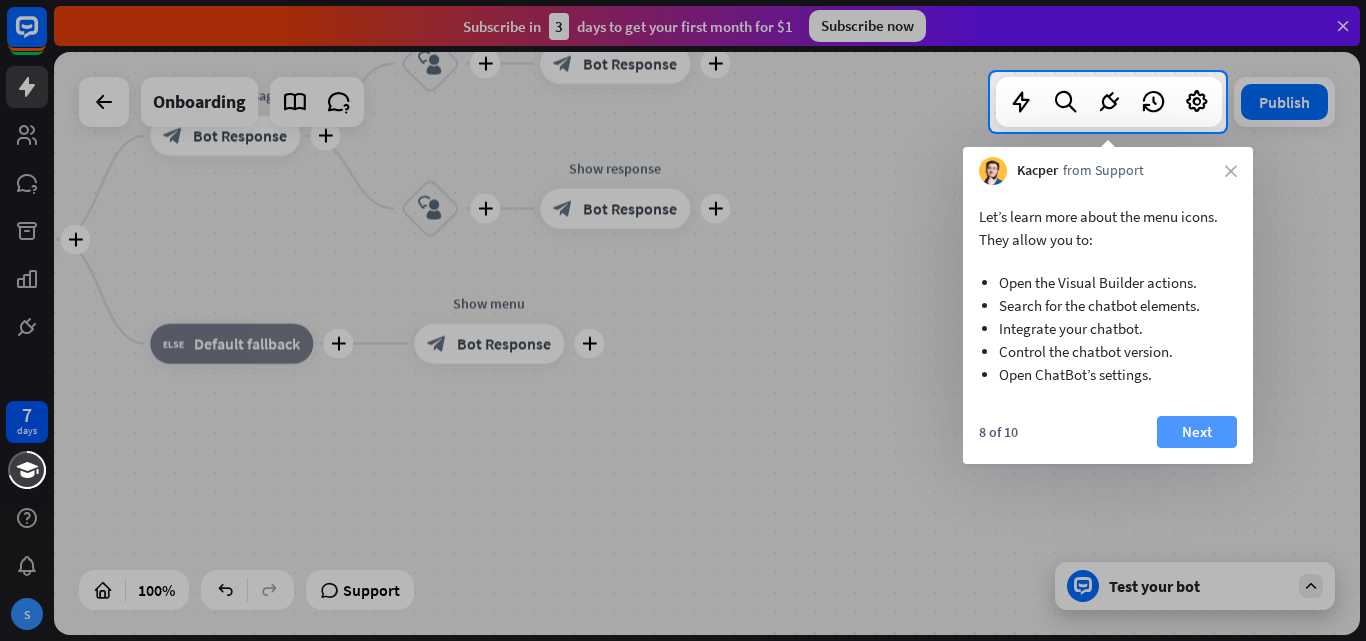 click on "Next" at bounding box center (1197, 432) 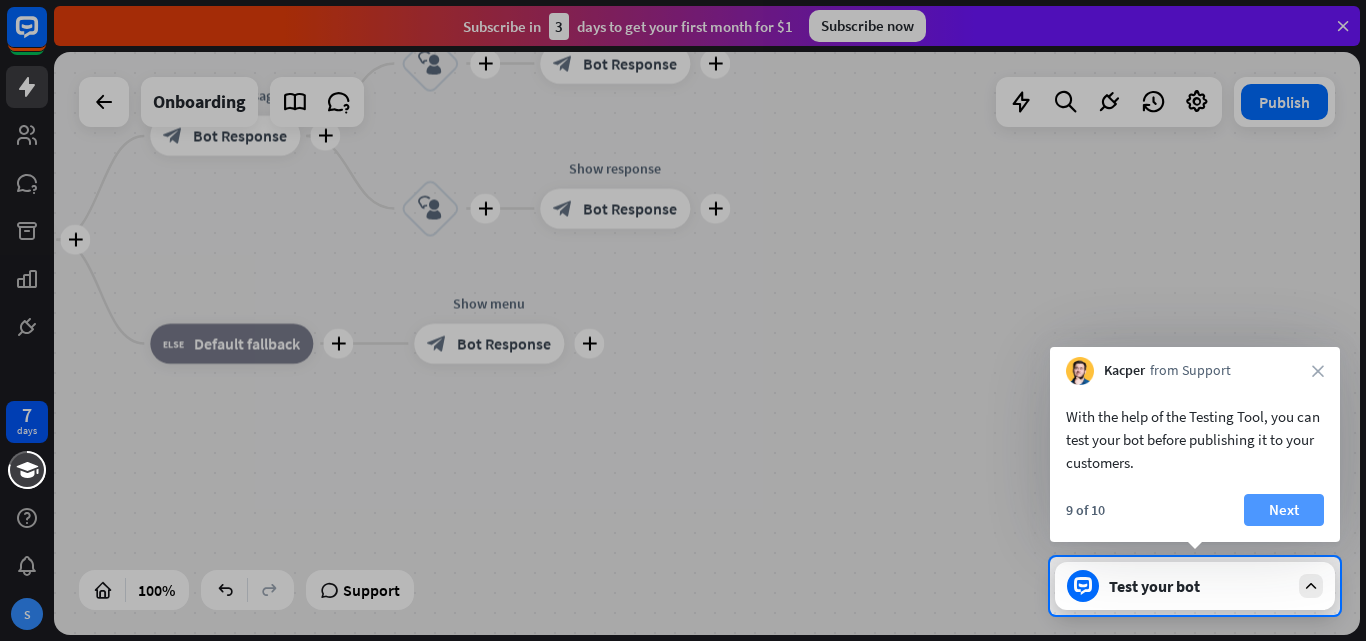 click on "Next" at bounding box center (1284, 510) 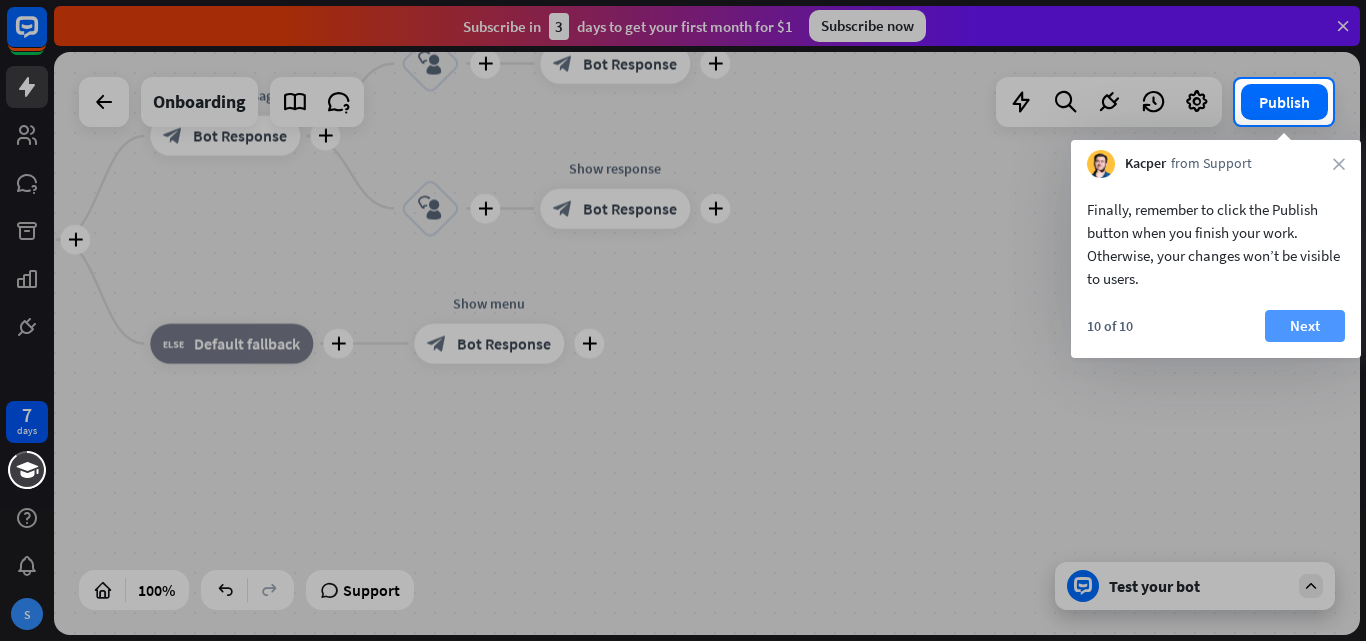 click on "Next" at bounding box center (1305, 326) 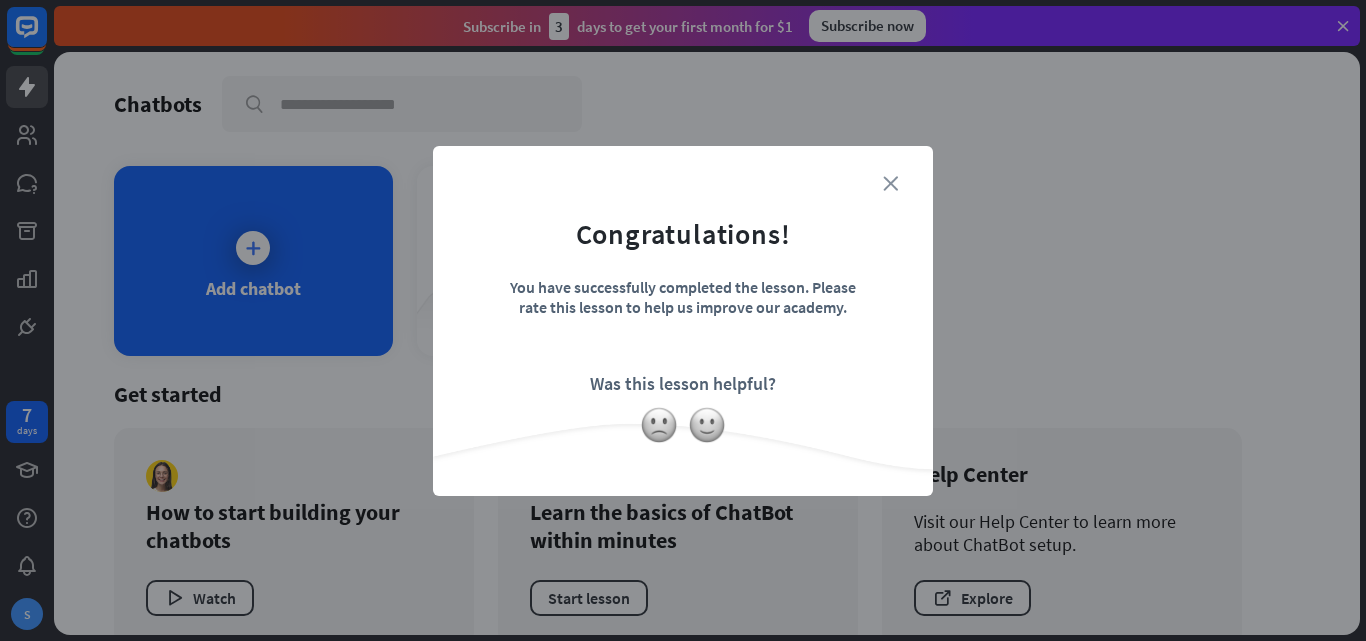click on "close" at bounding box center [890, 183] 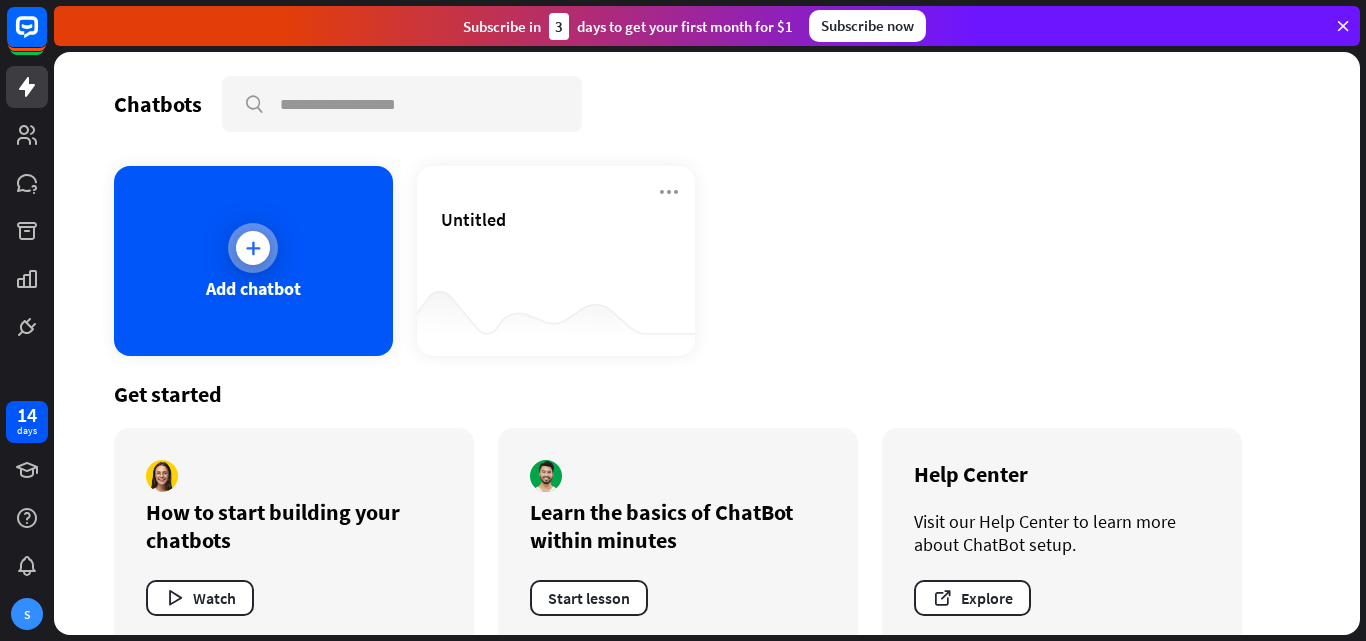 click on "Add chatbot" at bounding box center [253, 261] 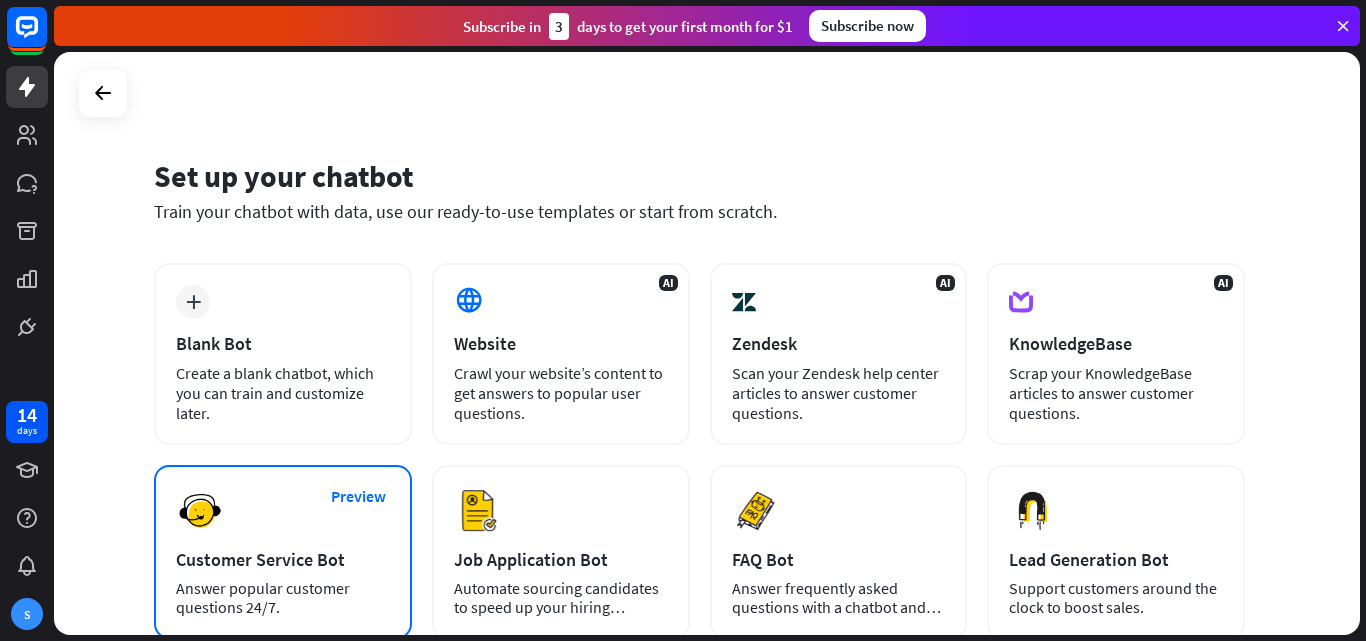 click on "Preview
Customer Service Bot
Answer popular customer questions 24/7." at bounding box center (283, 552) 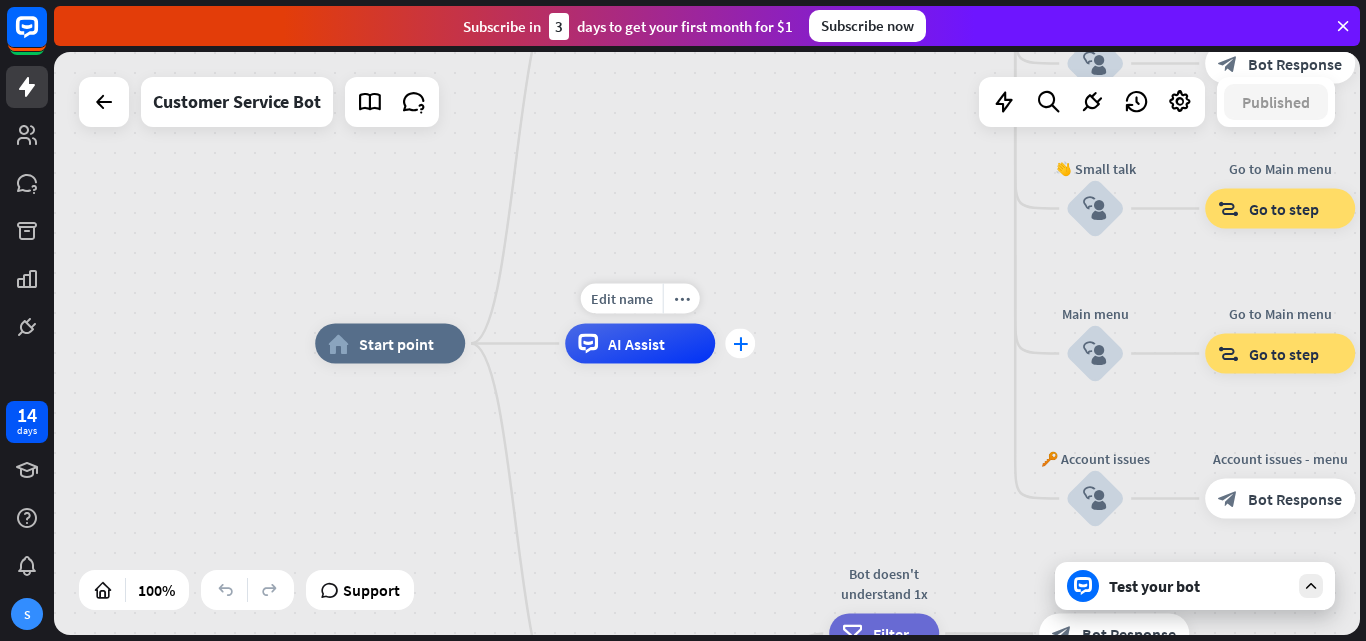 click on "plus" at bounding box center (740, 344) 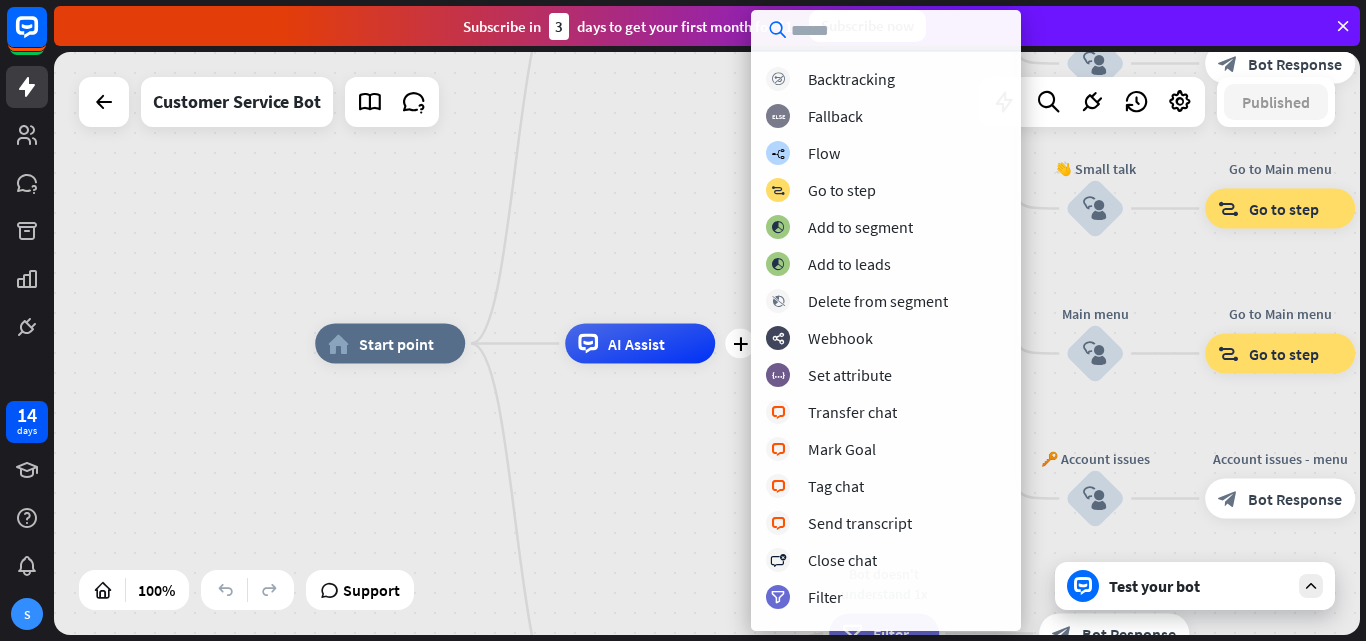 scroll, scrollTop: 0, scrollLeft: 0, axis: both 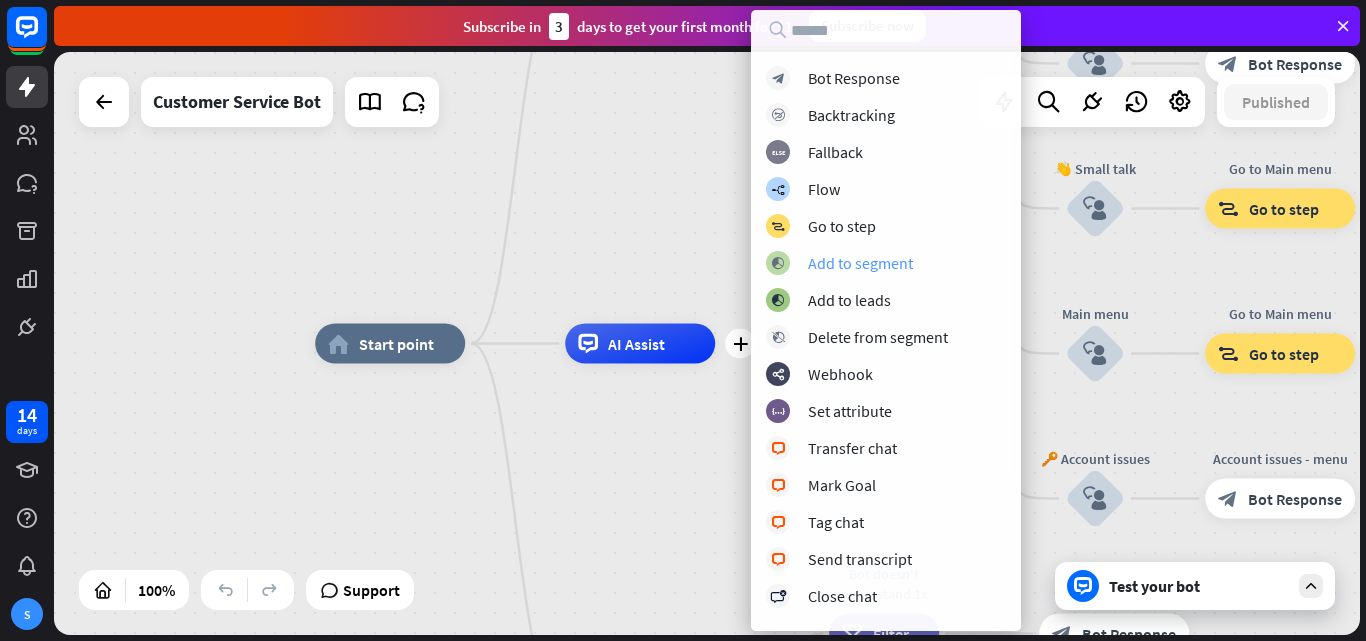 click on "Add to segment" at bounding box center (860, 263) 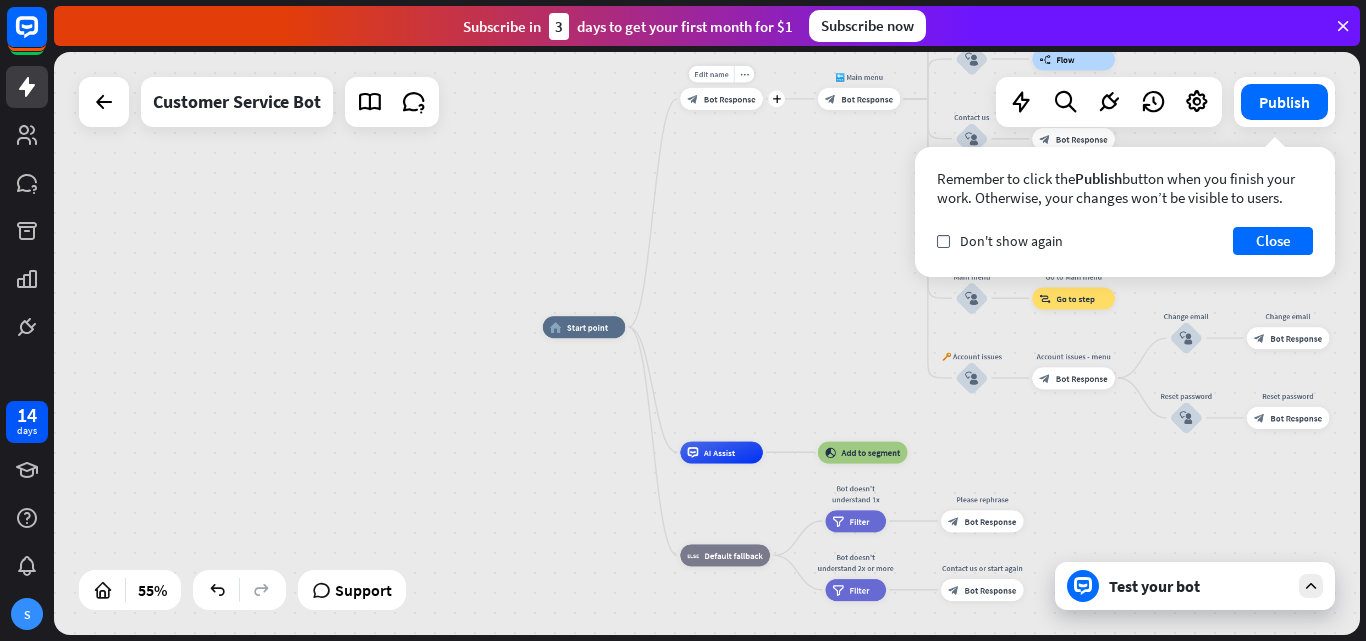 click on "Bot Response" at bounding box center (730, 98) 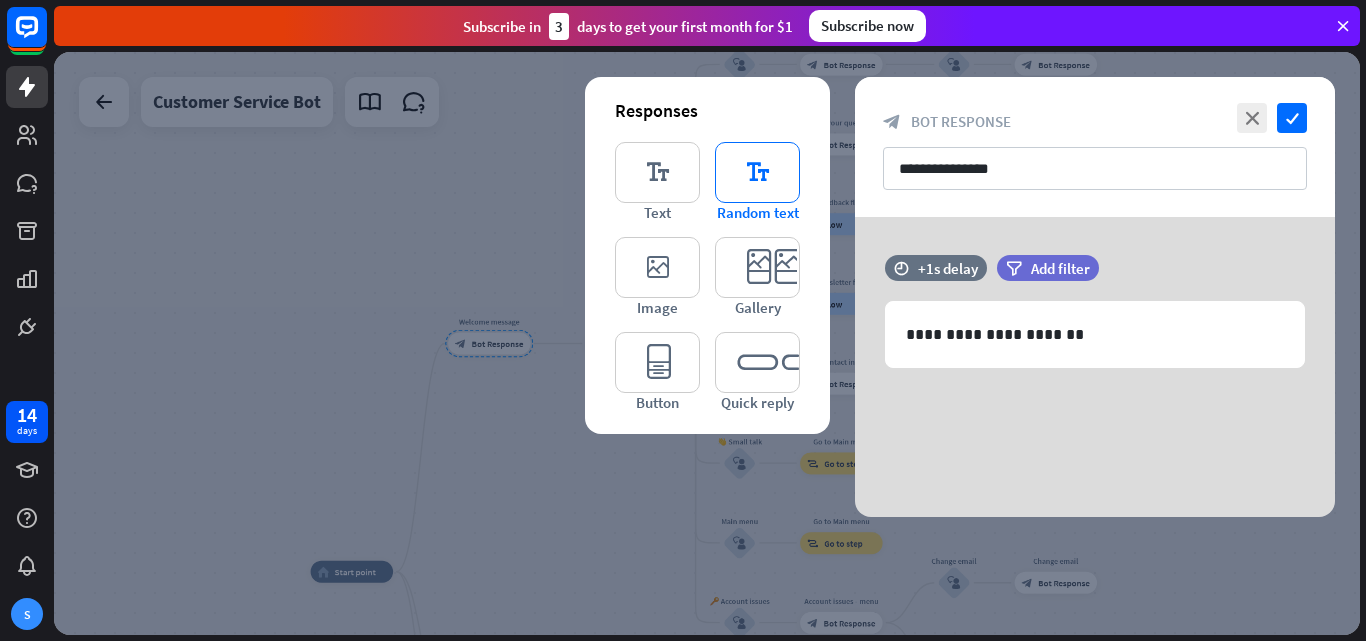 click on "Random text" at bounding box center (758, 212) 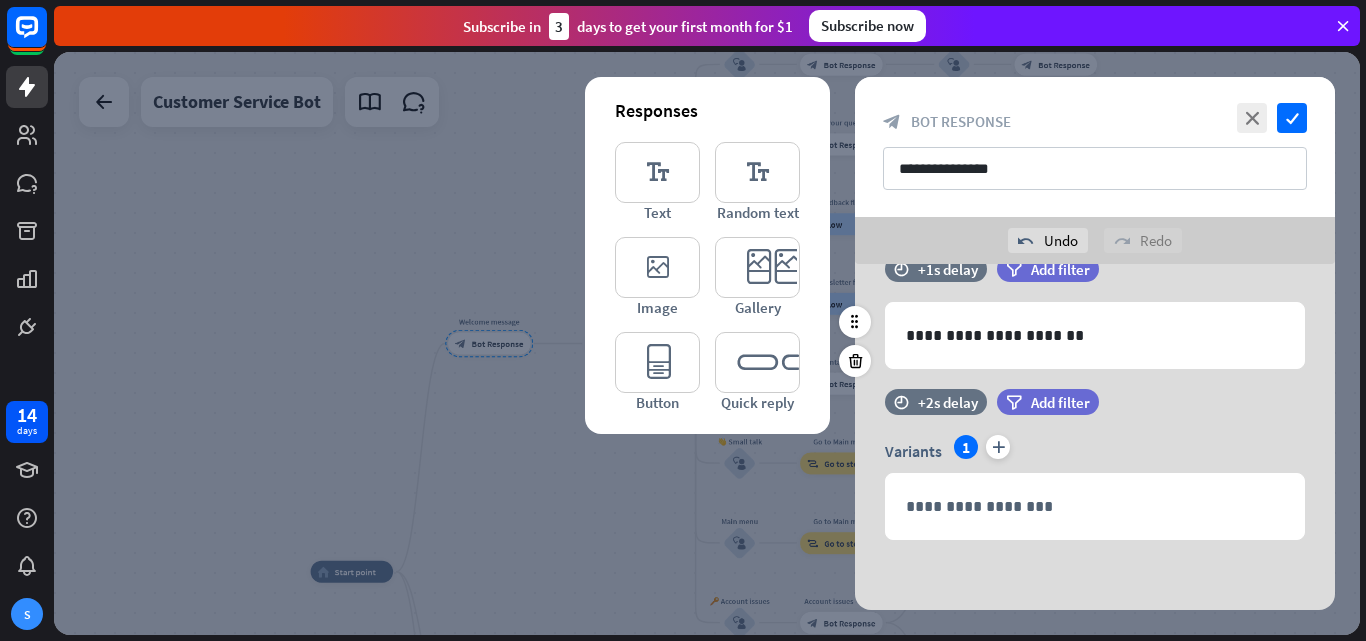 scroll, scrollTop: 0, scrollLeft: 0, axis: both 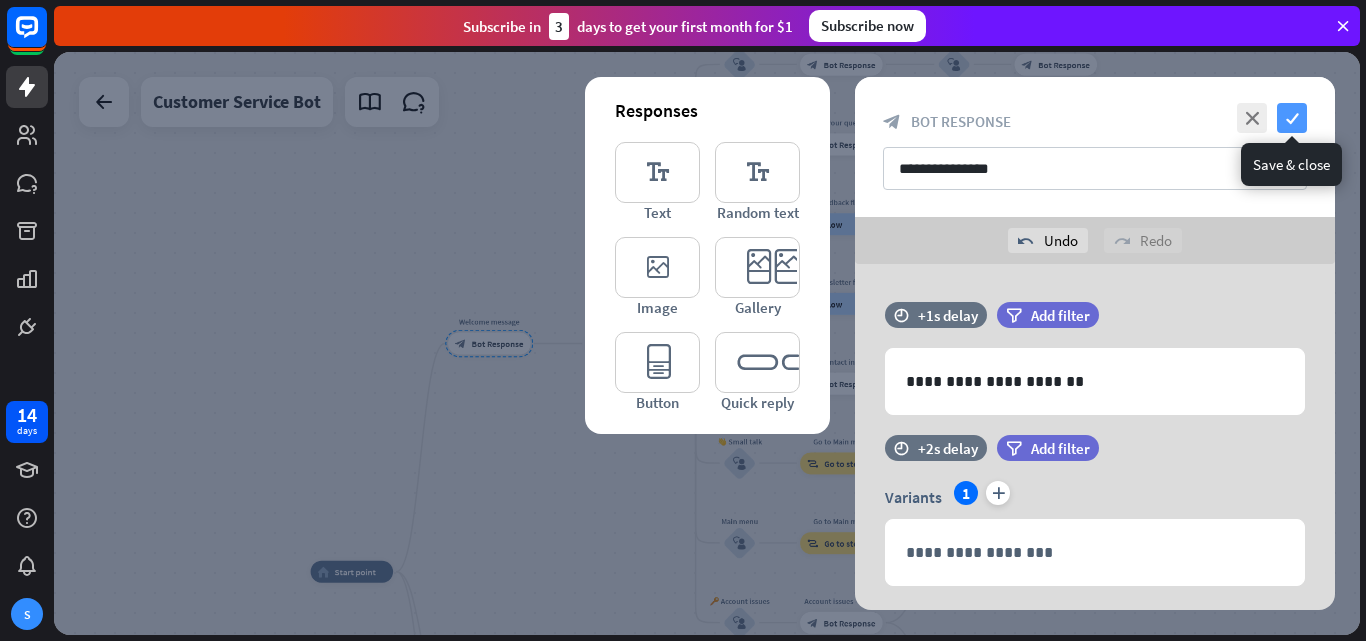 click on "check" at bounding box center (1292, 118) 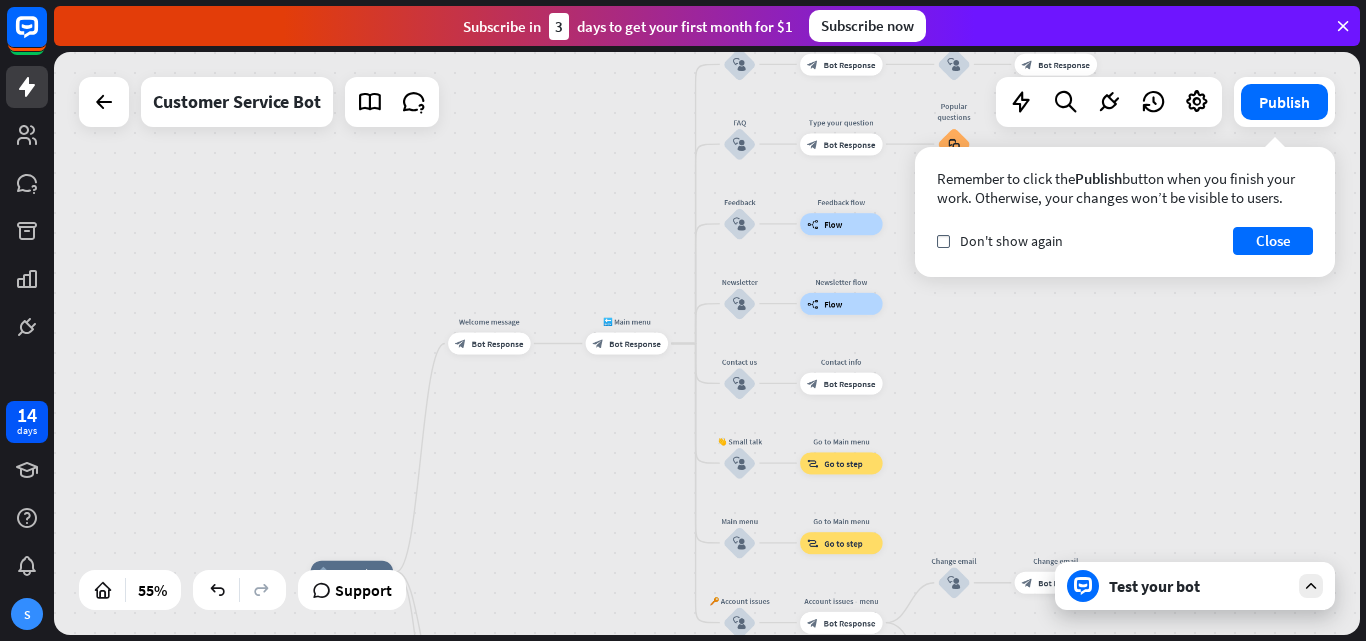 click on "Test your bot" at bounding box center (1195, 586) 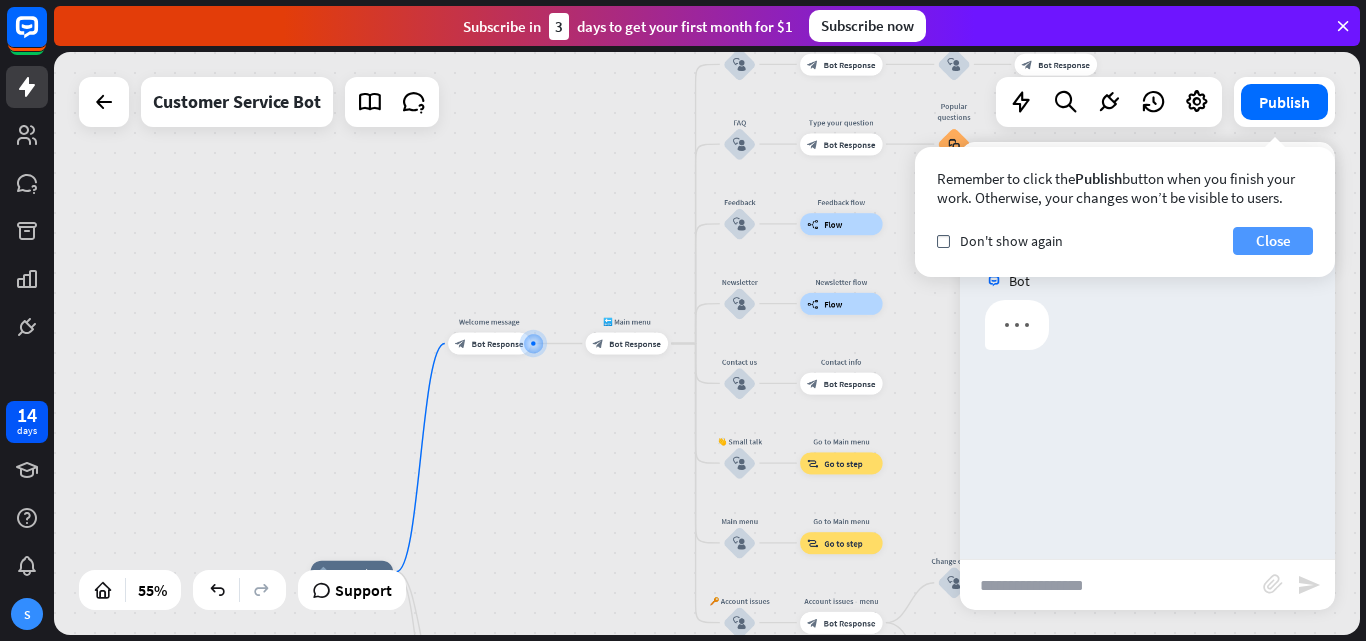 click on "Close" at bounding box center [1273, 241] 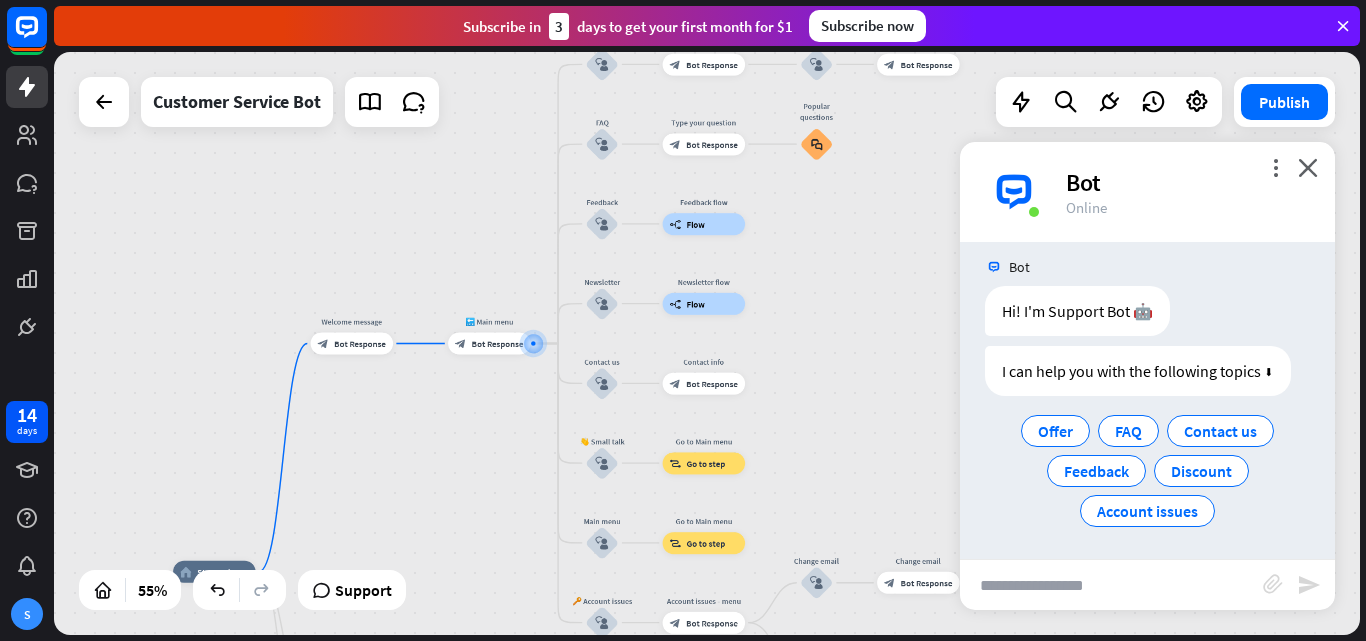 scroll, scrollTop: 16, scrollLeft: 0, axis: vertical 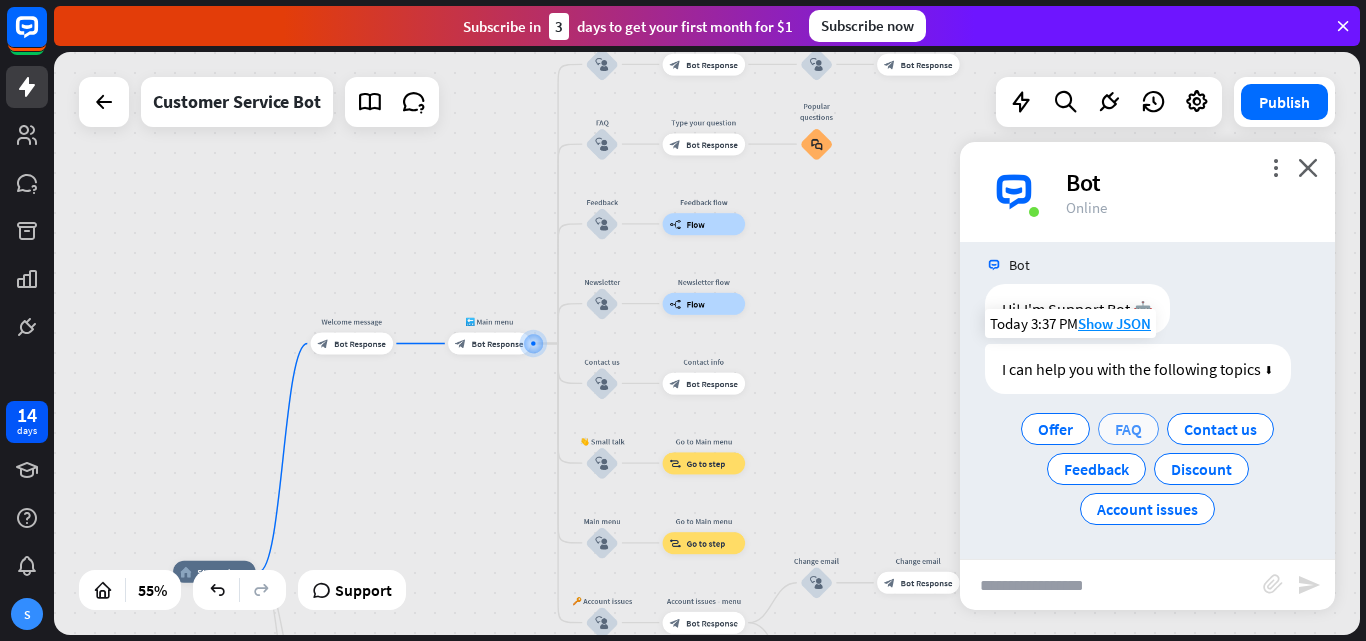 click on "FAQ" at bounding box center (1128, 429) 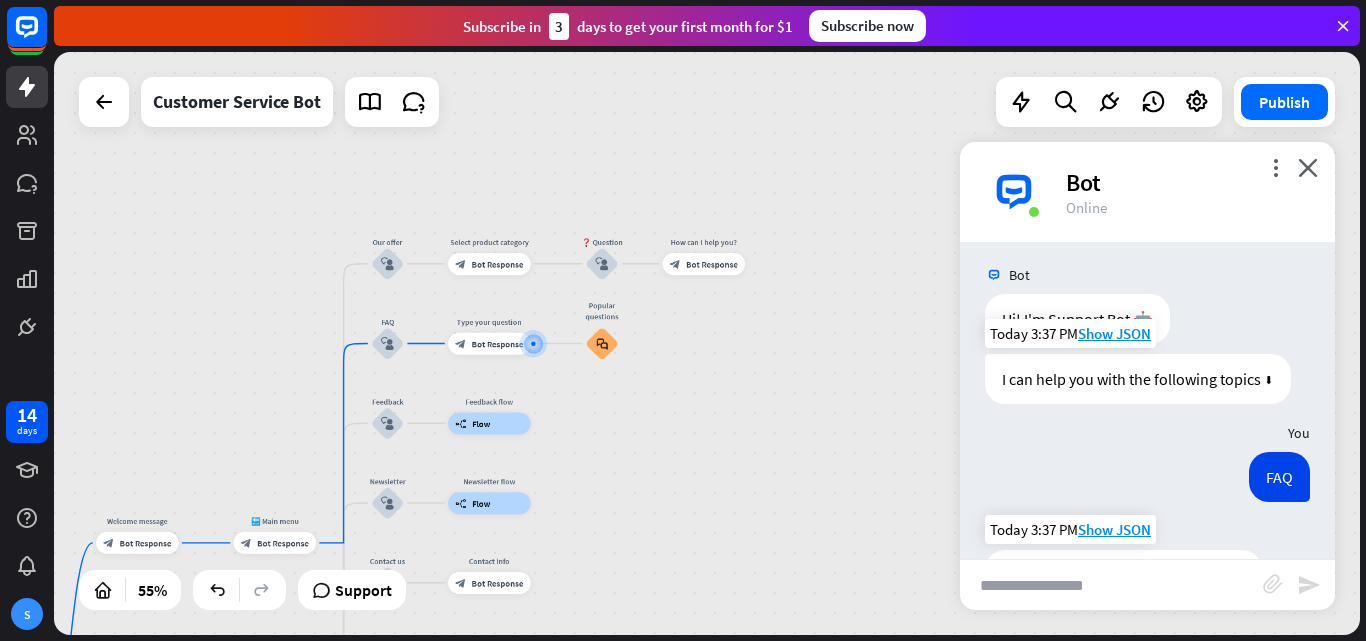 scroll, scrollTop: 0, scrollLeft: 0, axis: both 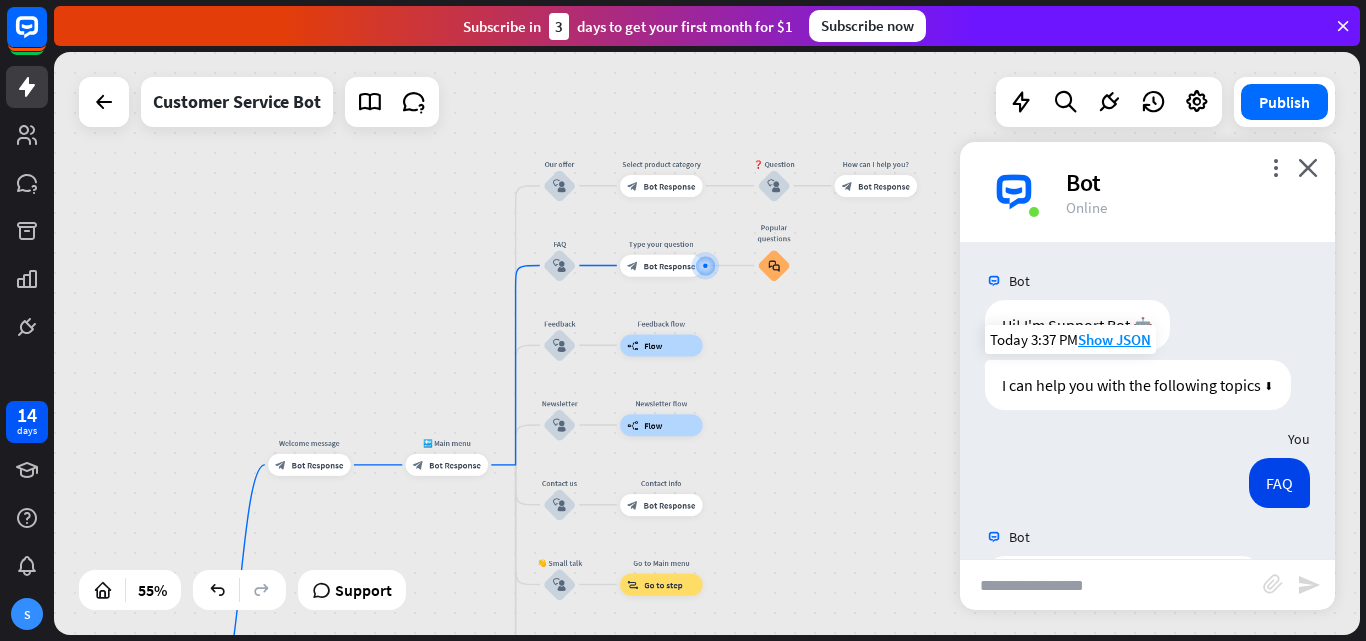 drag, startPoint x: 682, startPoint y: 426, endPoint x: 844, endPoint y: 345, distance: 181.1215 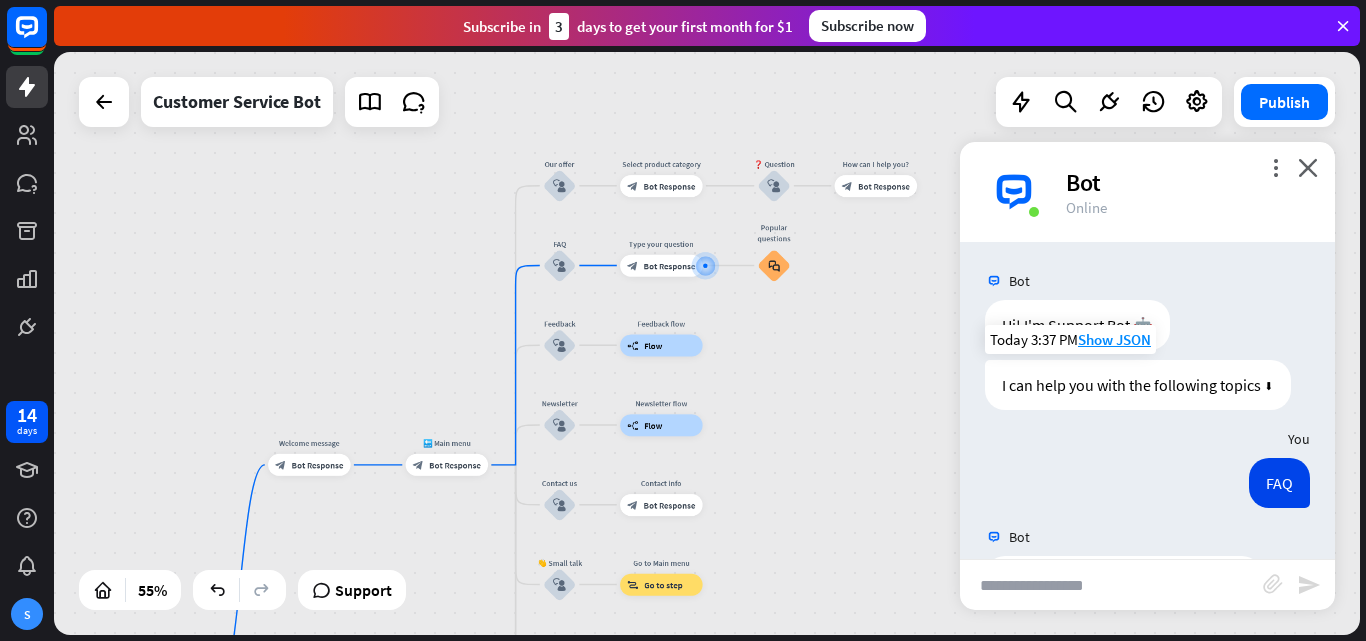 click on "home_2   Start point                 Welcome message   block_bot_response   Bot Response                 🔙 Main menu   block_bot_response   Bot Response                 Our offer   block_user_input                 Select product category   block_bot_response   Bot Response                 ❓ Question   block_user_input                 How can I help you?   block_bot_response   Bot Response                 FAQ   block_user_input                 Type your question   block_bot_response   Bot Response                     Popular questions   block_faq                 Feedback   block_user_input                 Feedback flow   builder_tree   Flow                 Newsletter   block_user_input                 Newsletter flow   builder_tree   Flow                 Contact us   block_user_input                 Contact info   block_bot_response   Bot Response                 👋 Small talk   block_user_input                 Go to Main menu   block_goto   Go to step                 Main menu" at bounding box center (707, 343) 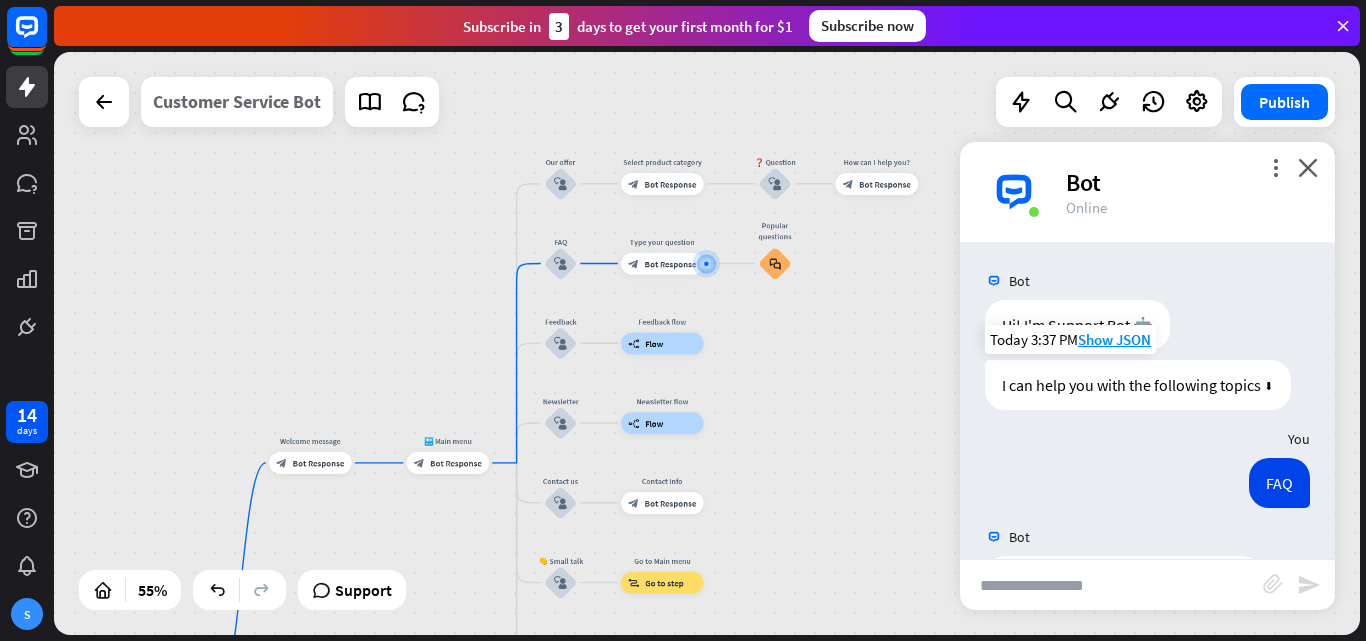 click on "Customer Service Bot" at bounding box center (237, 102) 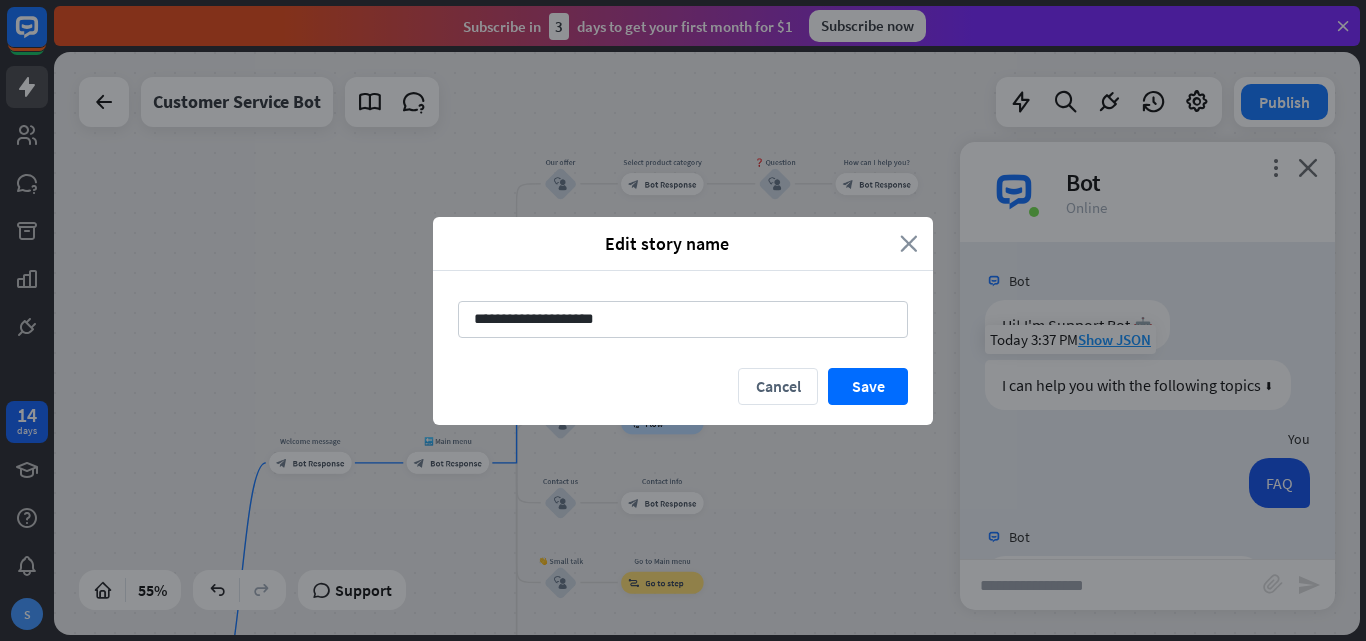click on "close" at bounding box center [909, 243] 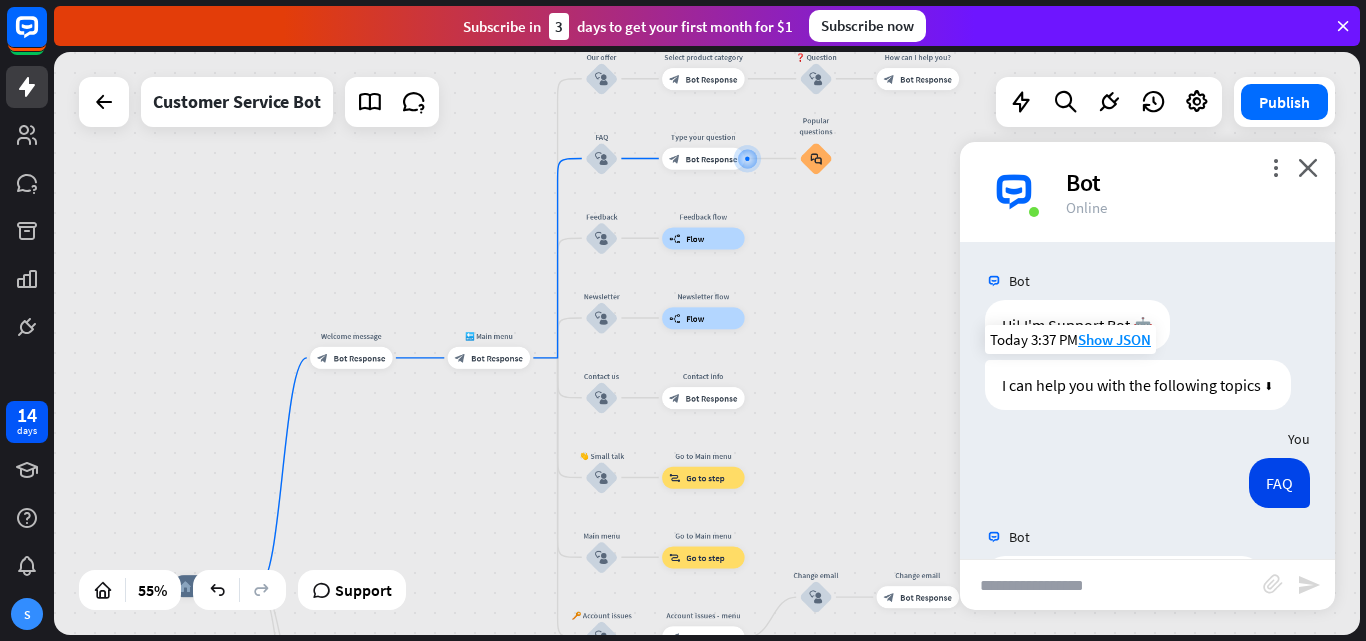 drag, startPoint x: 790, startPoint y: 437, endPoint x: 831, endPoint y: 332, distance: 112.720894 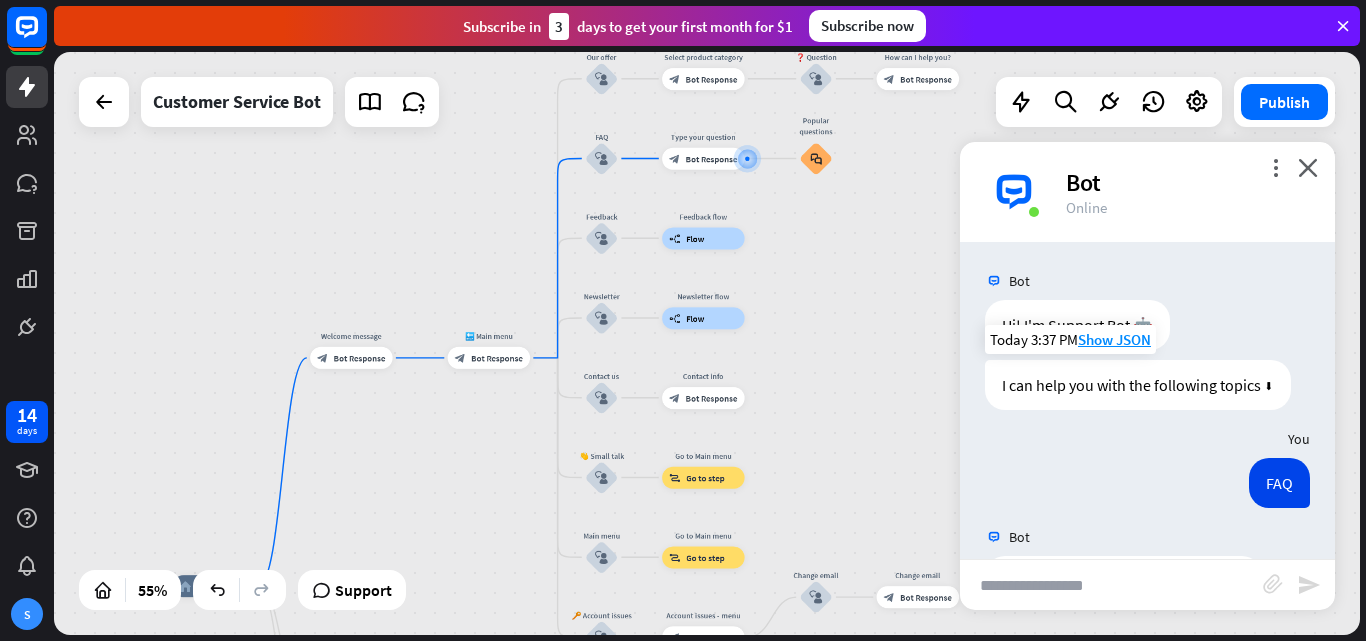 click on "home_2   Start point                 Welcome message   block_bot_response   Bot Response                 🔙 Main menu   block_bot_response   Bot Response                 Our offer   block_user_input                 Select product category   block_bot_response   Bot Response                 ❓ Question   block_user_input                 How can I help you?   block_bot_response   Bot Response                 FAQ   block_user_input                 Type your question   block_bot_response   Bot Response                     Popular questions   block_faq                 Feedback   block_user_input                 Feedback flow   builder_tree   Flow                 Newsletter   block_user_input                 Newsletter flow   builder_tree   Flow                 Contact us   block_user_input                 Contact info   block_bot_response   Bot Response                 👋 Small talk   block_user_input                 Go to Main menu   block_goto   Go to step                 Main menu" at bounding box center [707, 343] 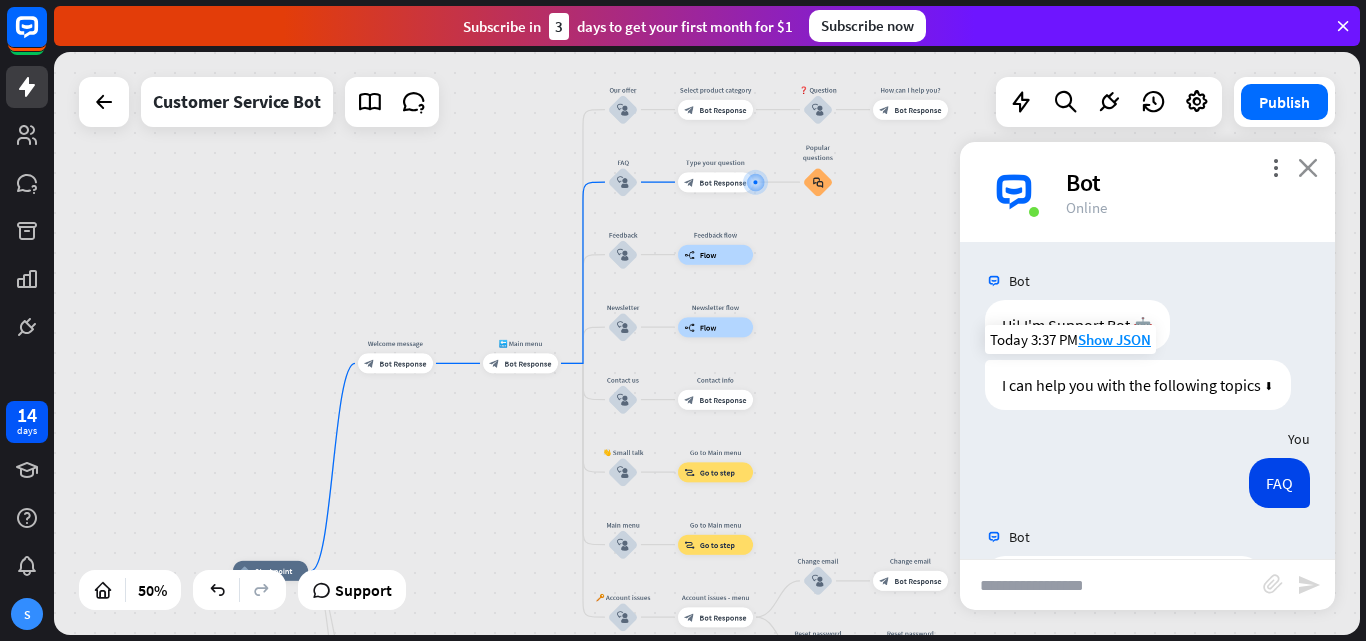 click on "close" at bounding box center (1308, 167) 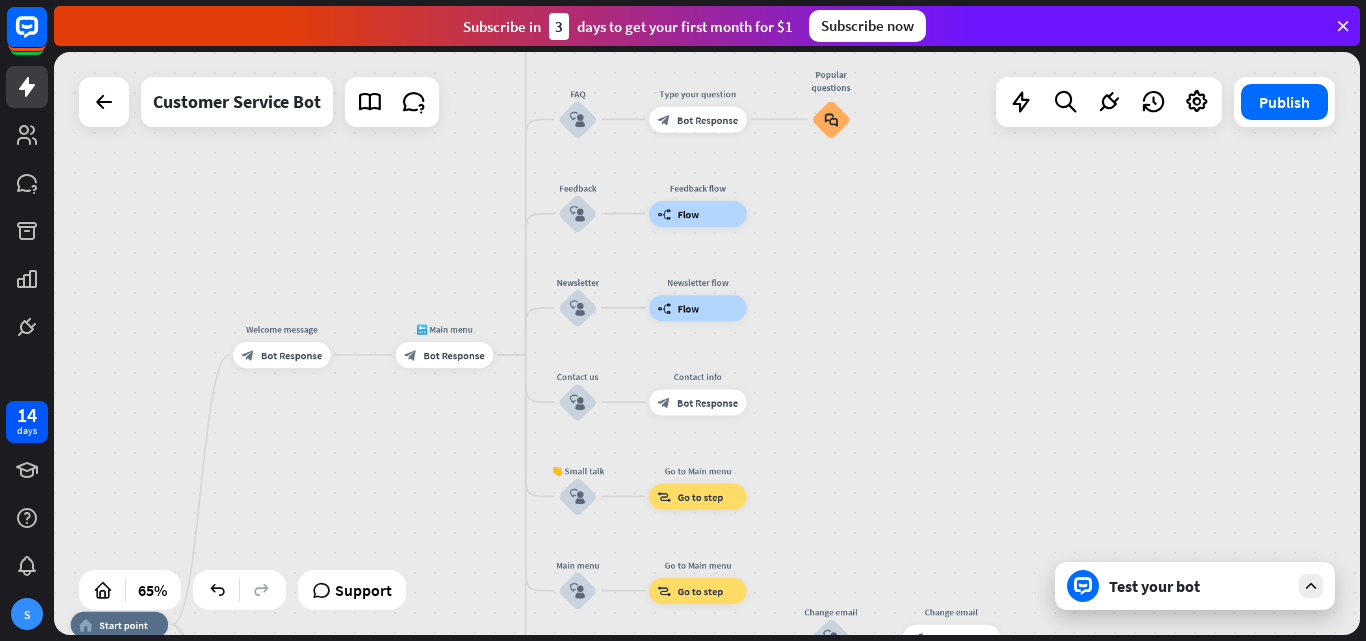 click on "Test your bot" at bounding box center [1199, 586] 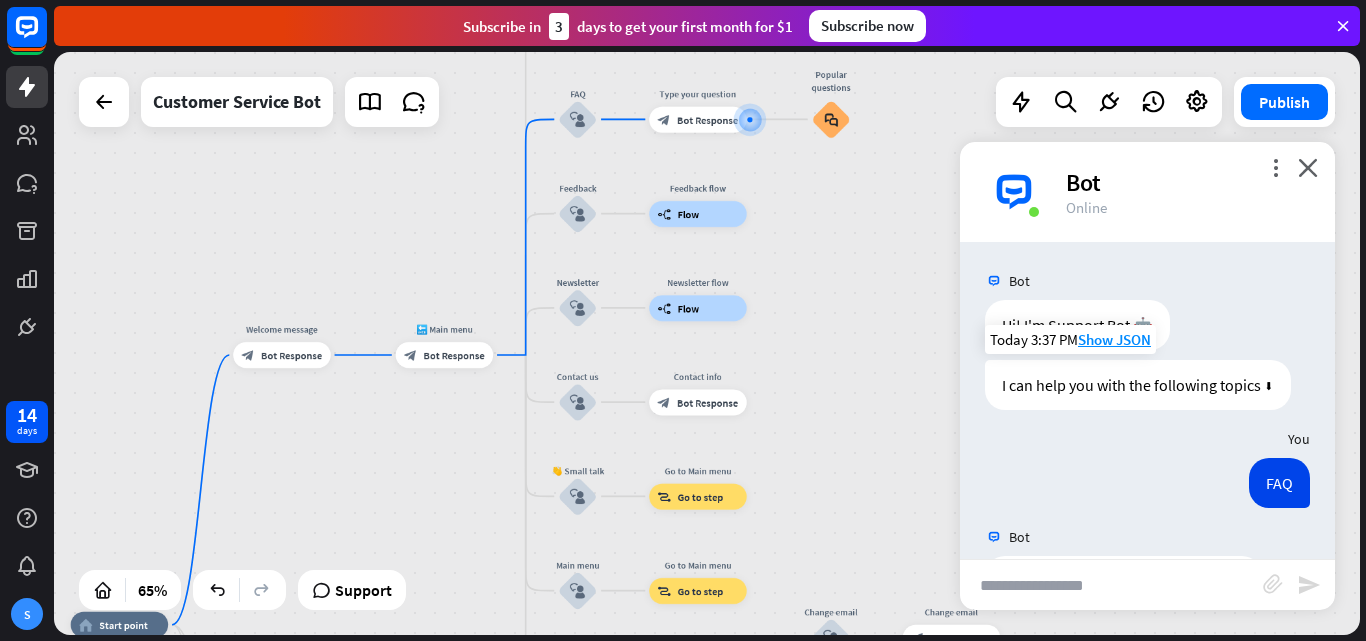 scroll, scrollTop: 217, scrollLeft: 0, axis: vertical 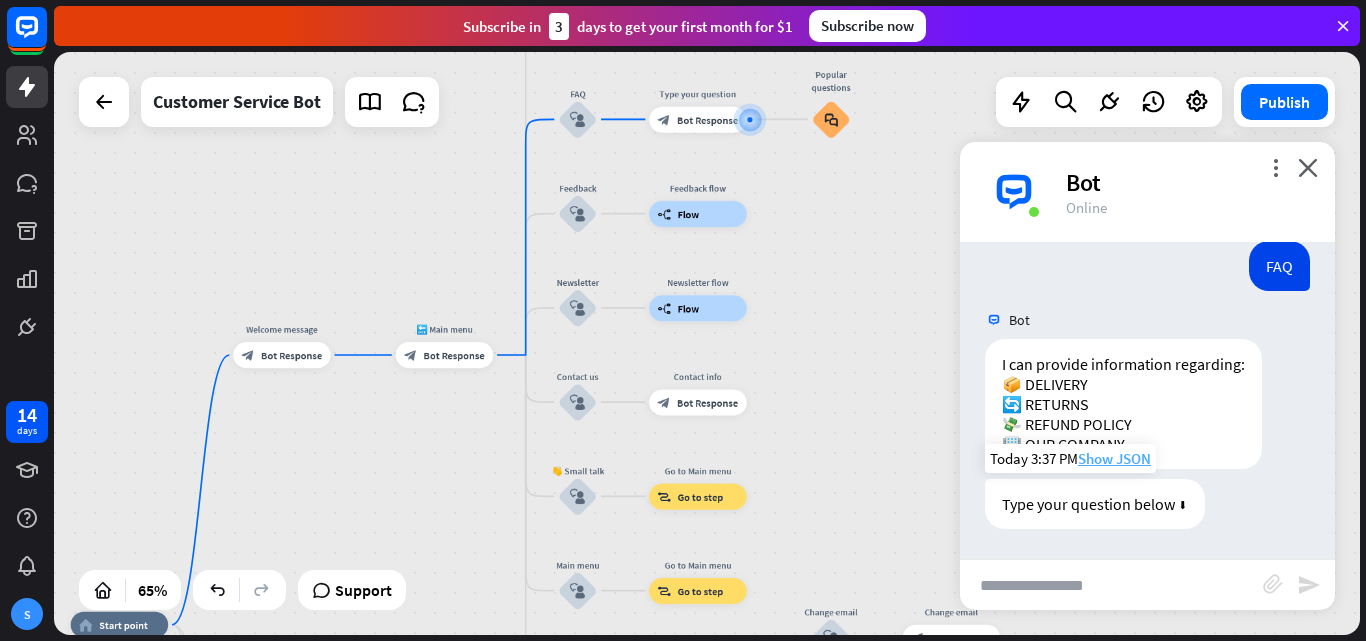 click on "Show JSON" at bounding box center (1114, 458) 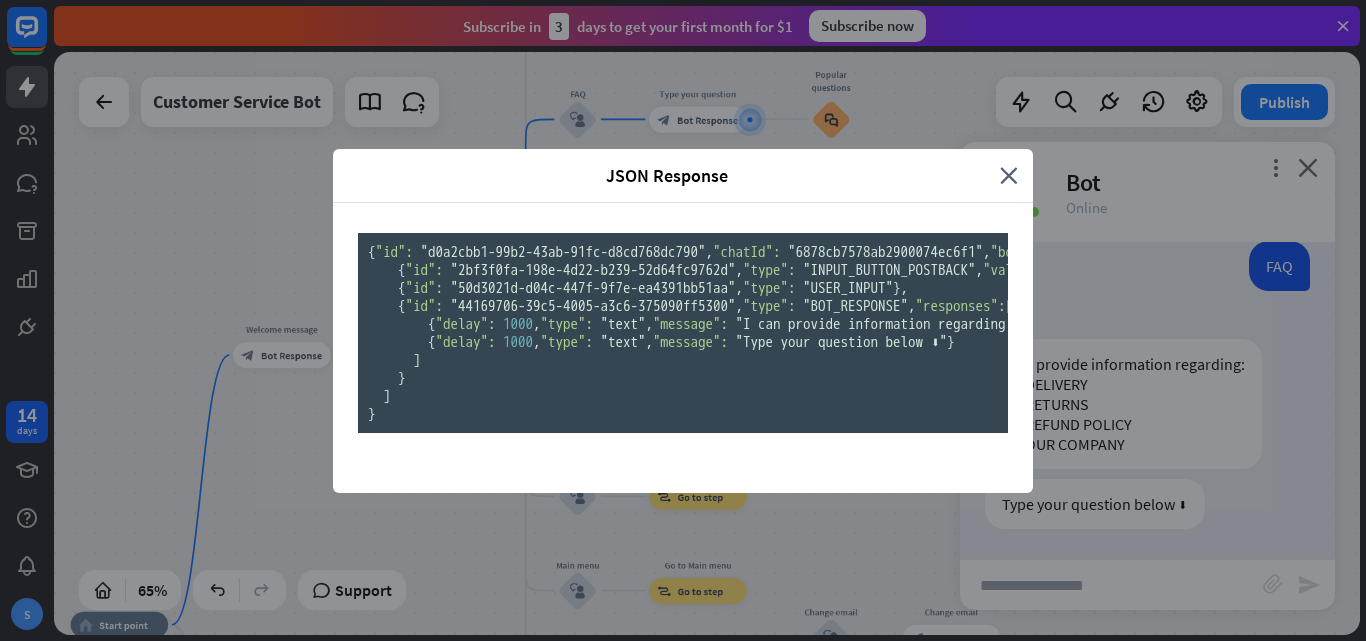 scroll, scrollTop: 0, scrollLeft: 0, axis: both 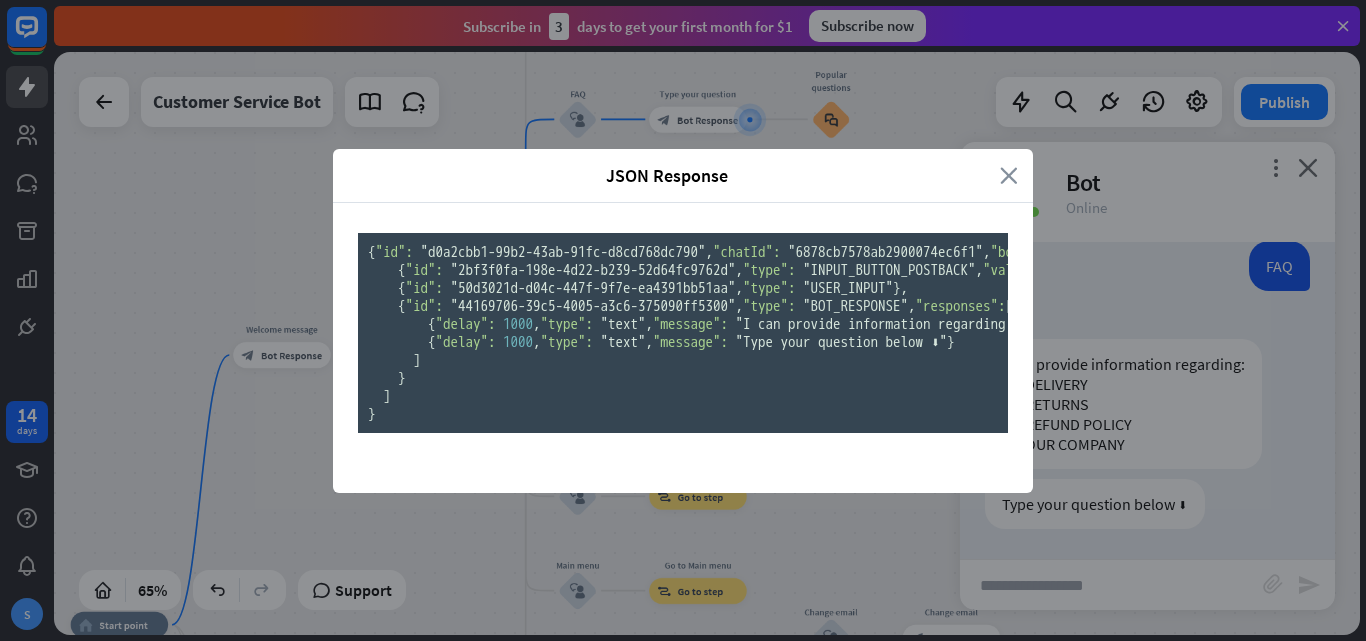 click on "close" at bounding box center (1009, 175) 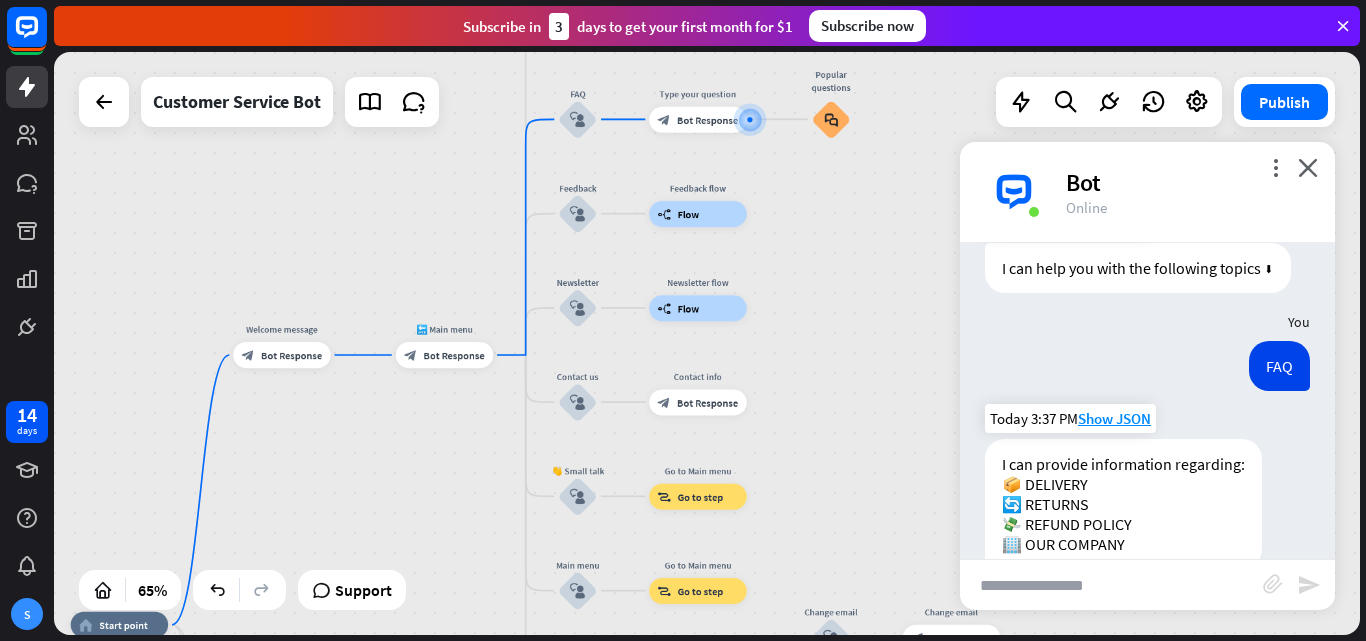 scroll, scrollTop: 17, scrollLeft: 0, axis: vertical 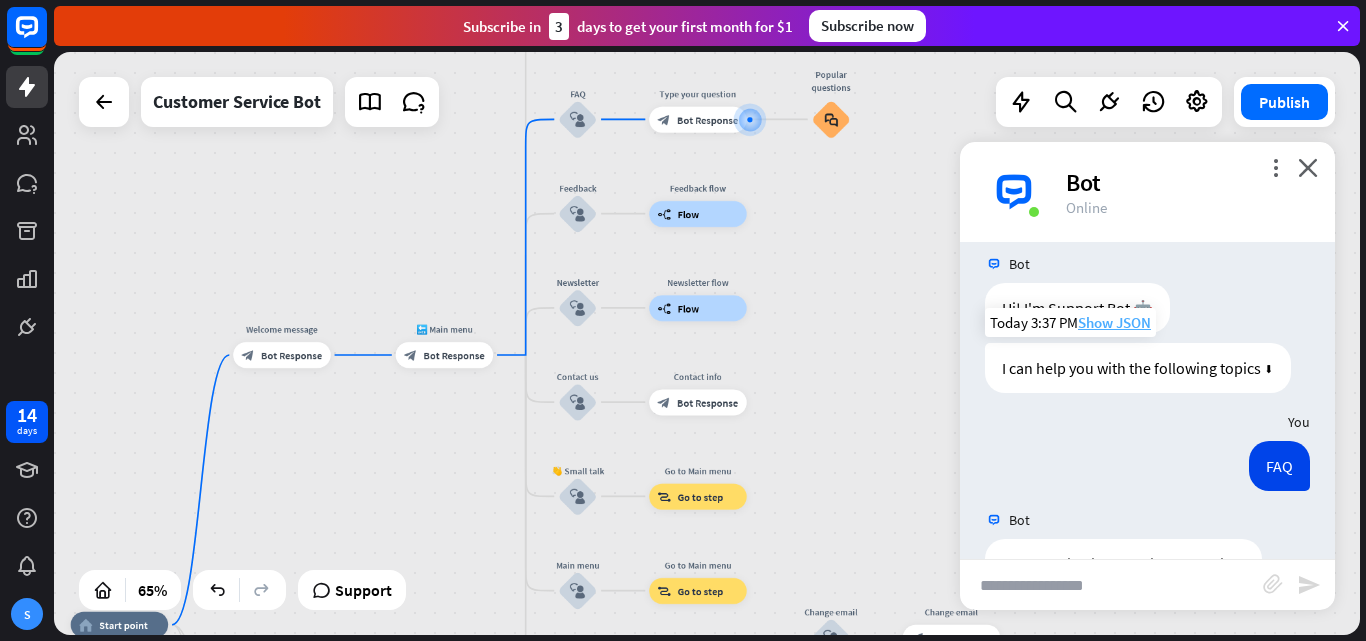 click on "Show JSON" at bounding box center [1114, 322] 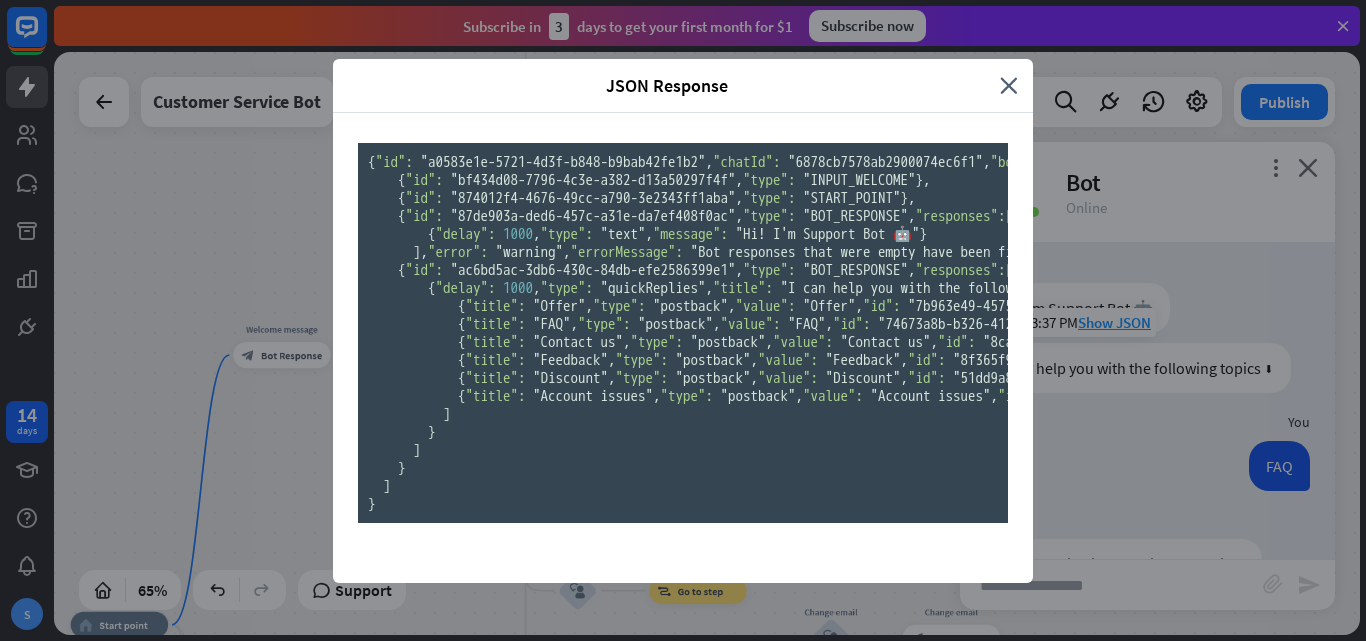 scroll, scrollTop: 0, scrollLeft: 0, axis: both 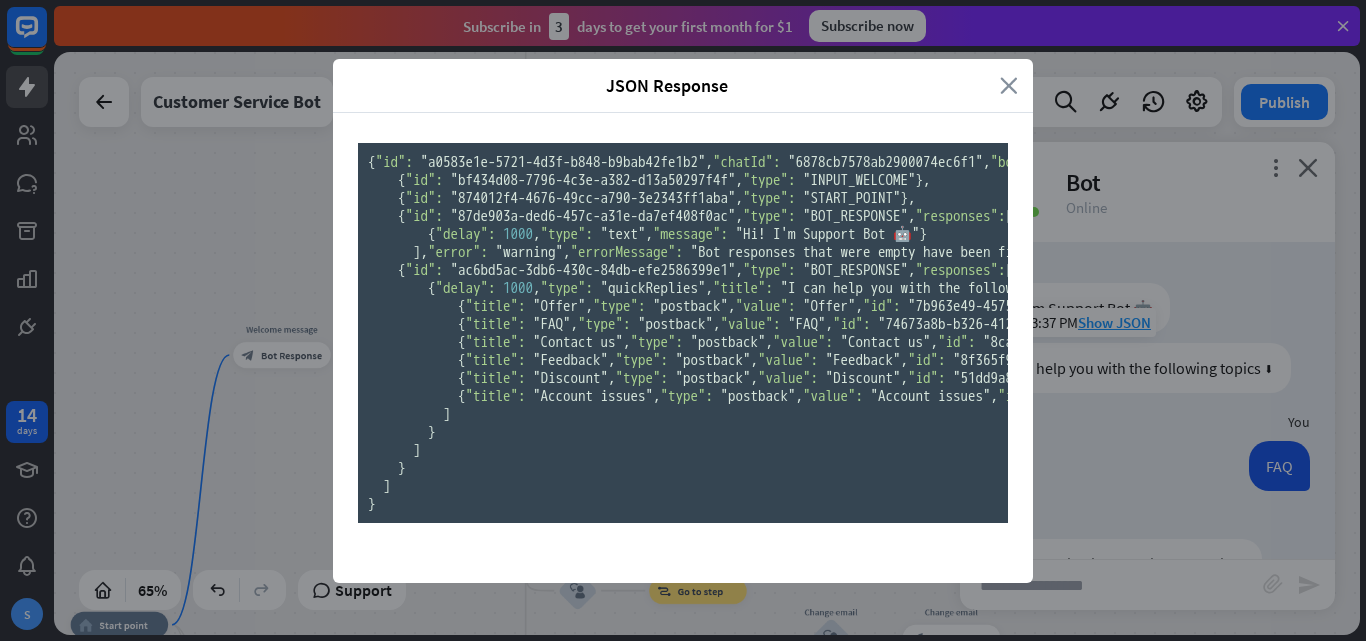 click on "close" at bounding box center (1009, 85) 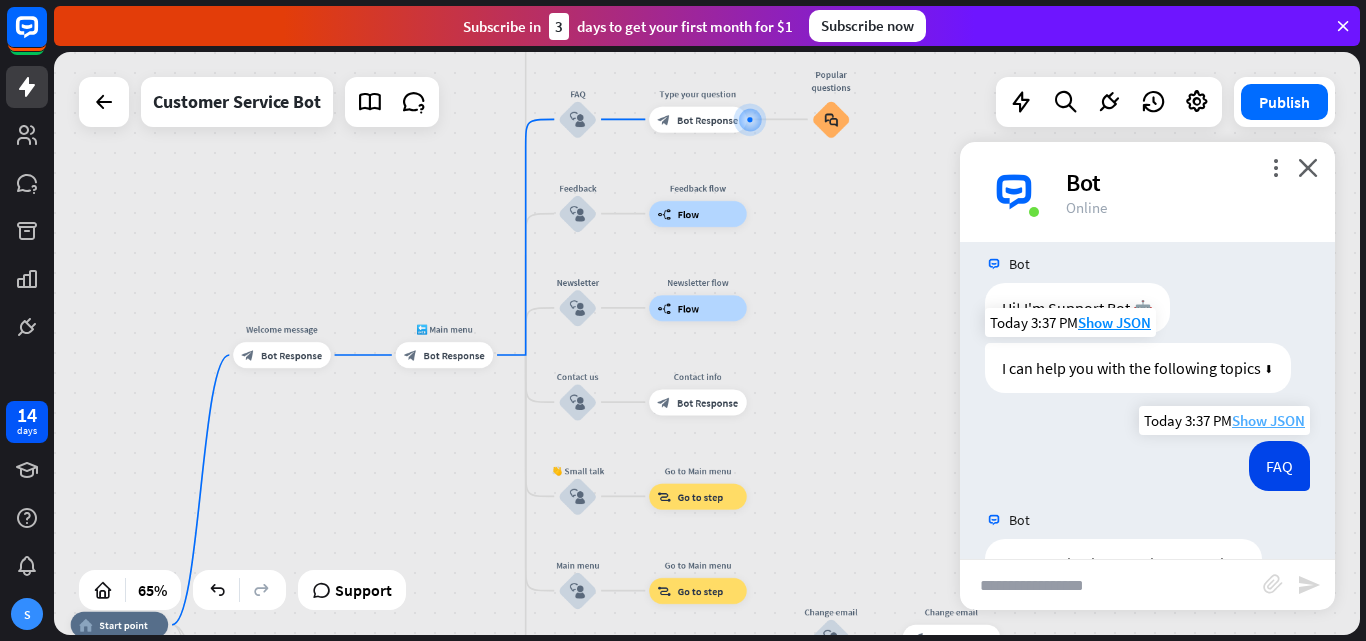 click on "Show JSON" at bounding box center [1268, 420] 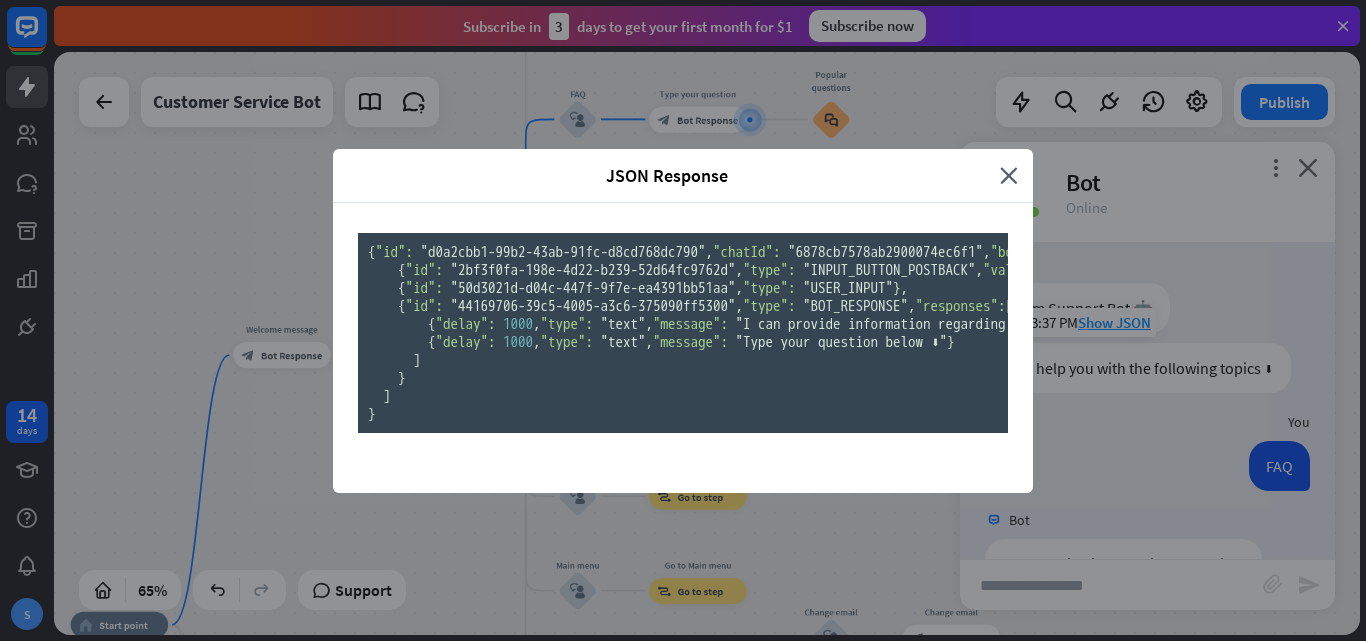 scroll, scrollTop: 0, scrollLeft: 0, axis: both 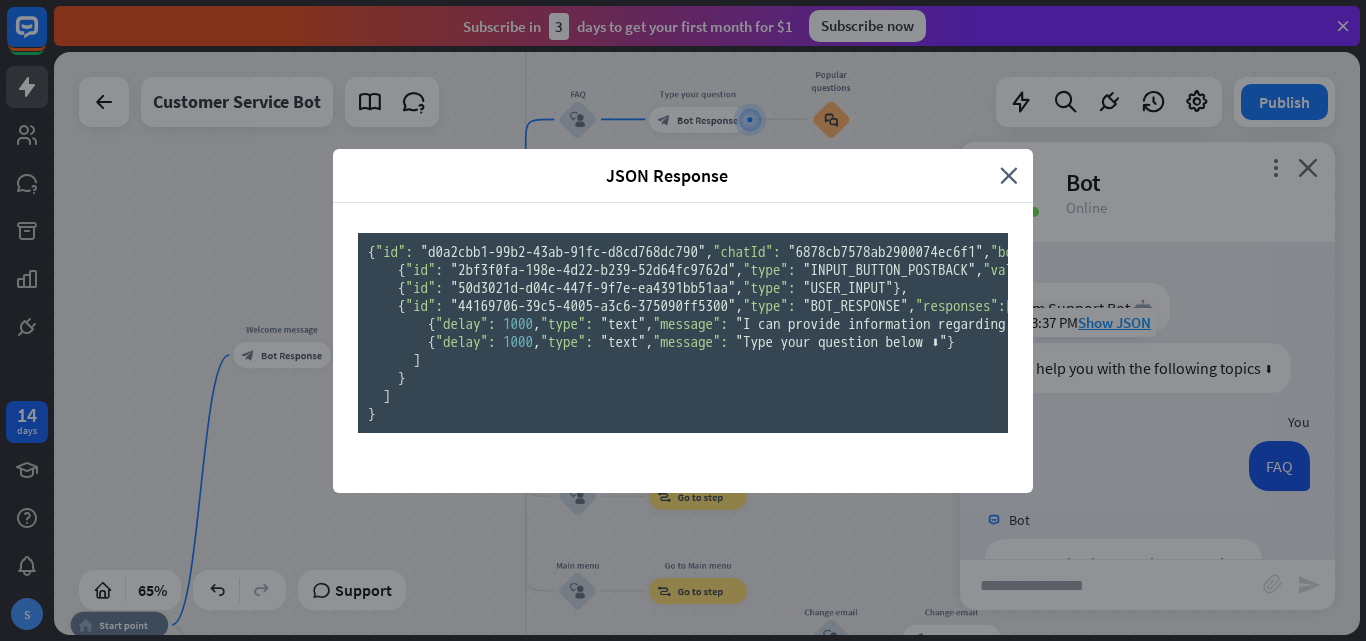 click on "JSON Response
close" at bounding box center (683, 176) 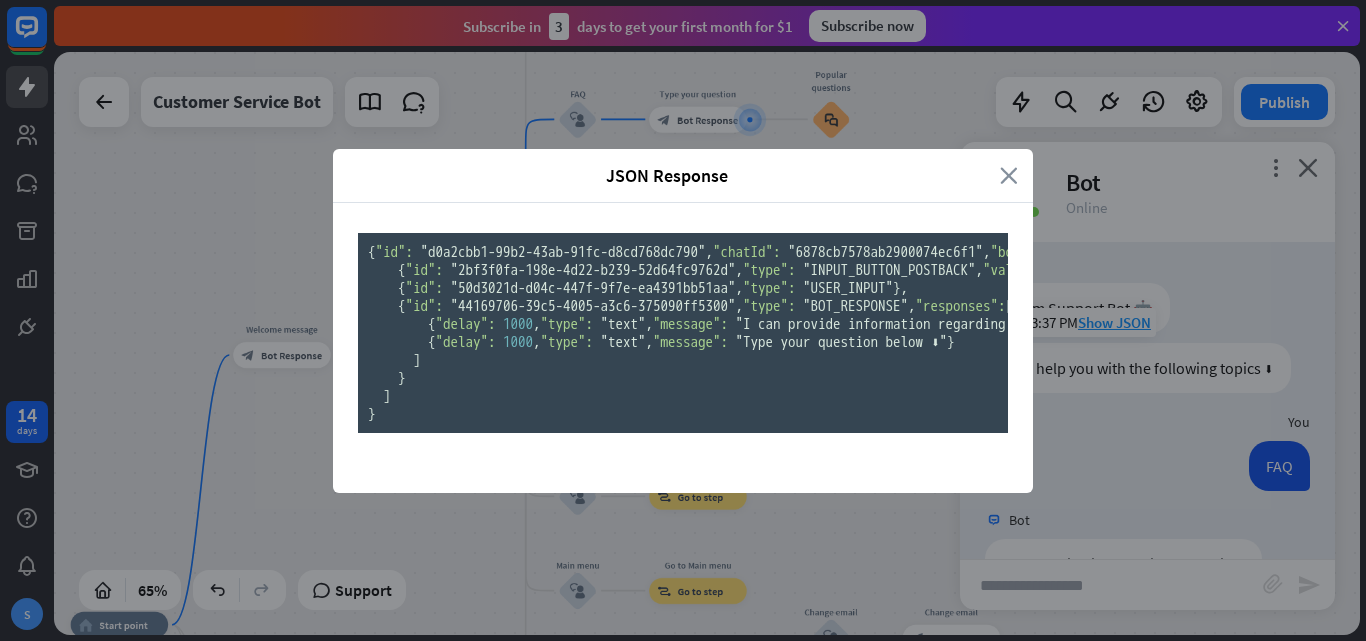 click on "close" at bounding box center (1009, 175) 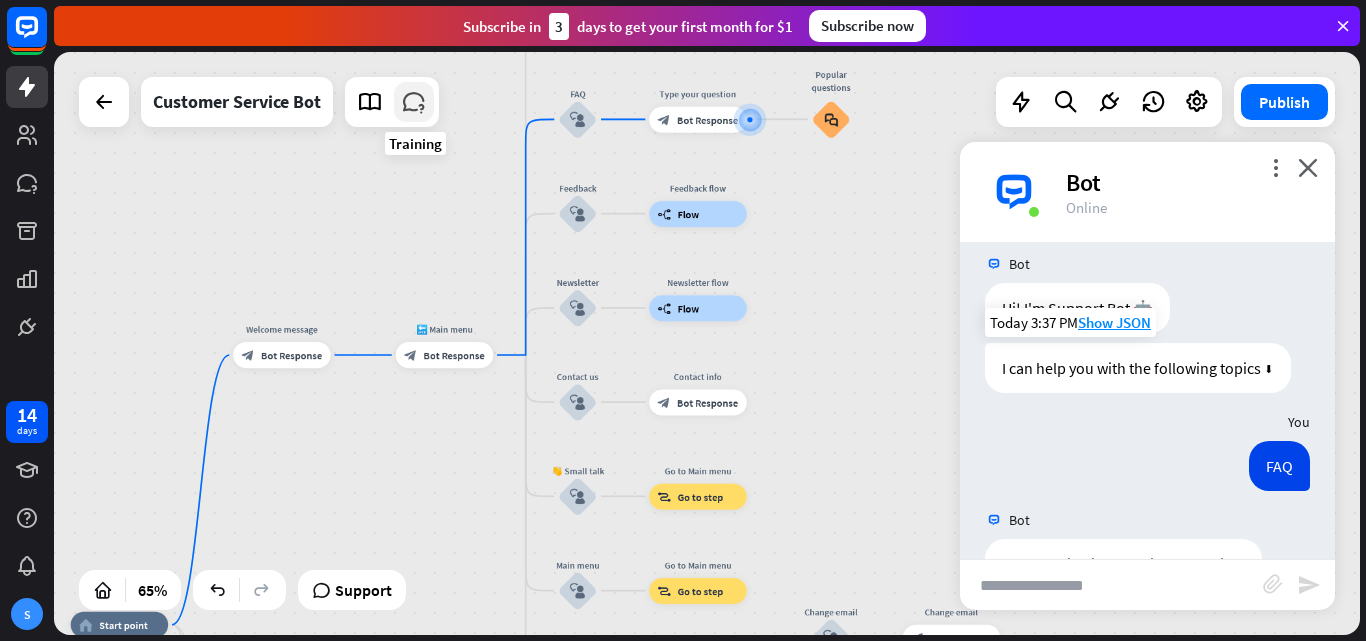 click at bounding box center [414, 102] 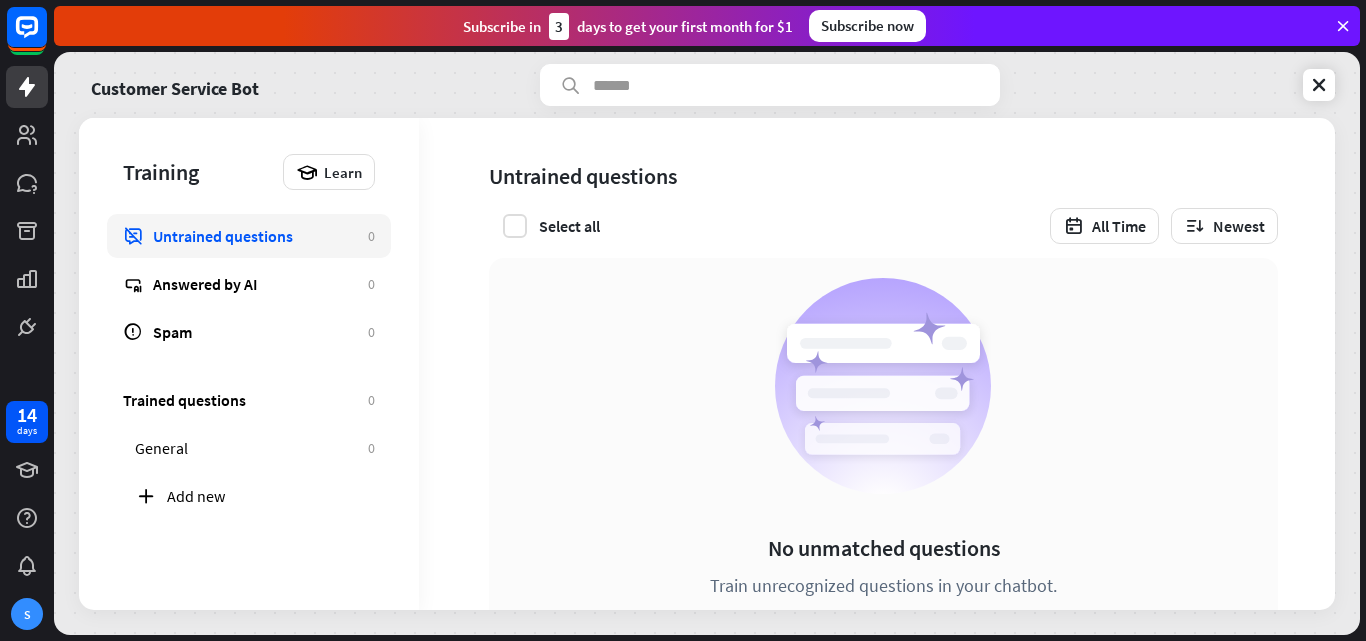 click on "Select all
All Time
Newest" at bounding box center (883, 226) 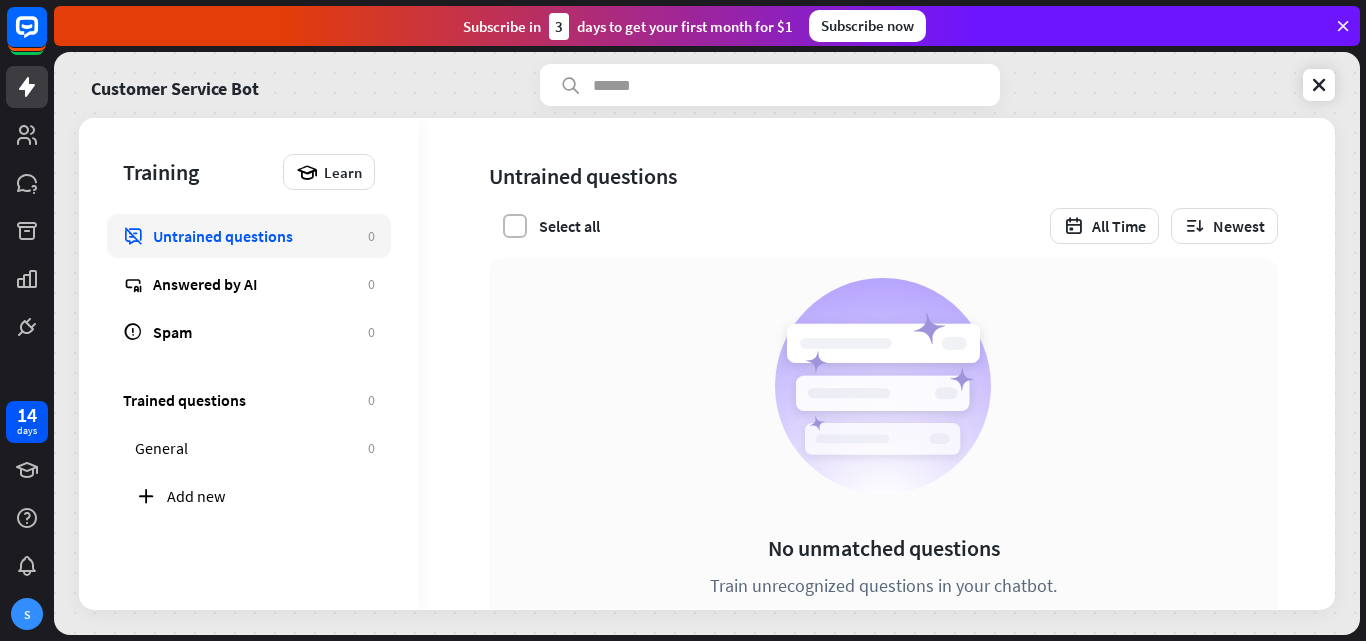 click at bounding box center [515, 226] 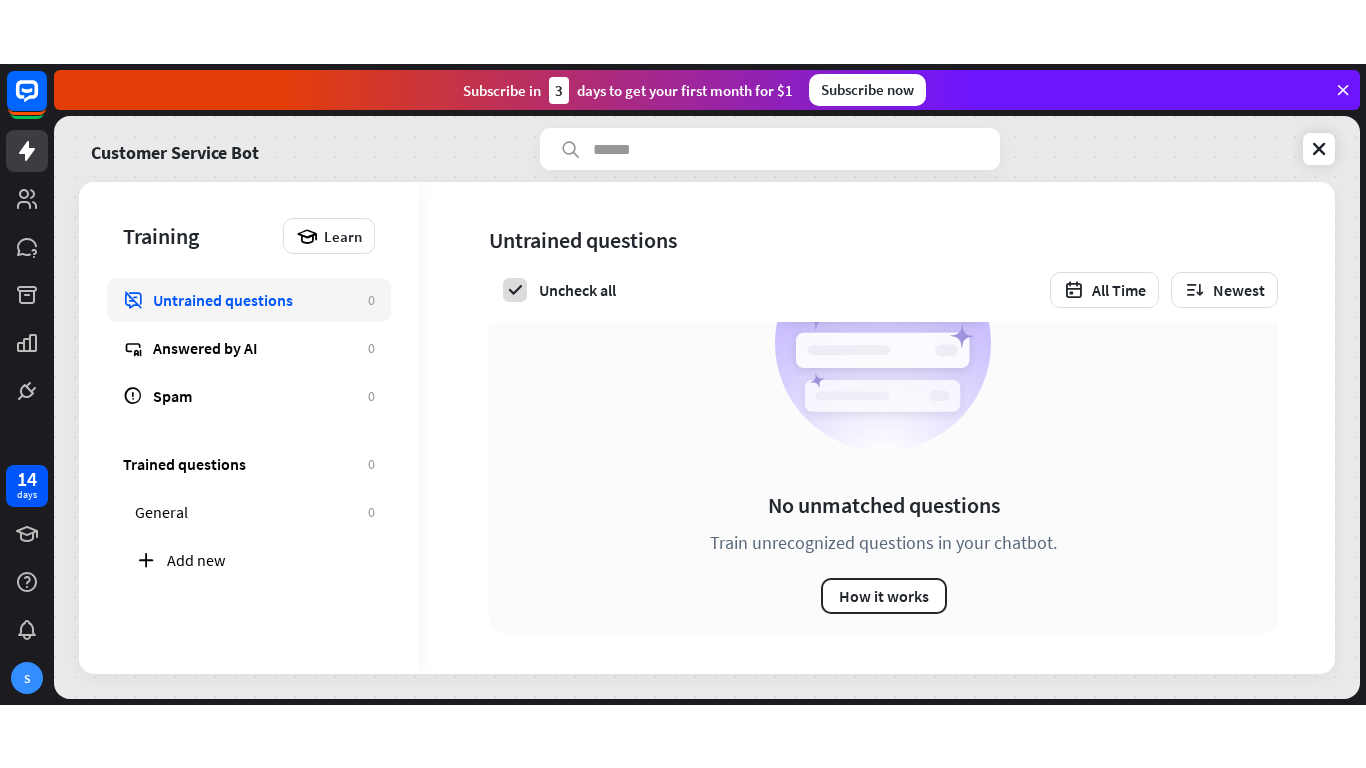 scroll, scrollTop: 109, scrollLeft: 0, axis: vertical 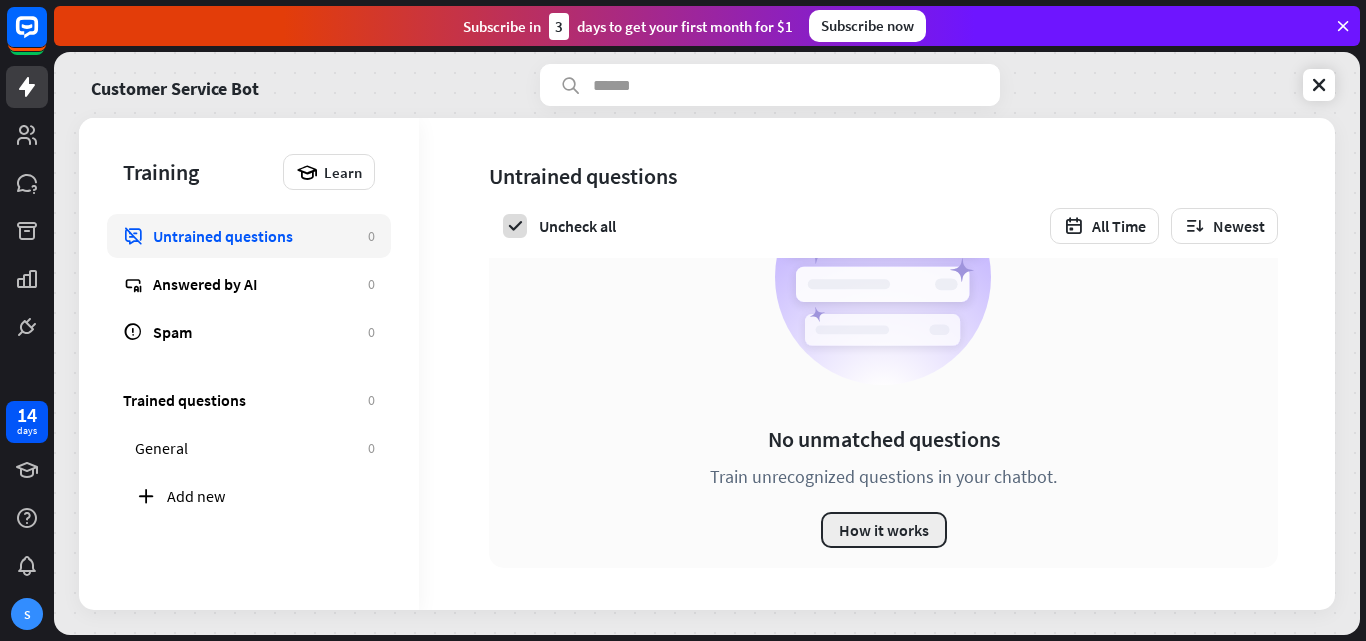 click on "How it works" at bounding box center (884, 530) 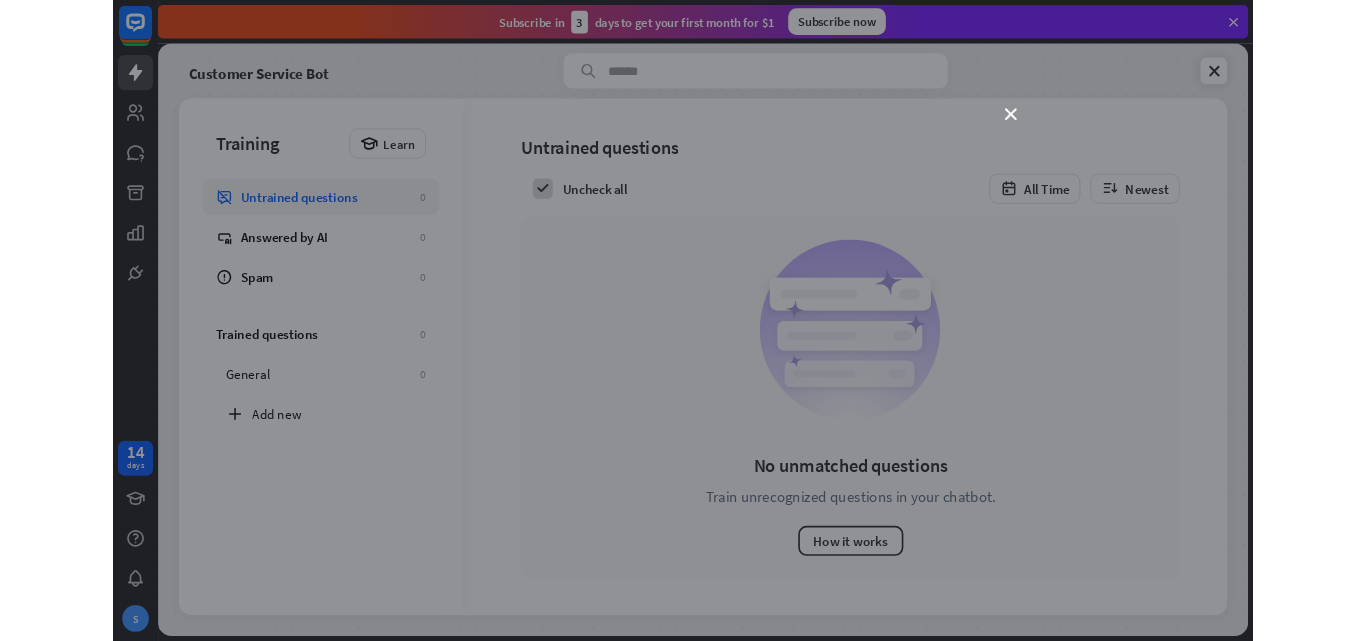 scroll, scrollTop: 0, scrollLeft: 0, axis: both 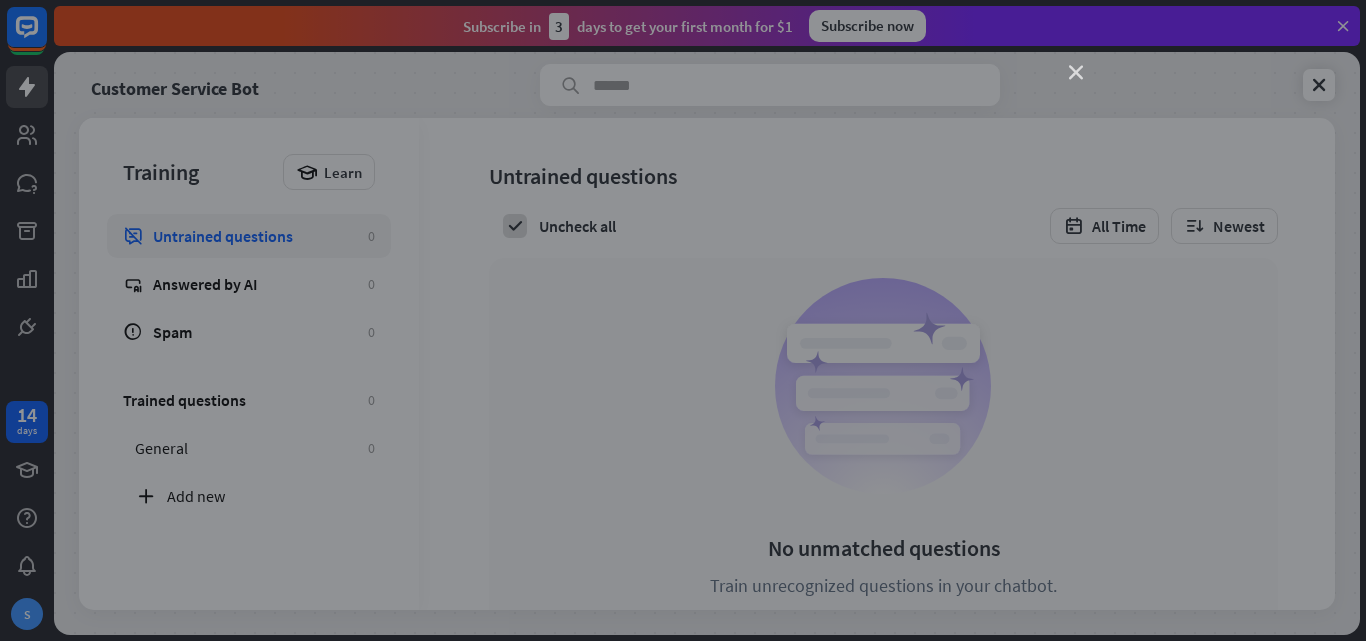 click on "close" at bounding box center (1076, 73) 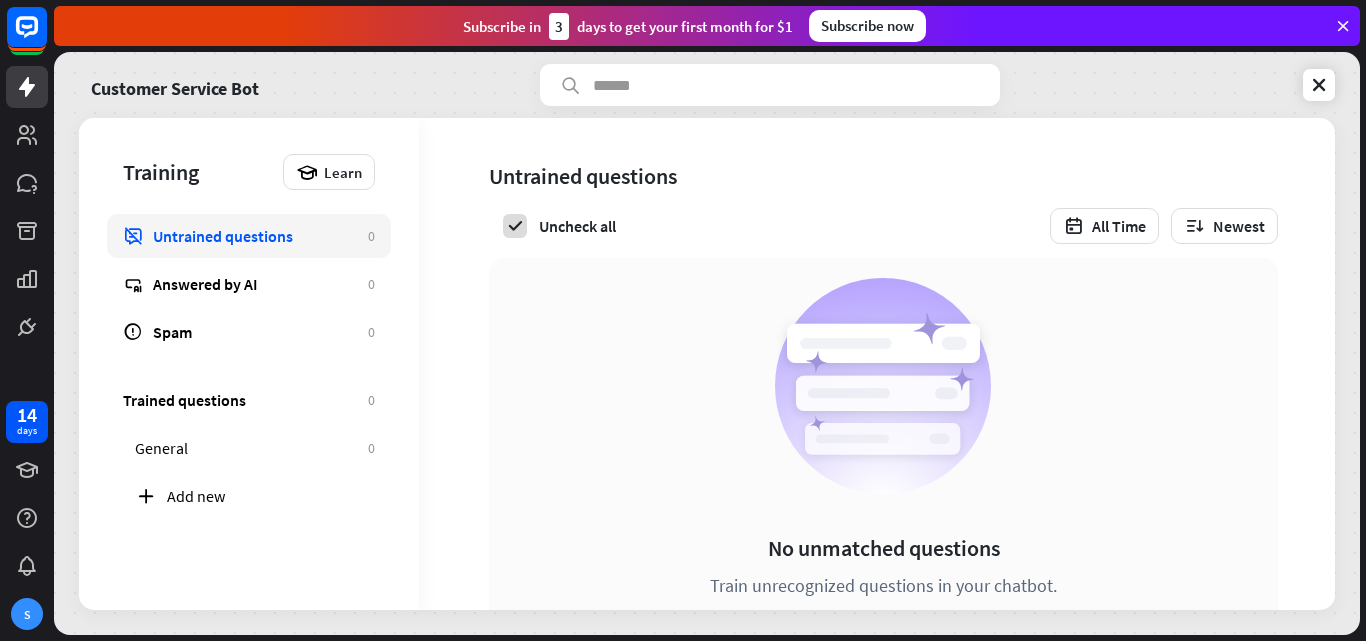 click on "Untrained questions" at bounding box center [255, 236] 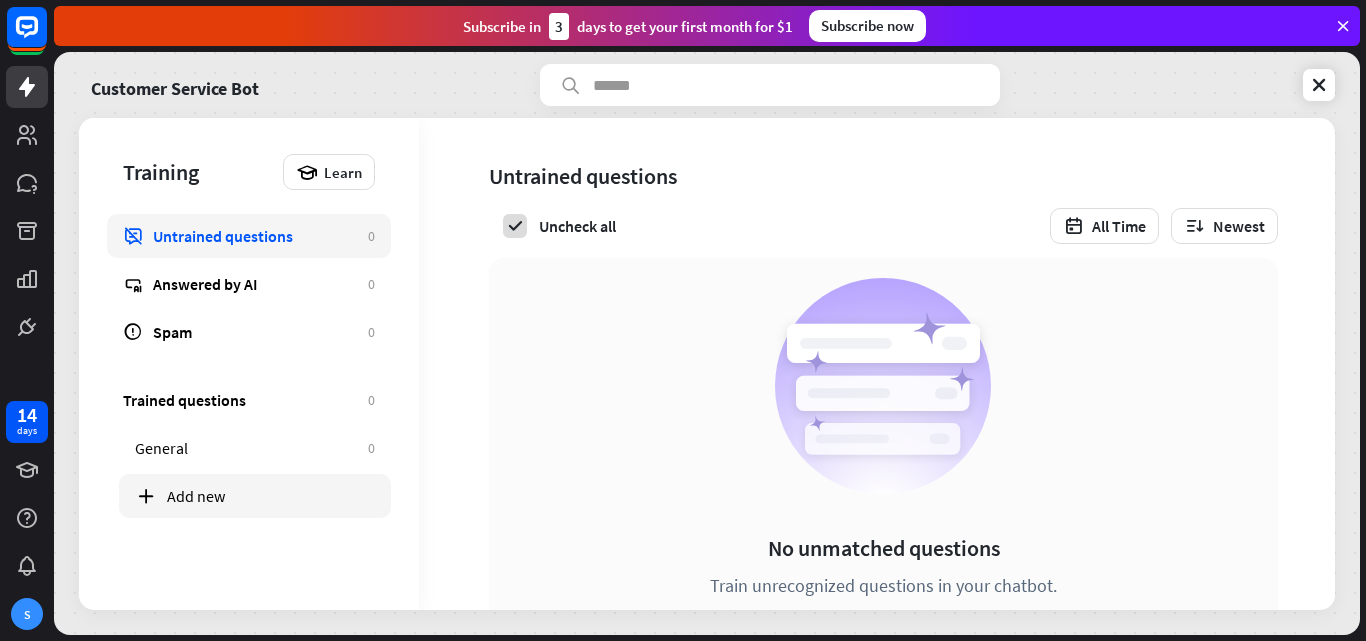click on "Add new" at bounding box center (271, 496) 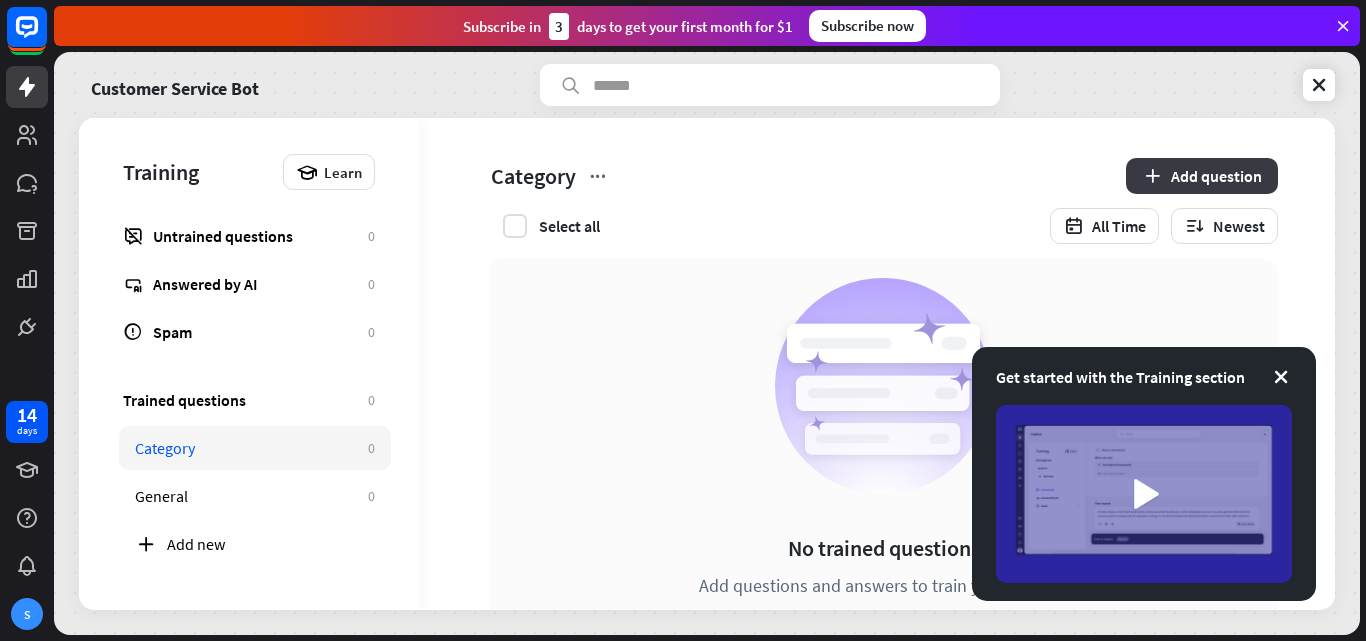click on "Add question" at bounding box center (1202, 176) 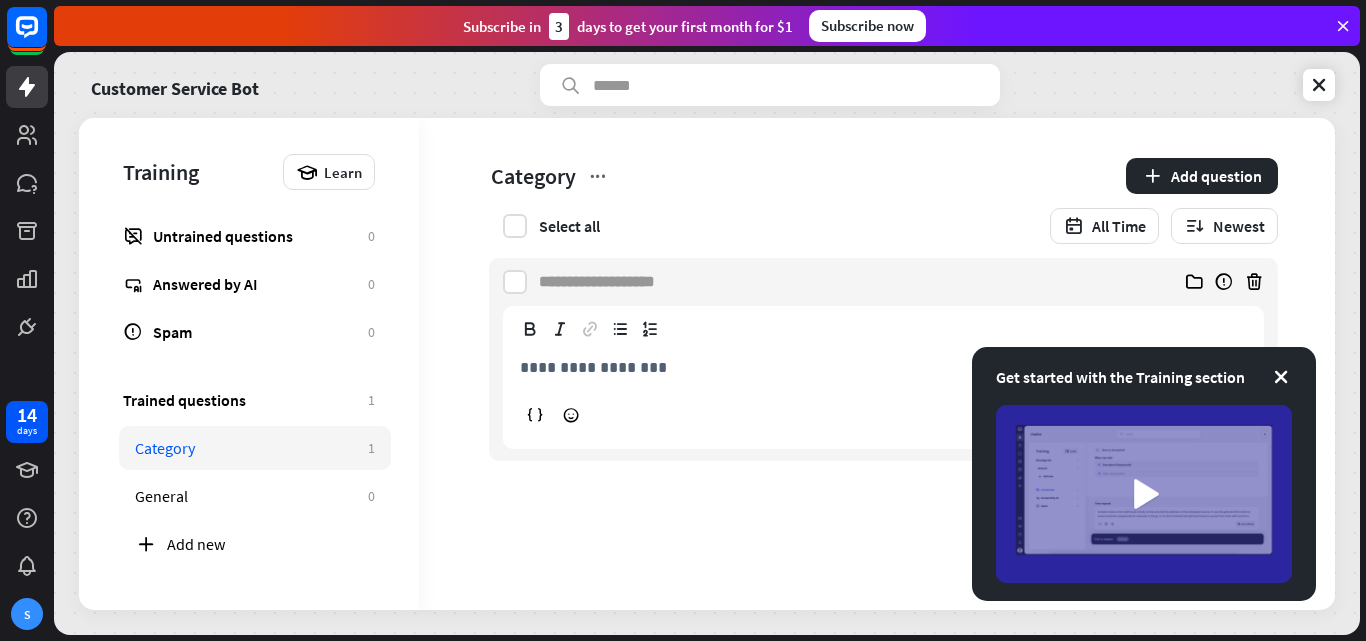 paste on "**********" 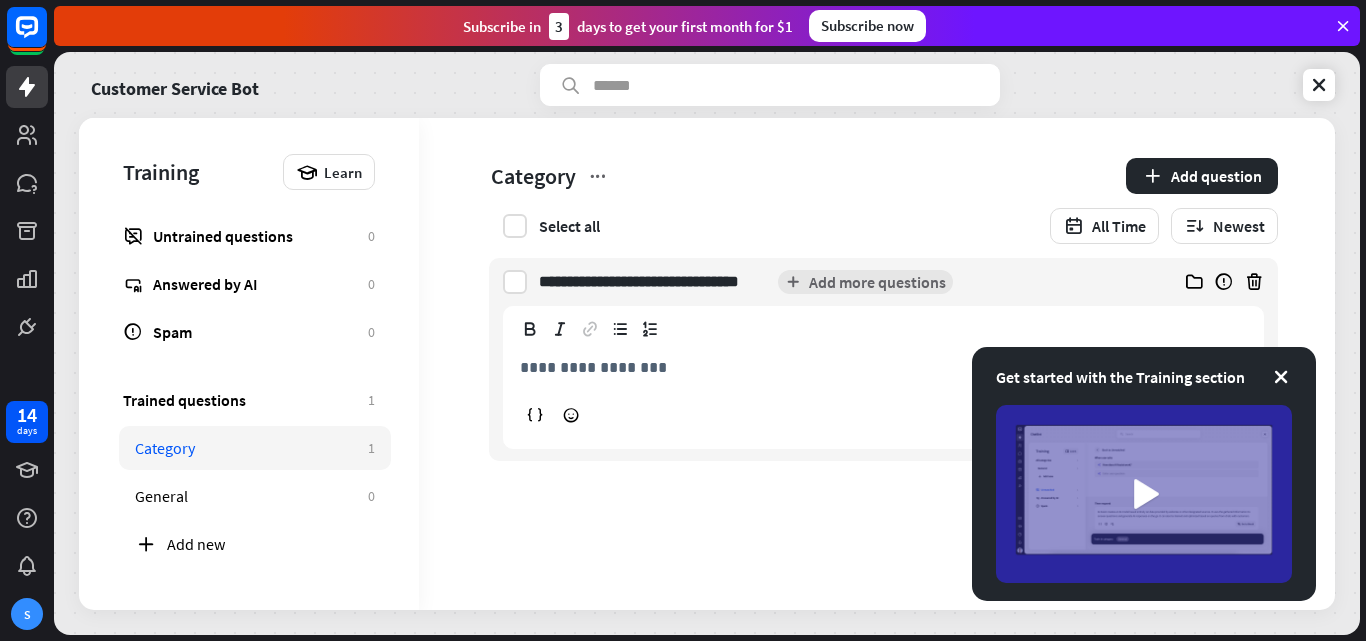 type on "**********" 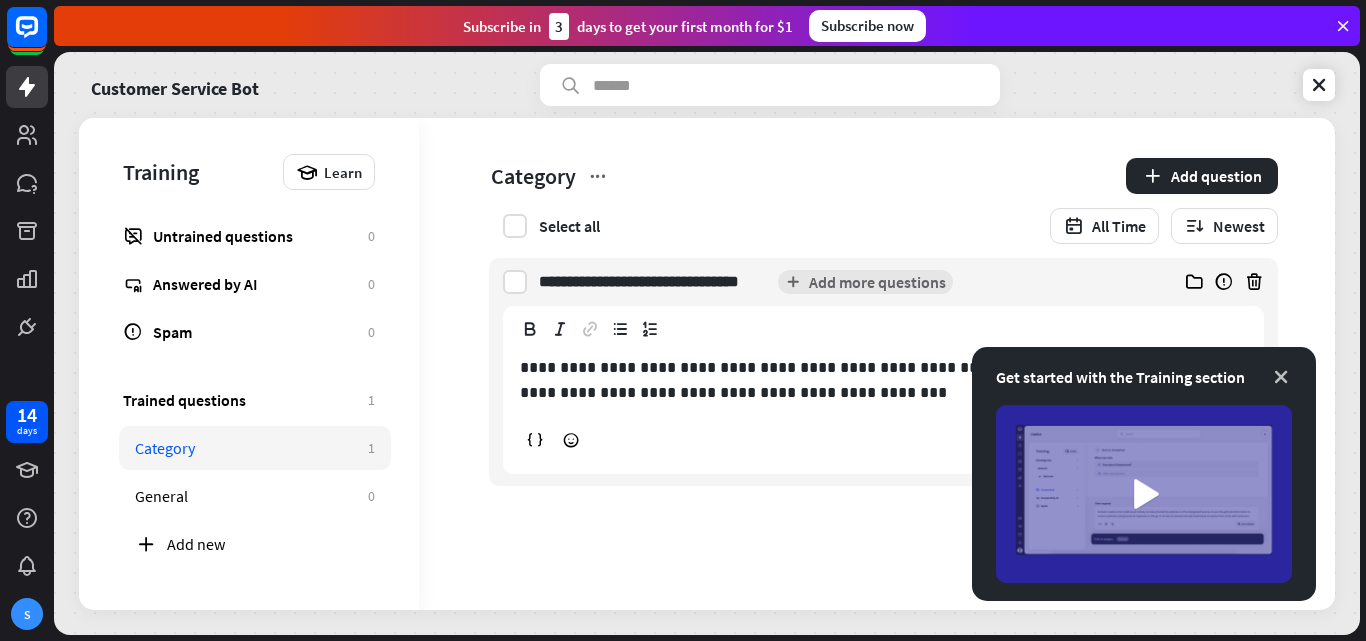 click at bounding box center (1281, 377) 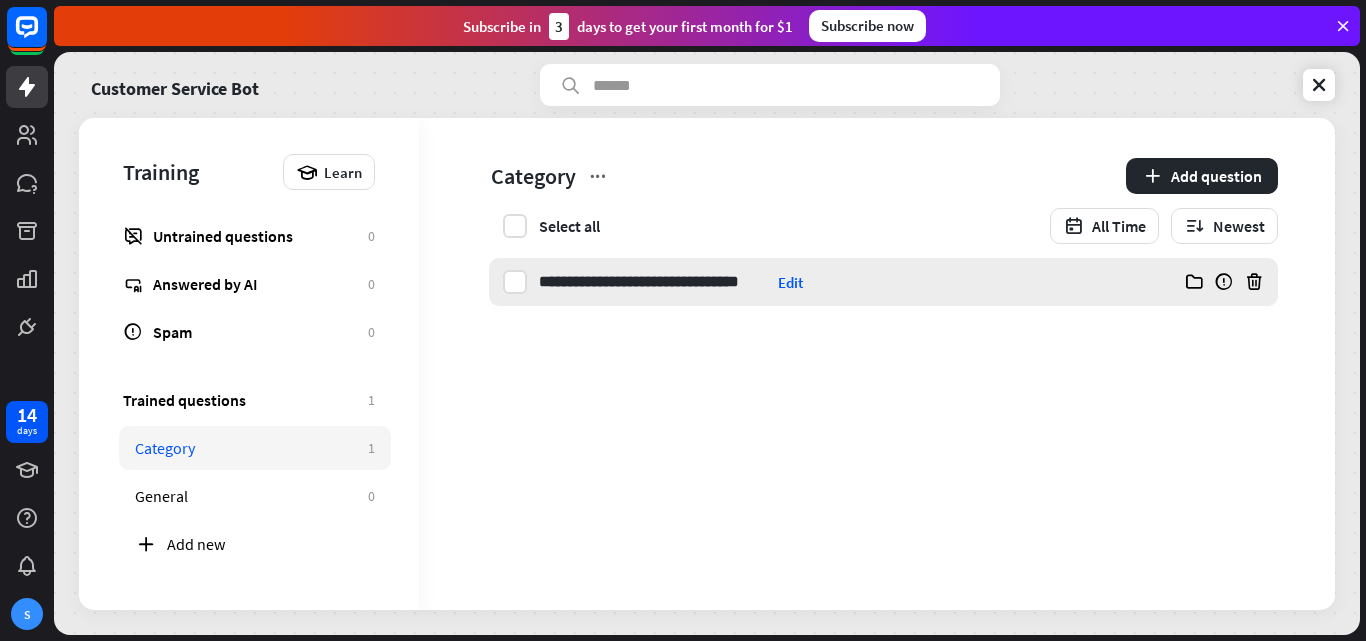 click on "Edit" at bounding box center [790, 282] 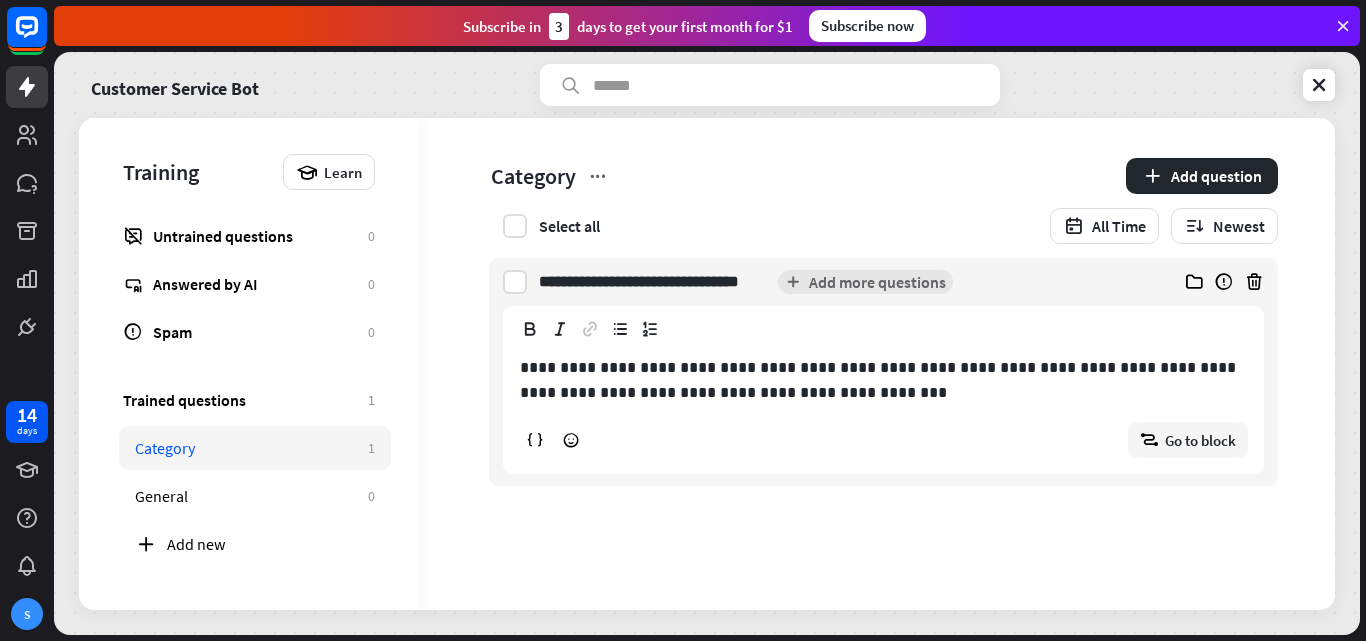 click on "**********" at bounding box center (883, 380) 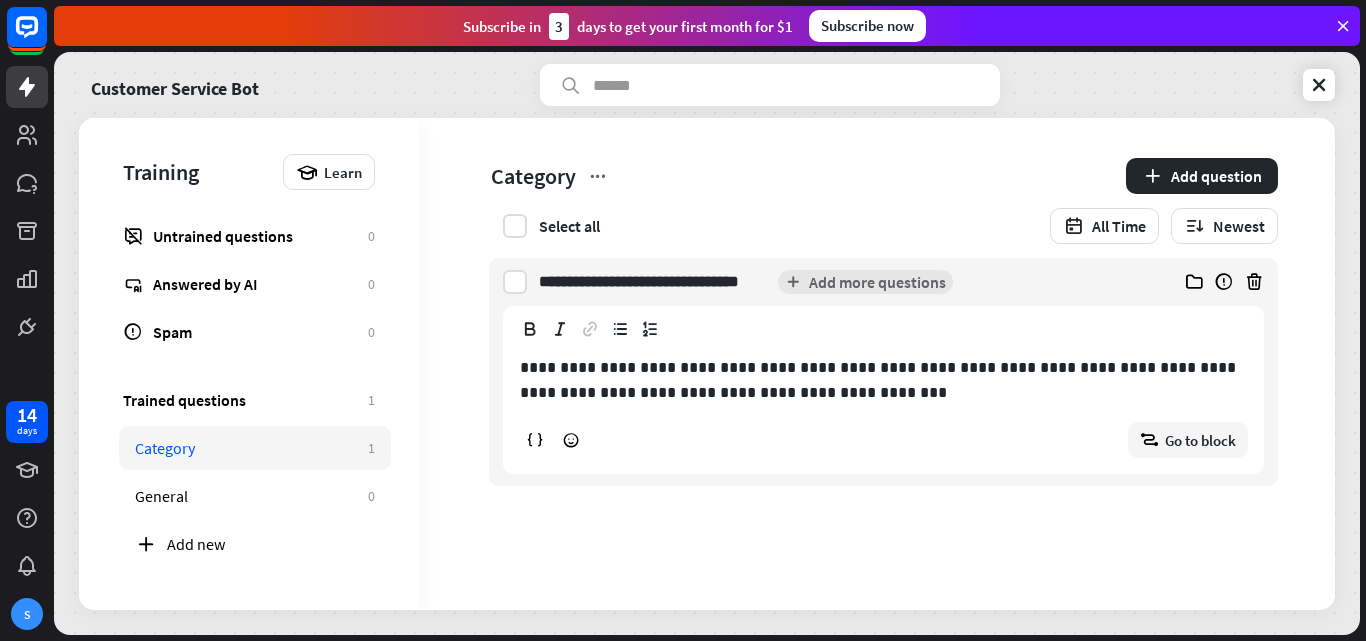 type 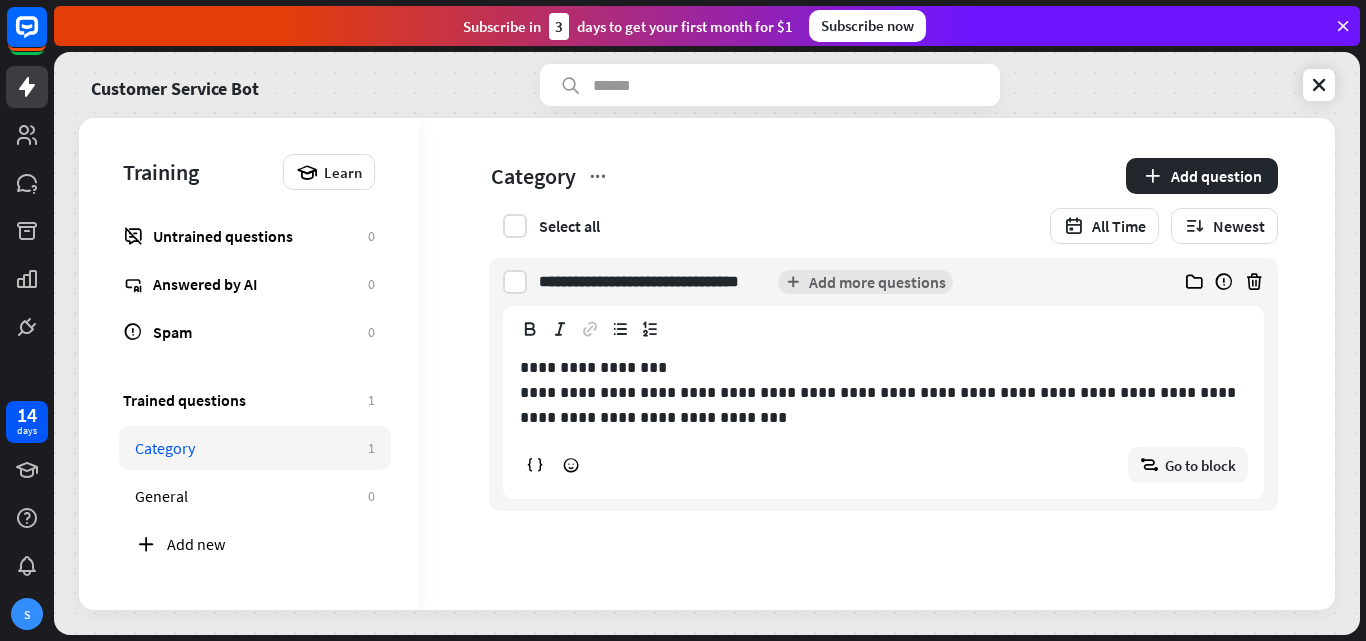 click on "**********" at bounding box center (883, 405) 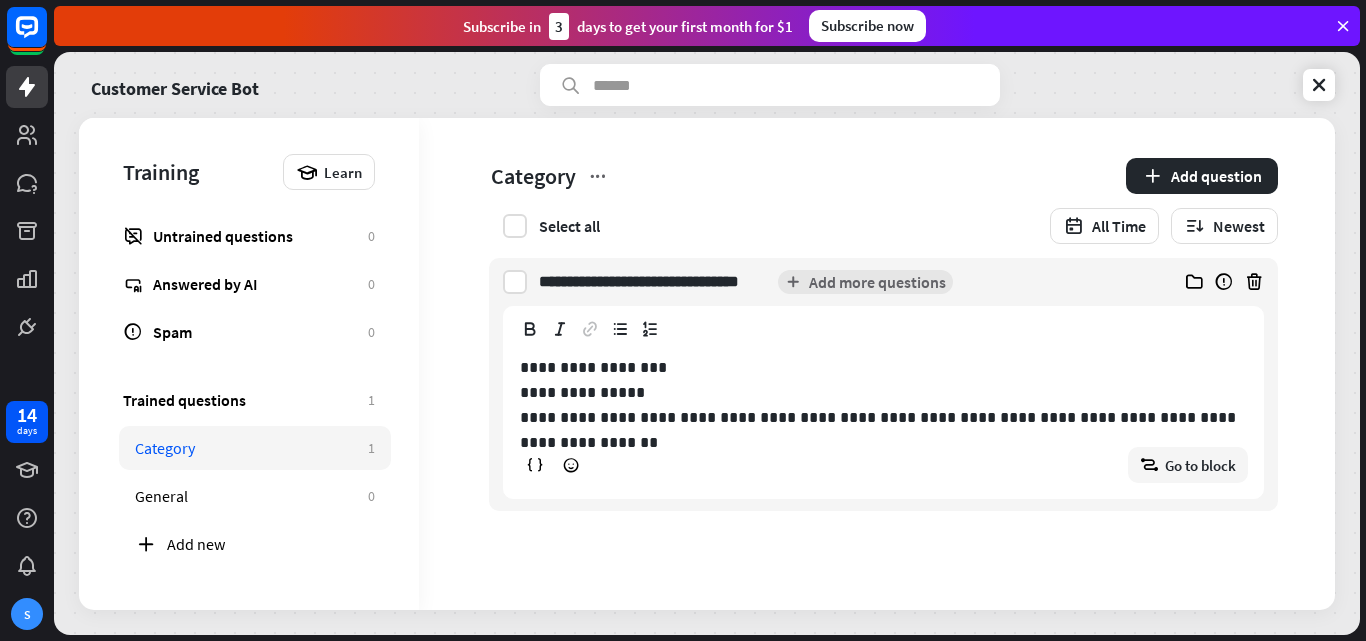 click on "**********" at bounding box center (883, 417) 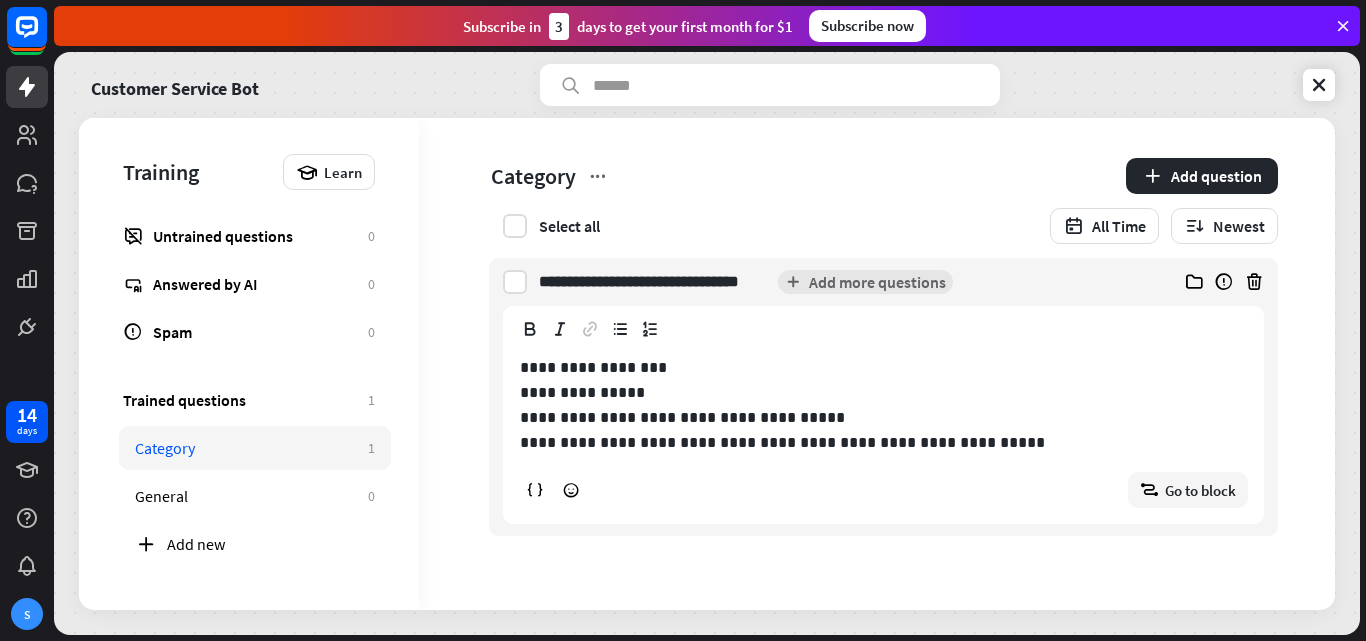 click on "**********" at bounding box center (883, 442) 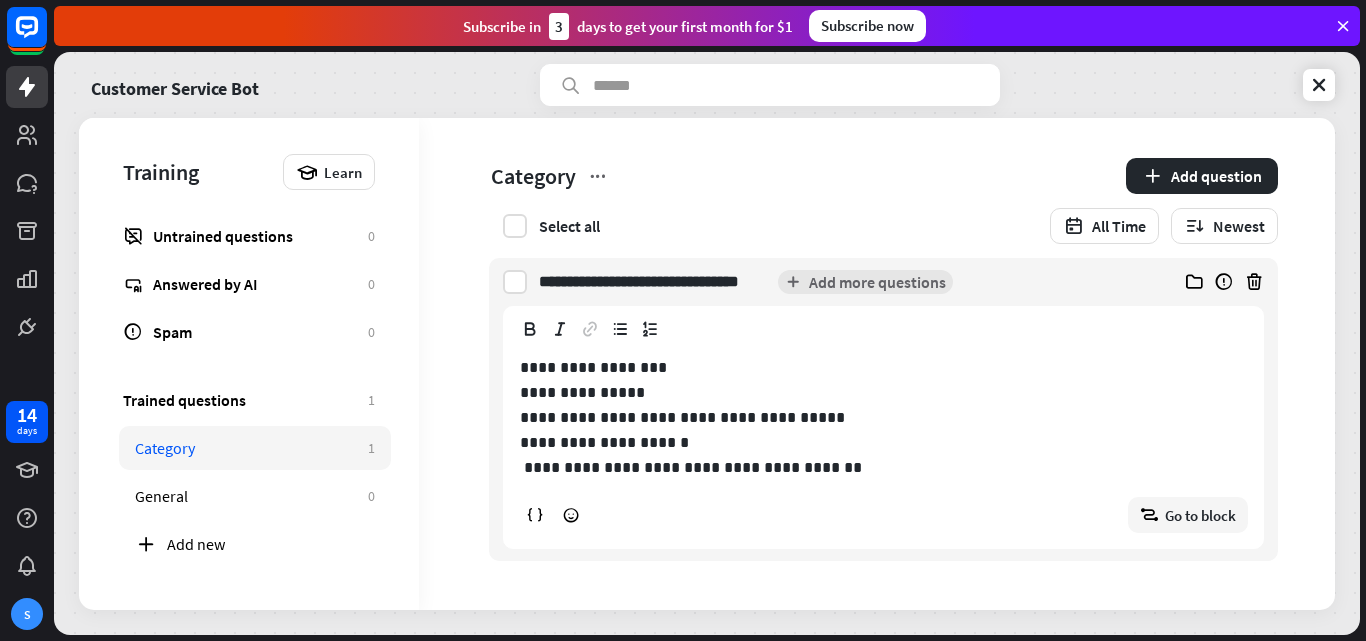 click on "**********" at bounding box center [883, 467] 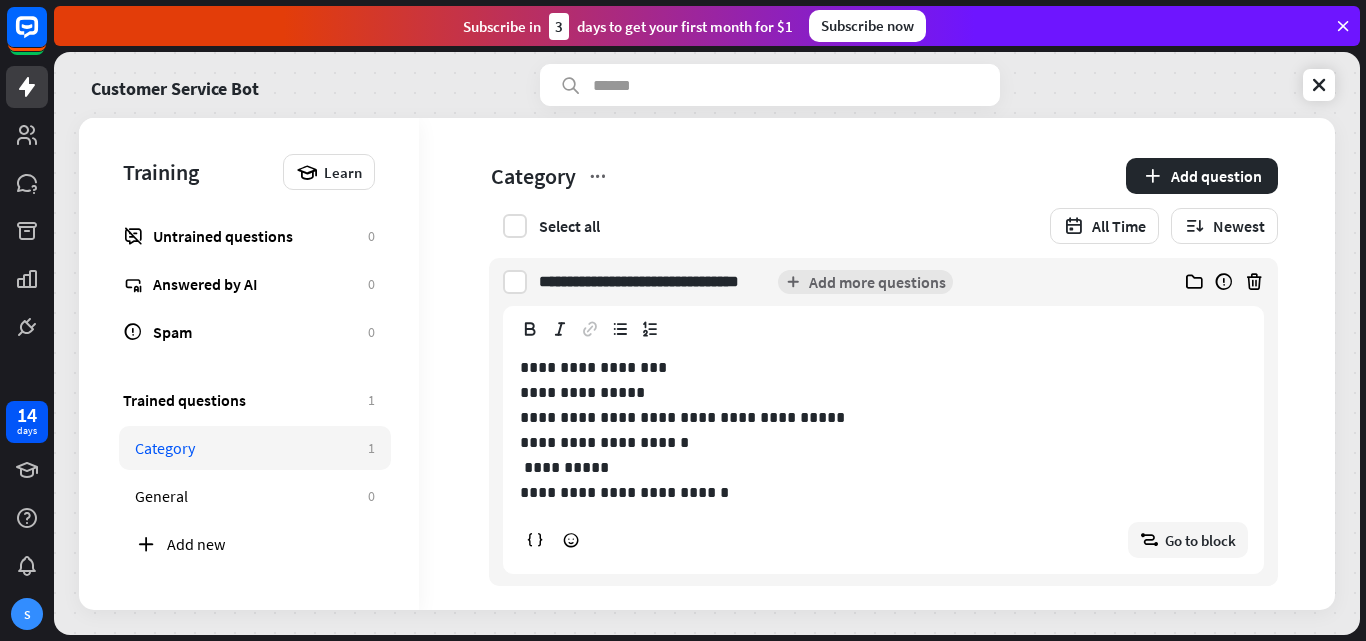 click on "**********" at bounding box center [883, 492] 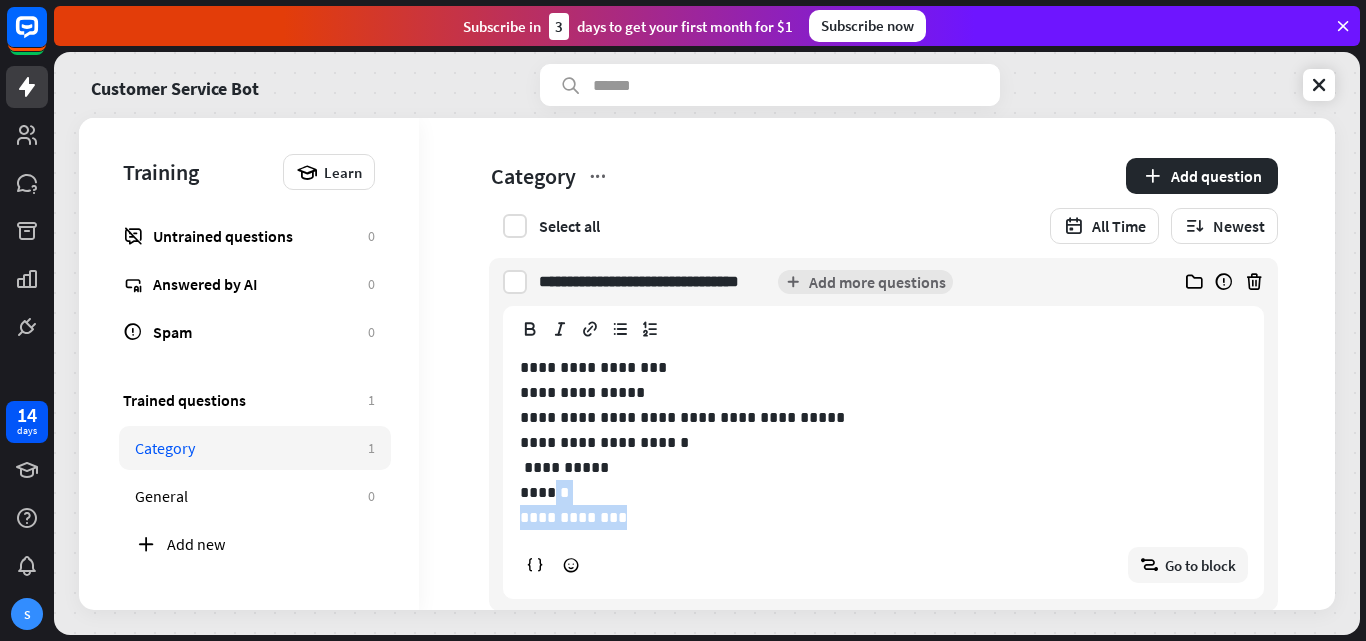 drag, startPoint x: 613, startPoint y: 517, endPoint x: 547, endPoint y: 489, distance: 71.693794 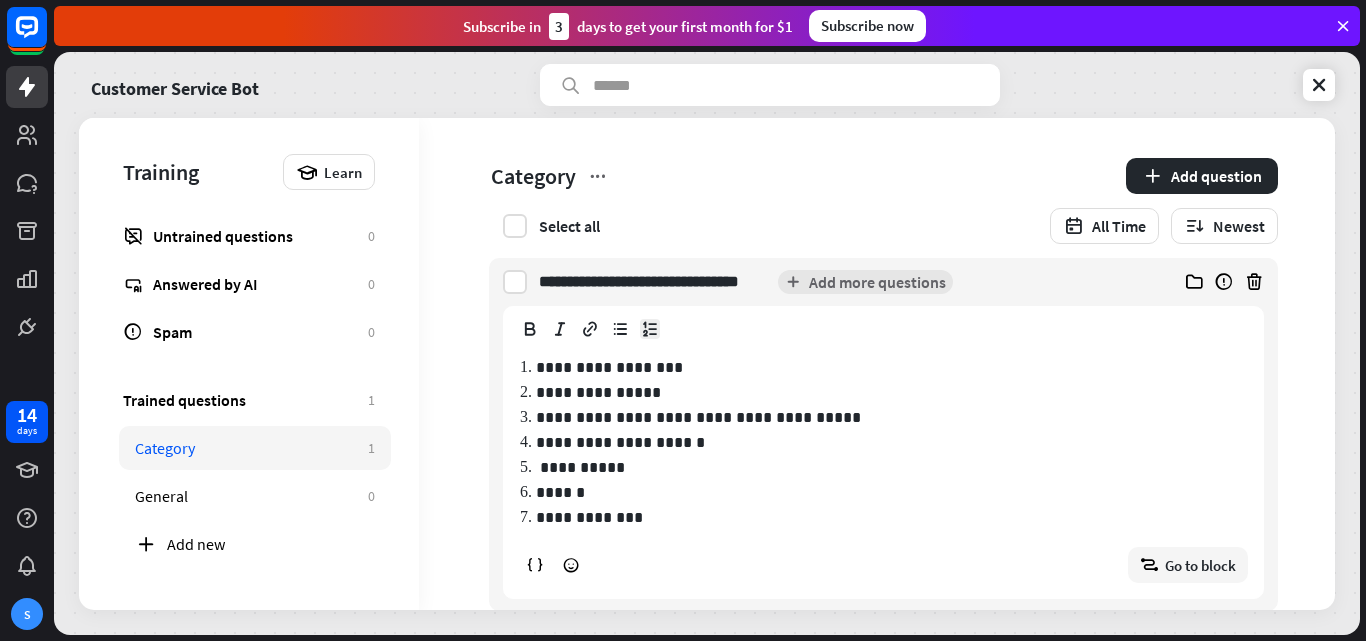 click 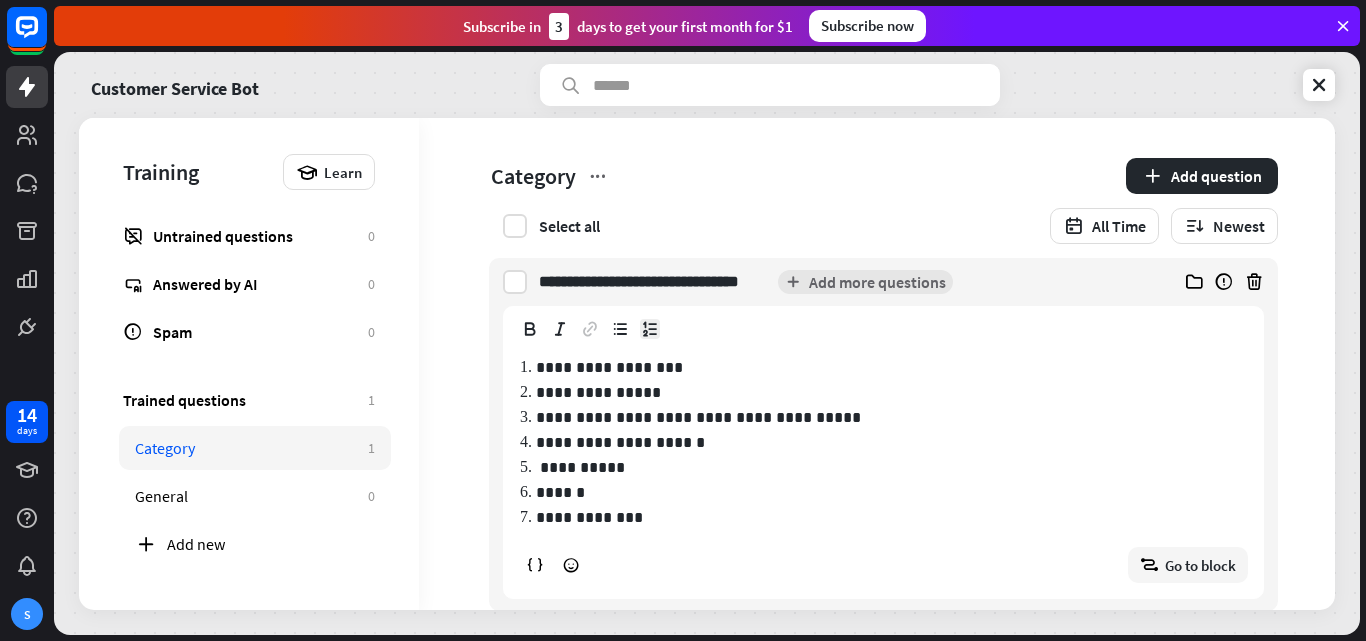 click on "**********" at bounding box center [609, 367] 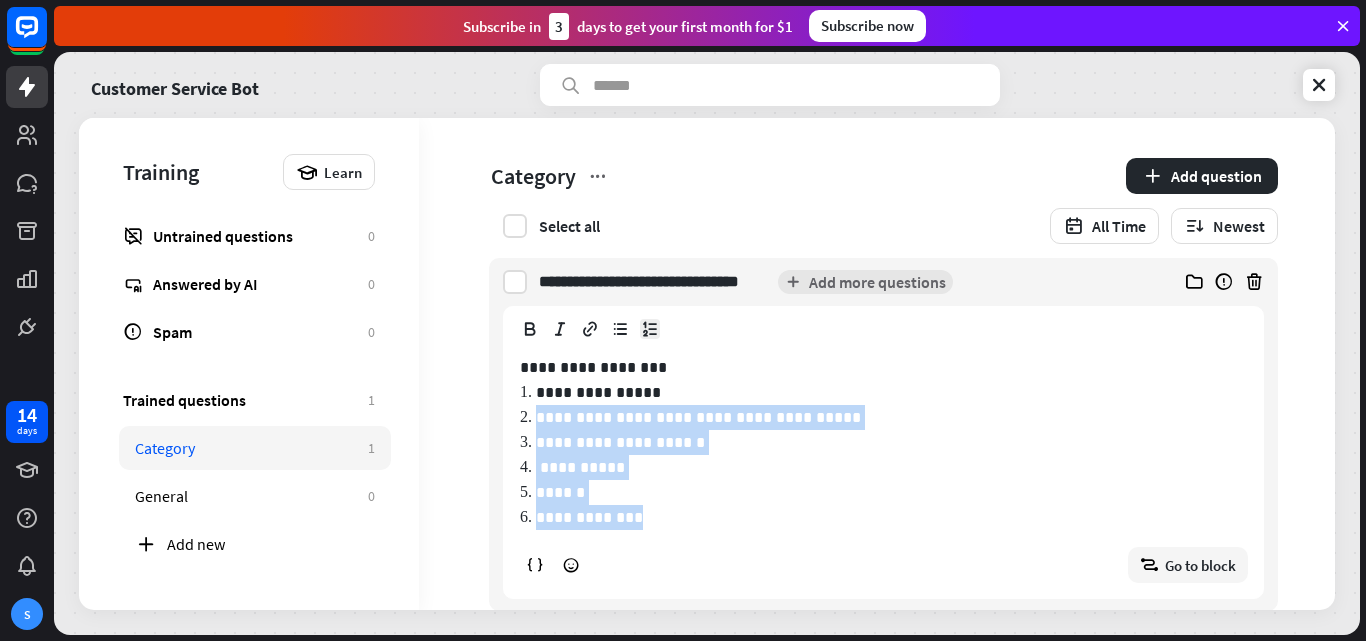 drag, startPoint x: 629, startPoint y: 511, endPoint x: 538, endPoint y: 425, distance: 125.207825 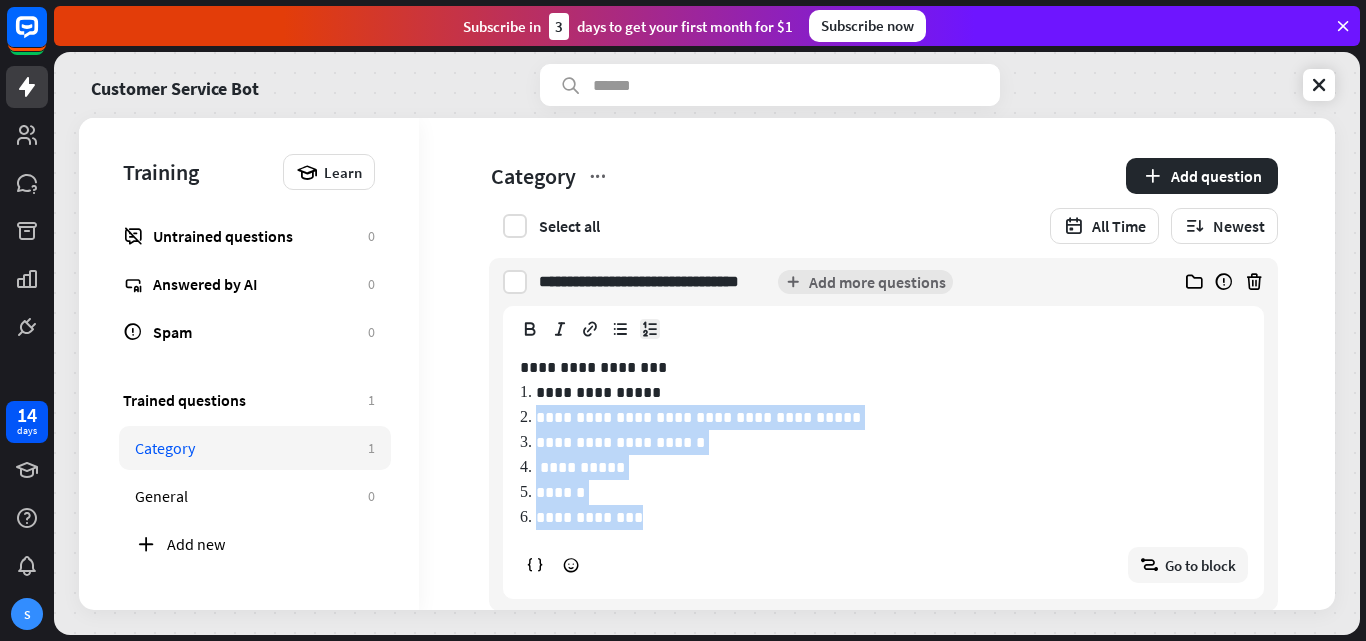 click on "**********" at bounding box center [883, 455] 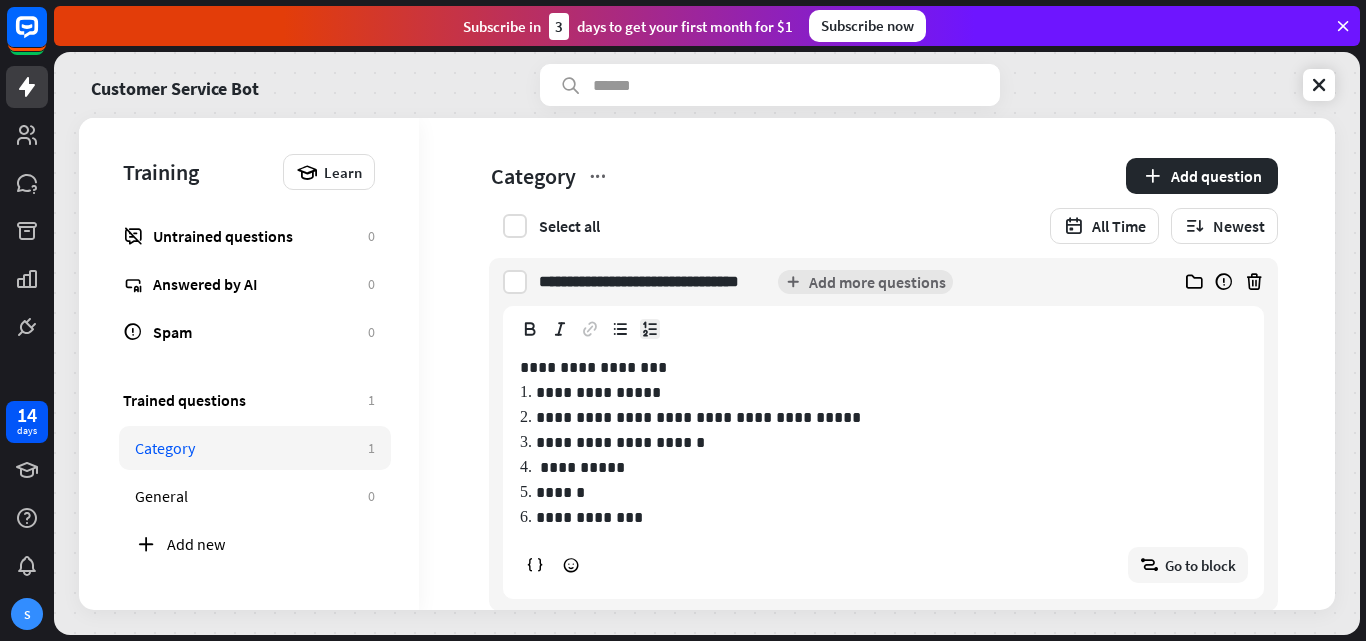 click on "Category" at bounding box center [802, 176] 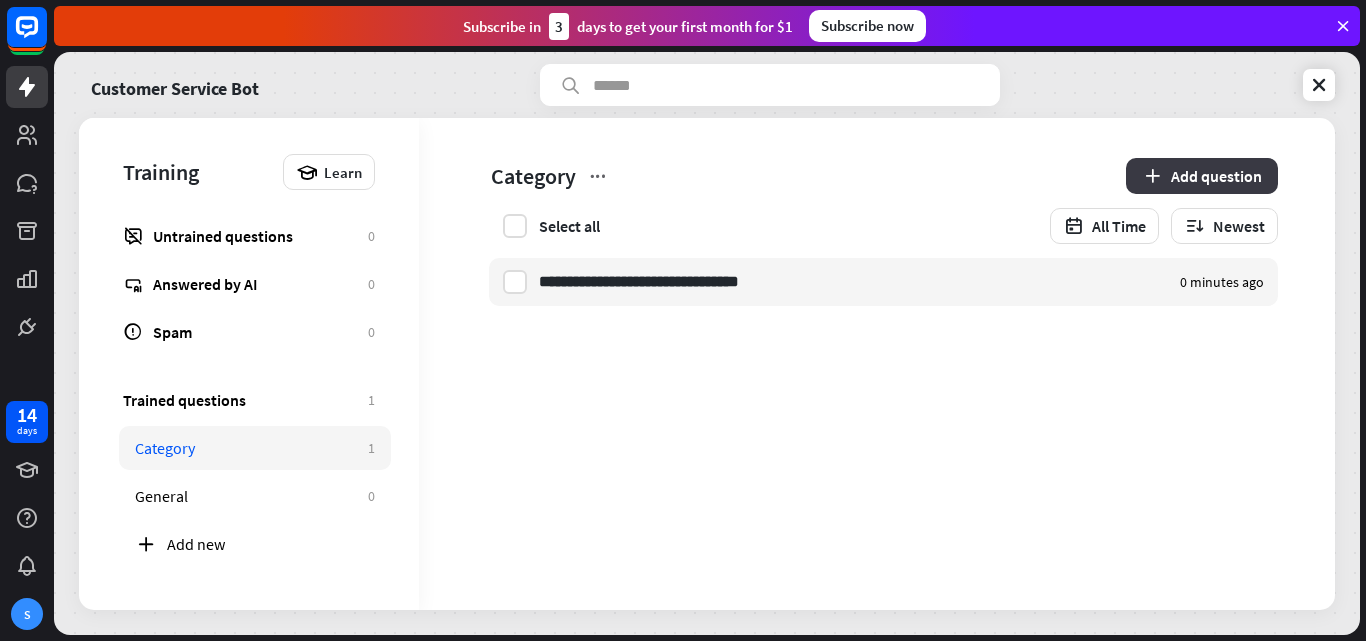 click on "Add question" at bounding box center (1202, 176) 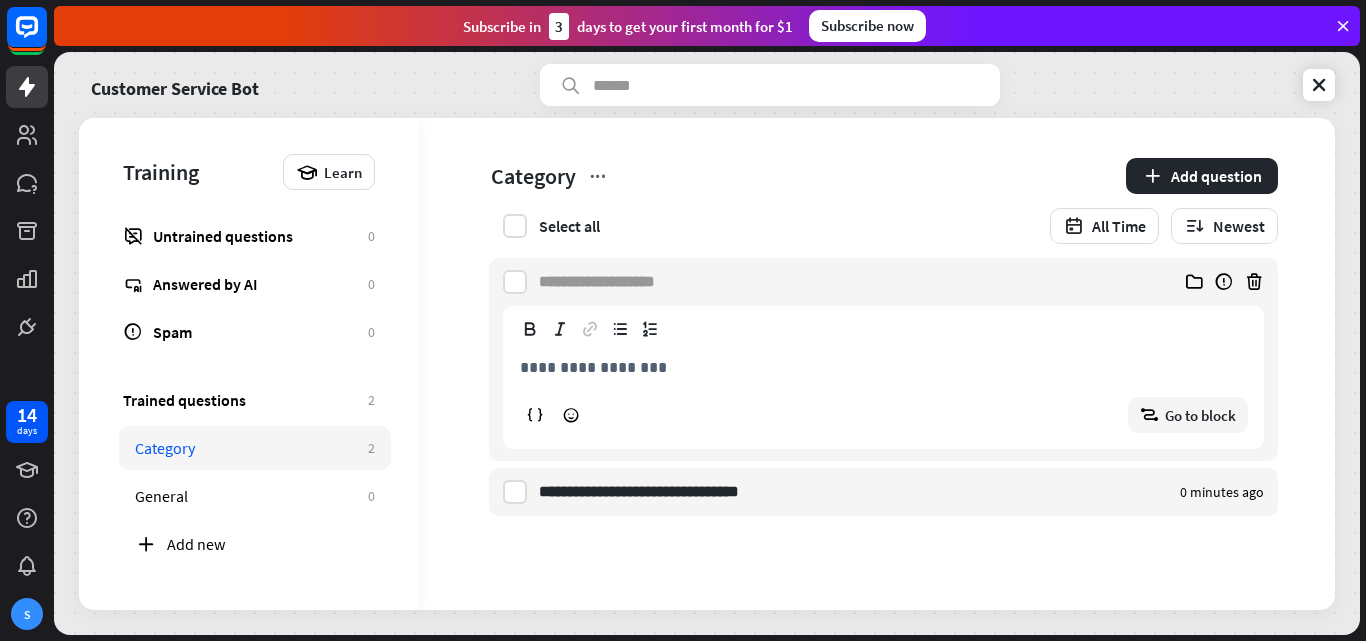 paste on "**********" 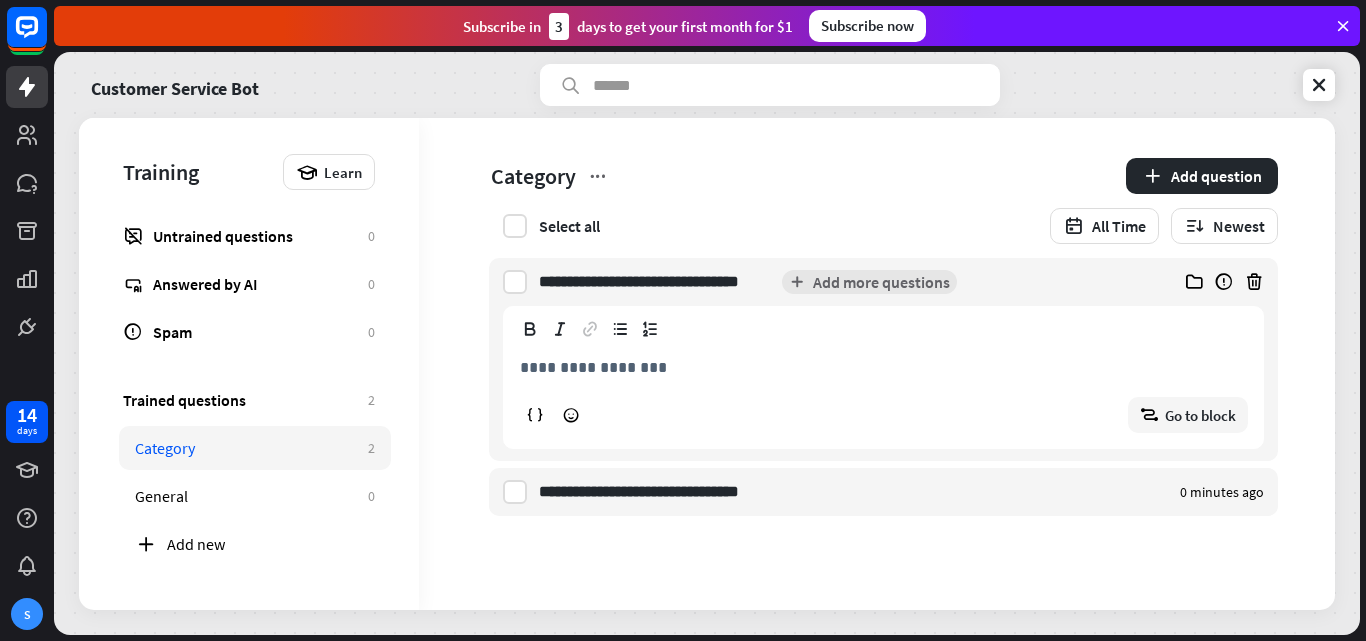type on "**********" 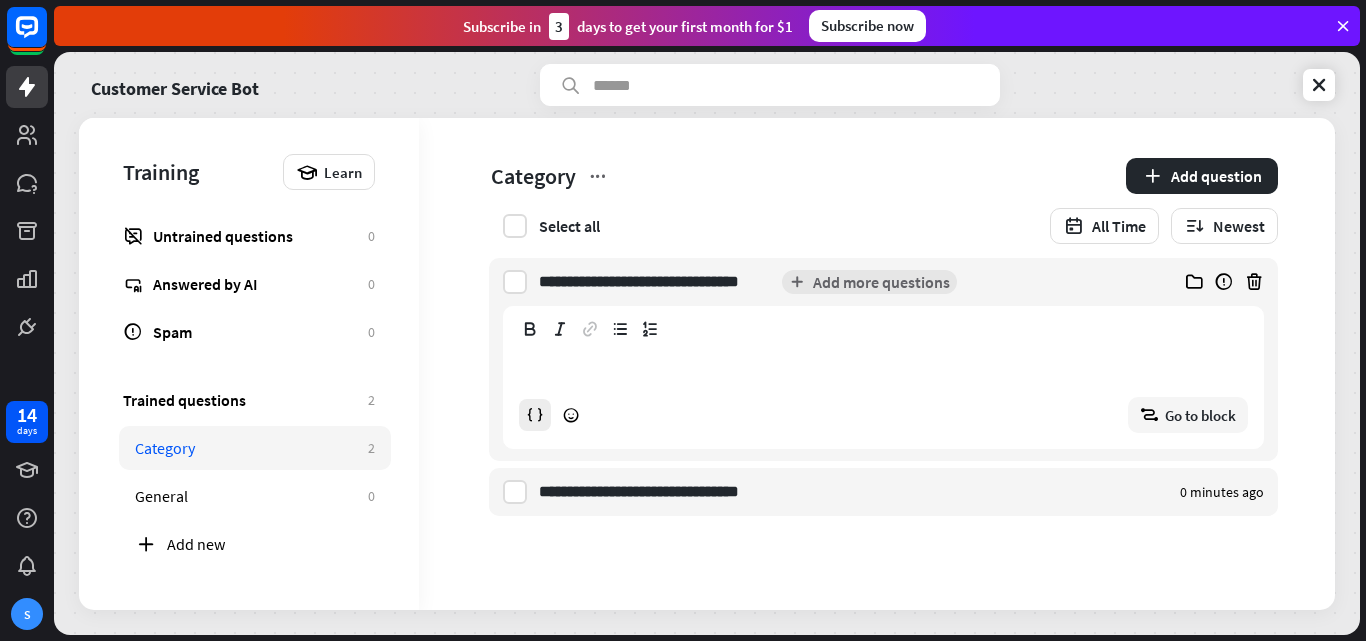 paste 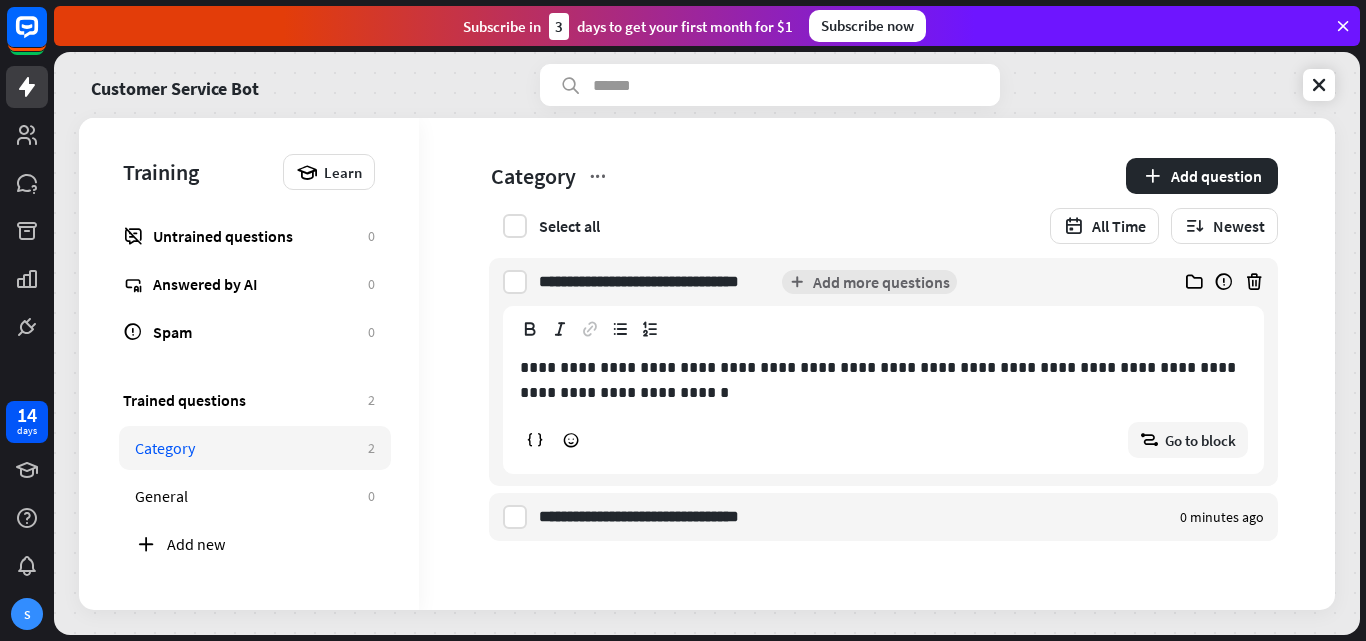 click on "**********" at bounding box center [883, 380] 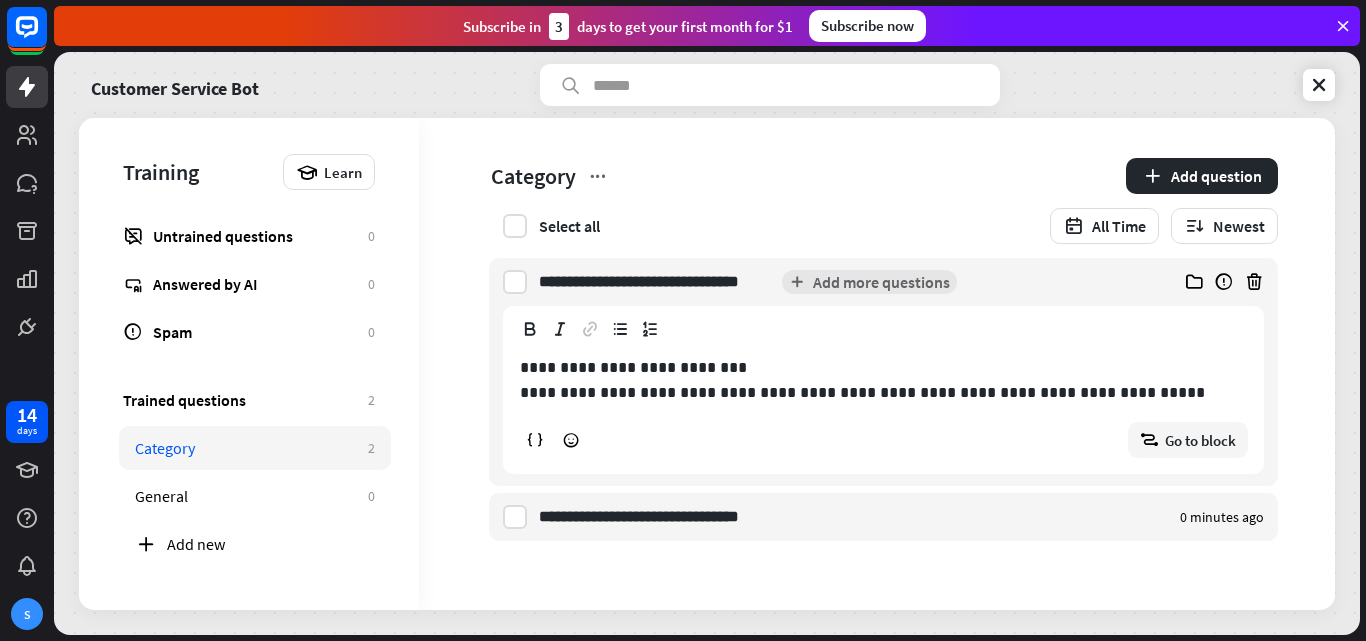 click on "**********" at bounding box center [883, 392] 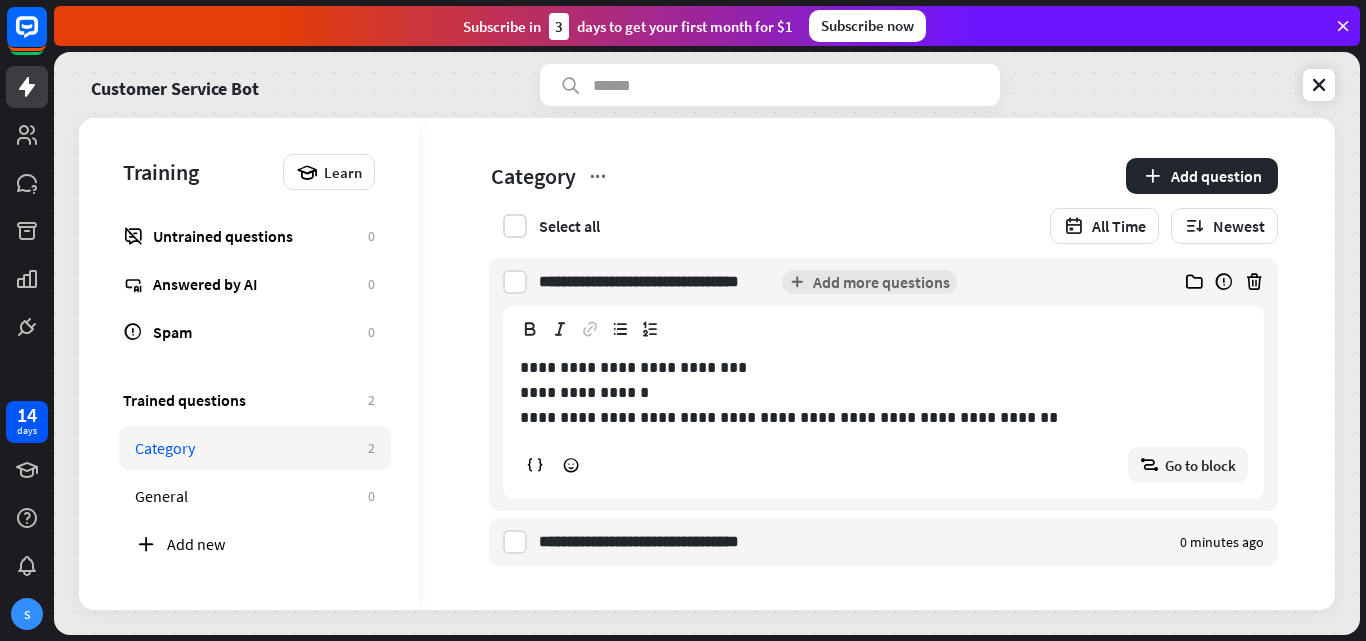 click on "**********" at bounding box center [883, 418] 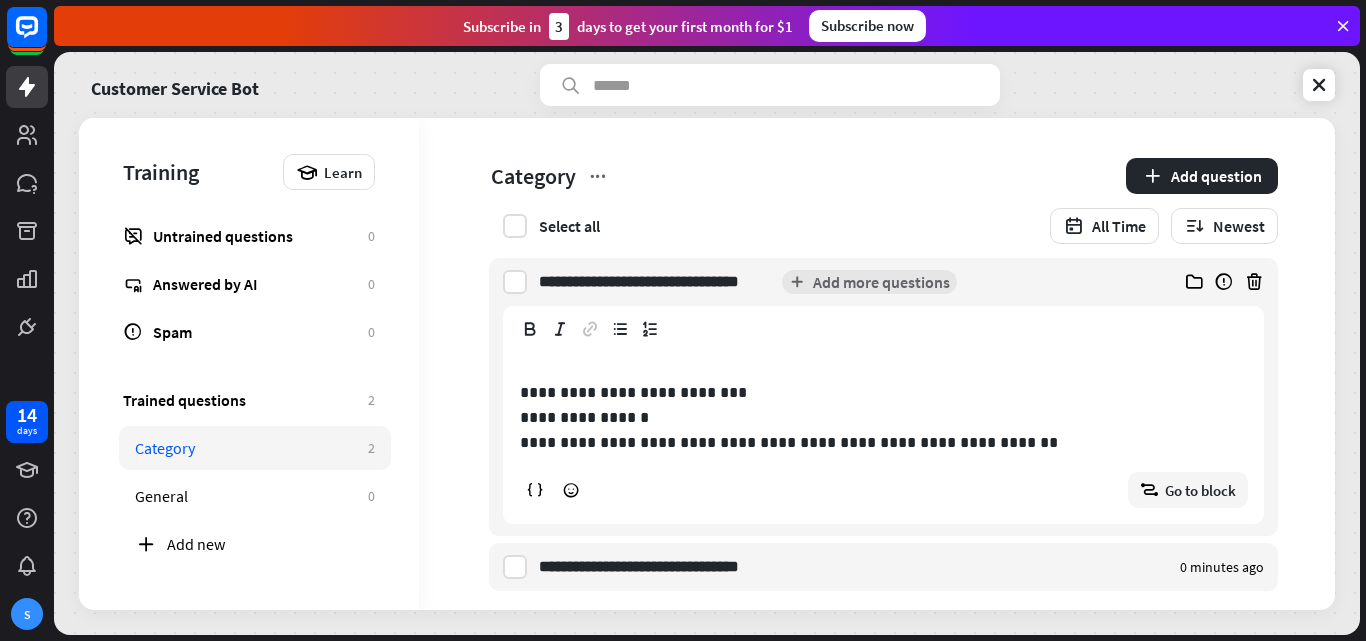 click on "**********" at bounding box center [883, 431] 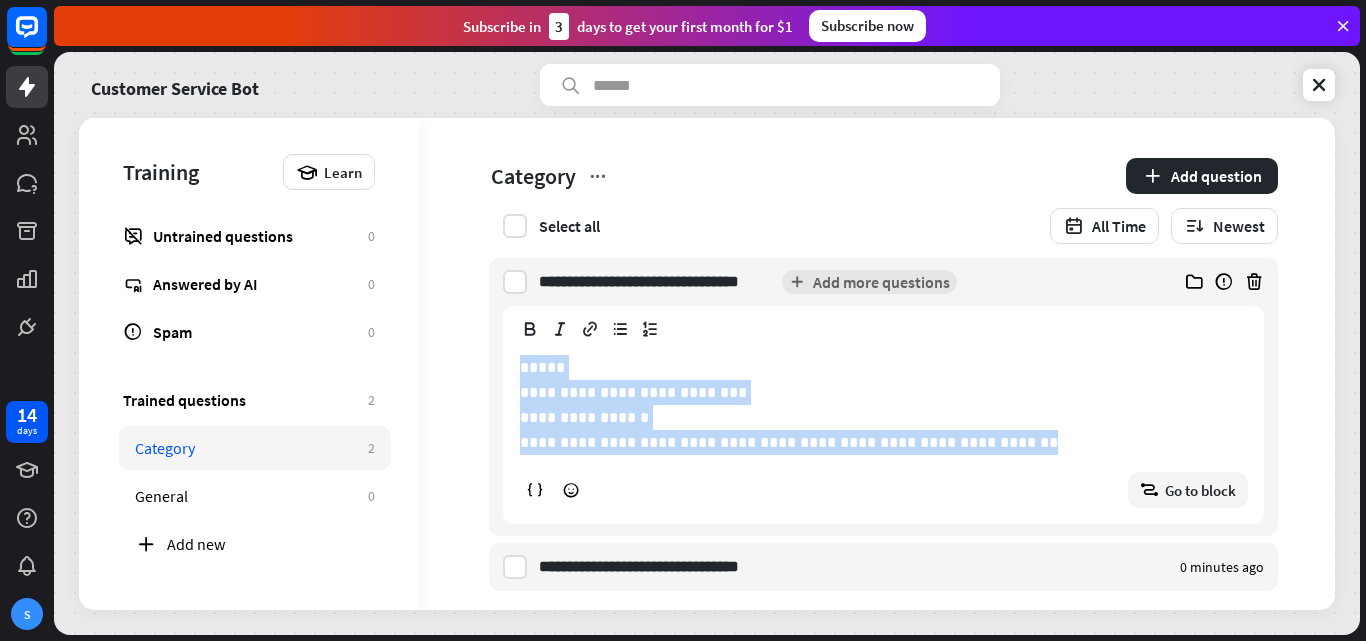 drag, startPoint x: 948, startPoint y: 442, endPoint x: 498, endPoint y: 369, distance: 455.88266 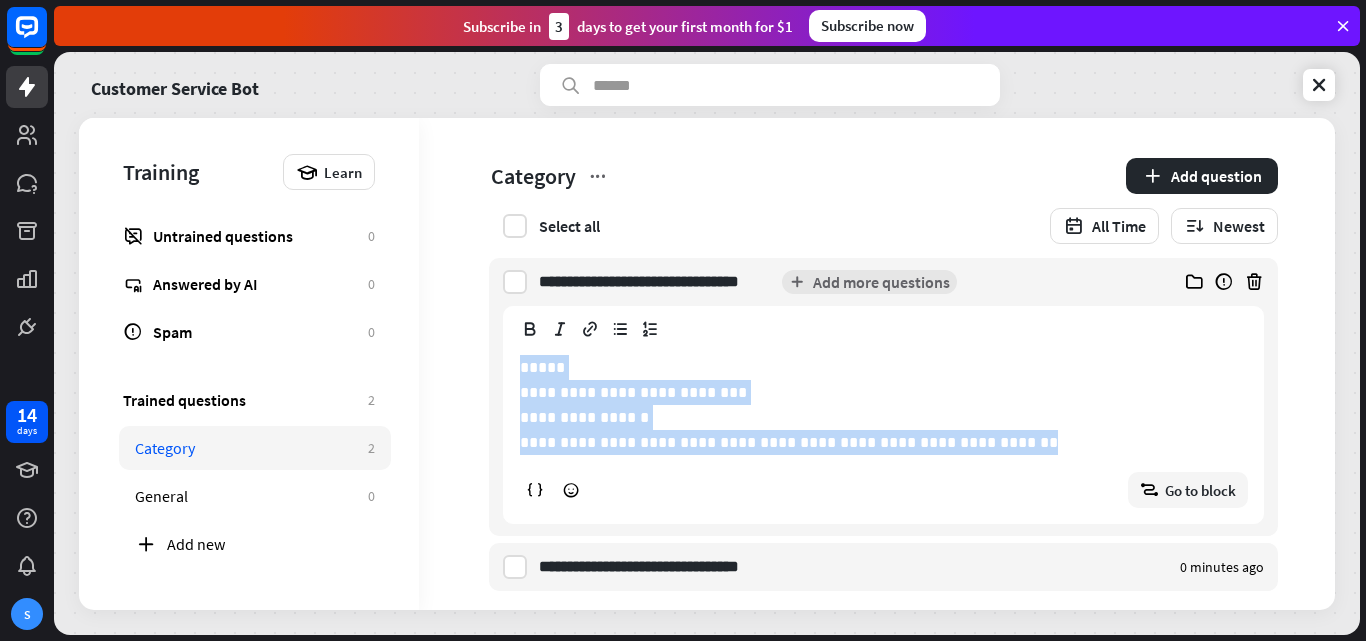 click on "**********" at bounding box center (883, 421) 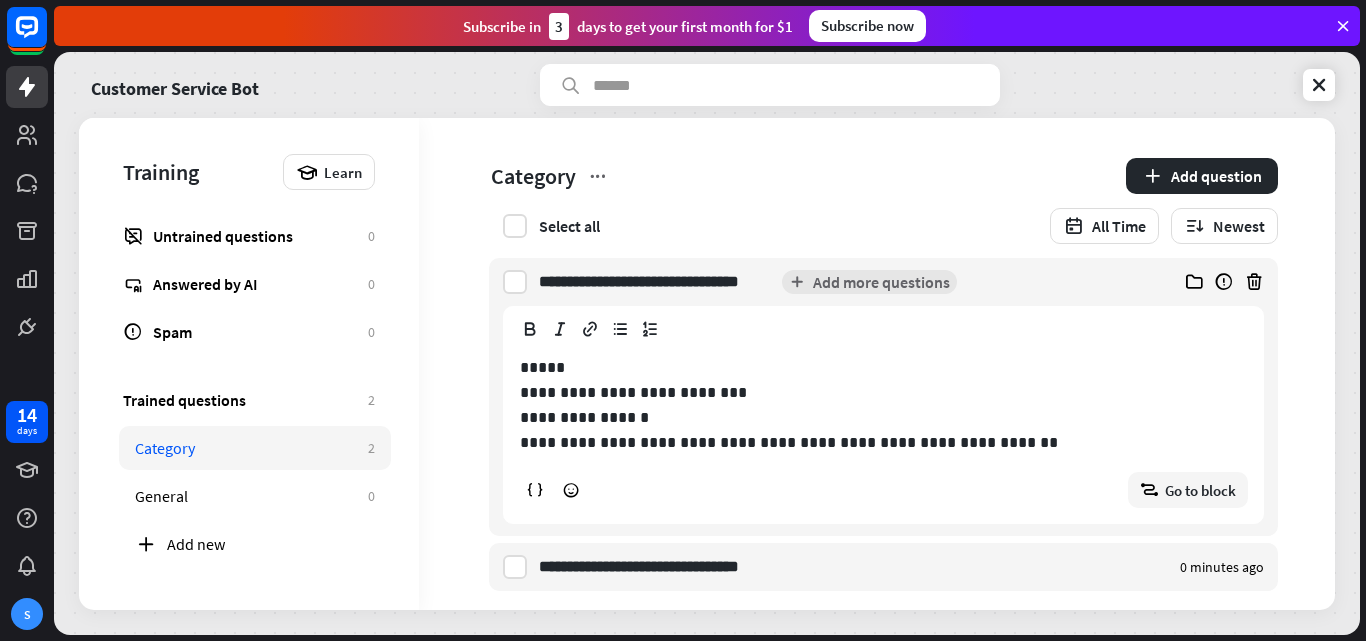 click 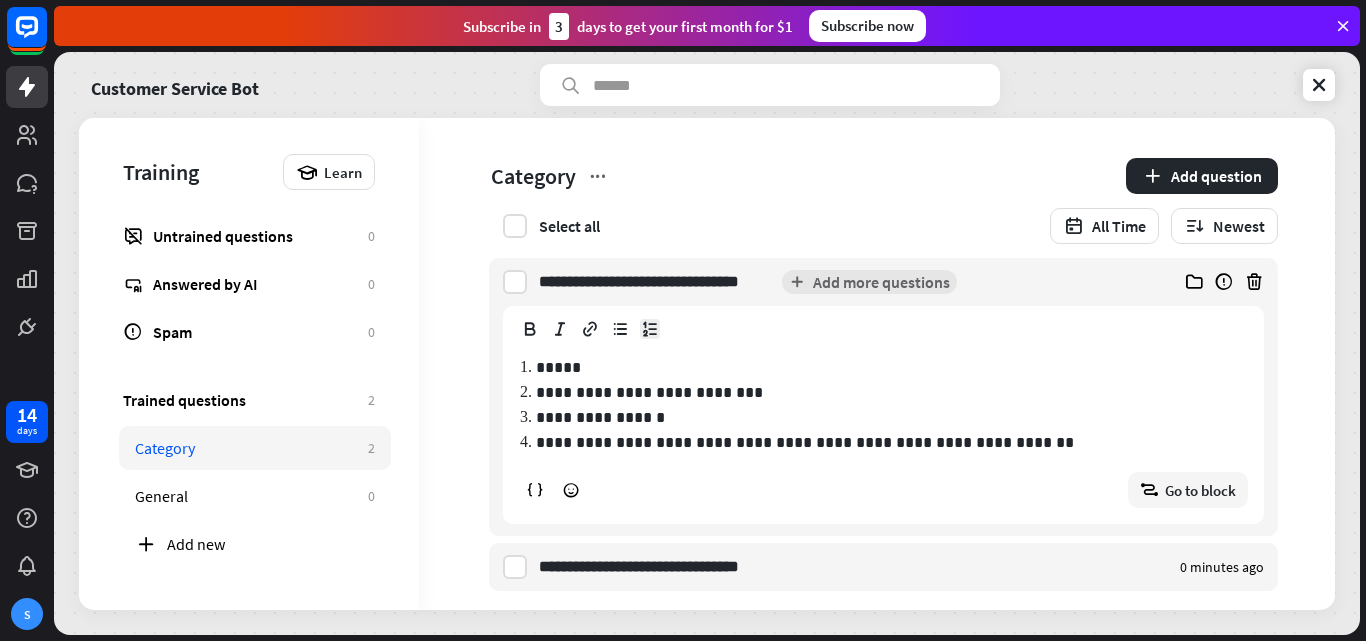 click on "*****" at bounding box center [883, 367] 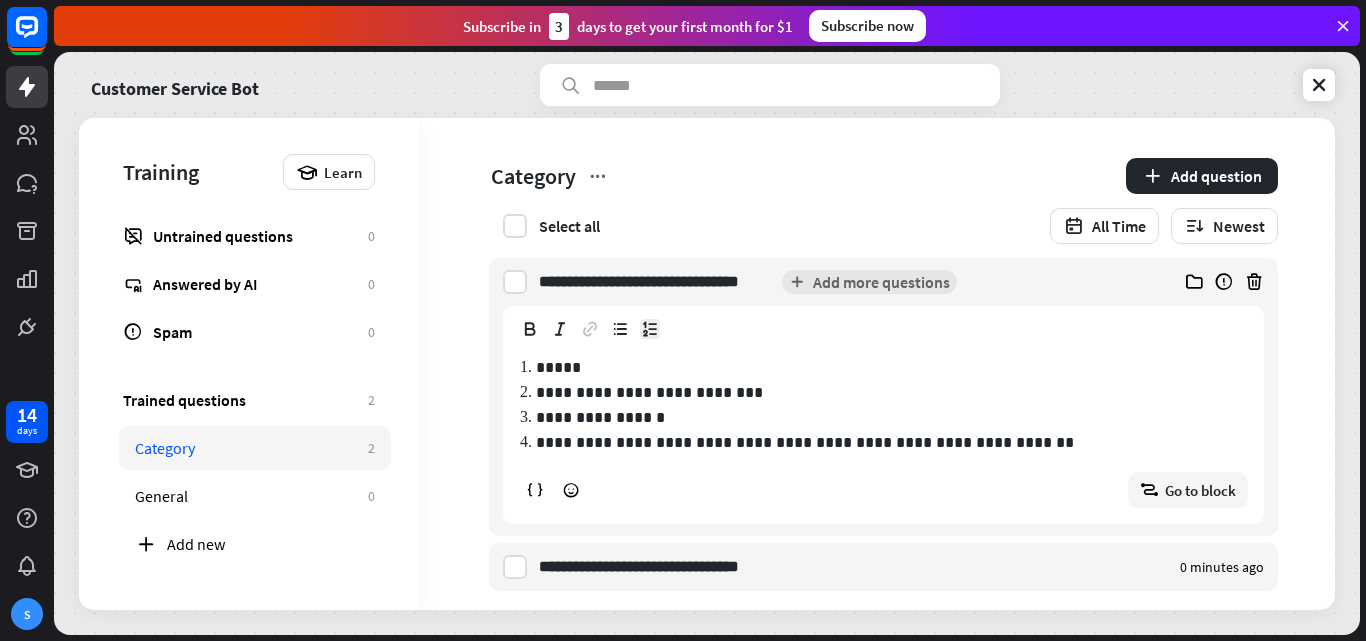 click on "Category" at bounding box center (802, 176) 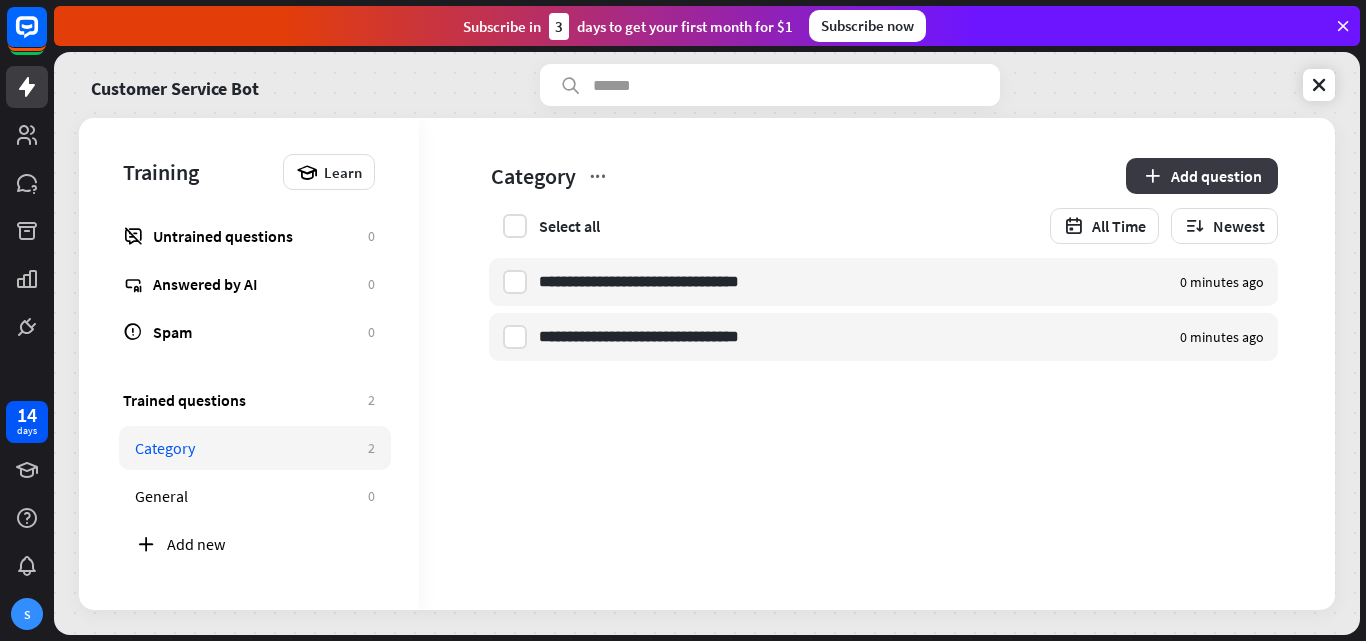 click at bounding box center [1152, 176] 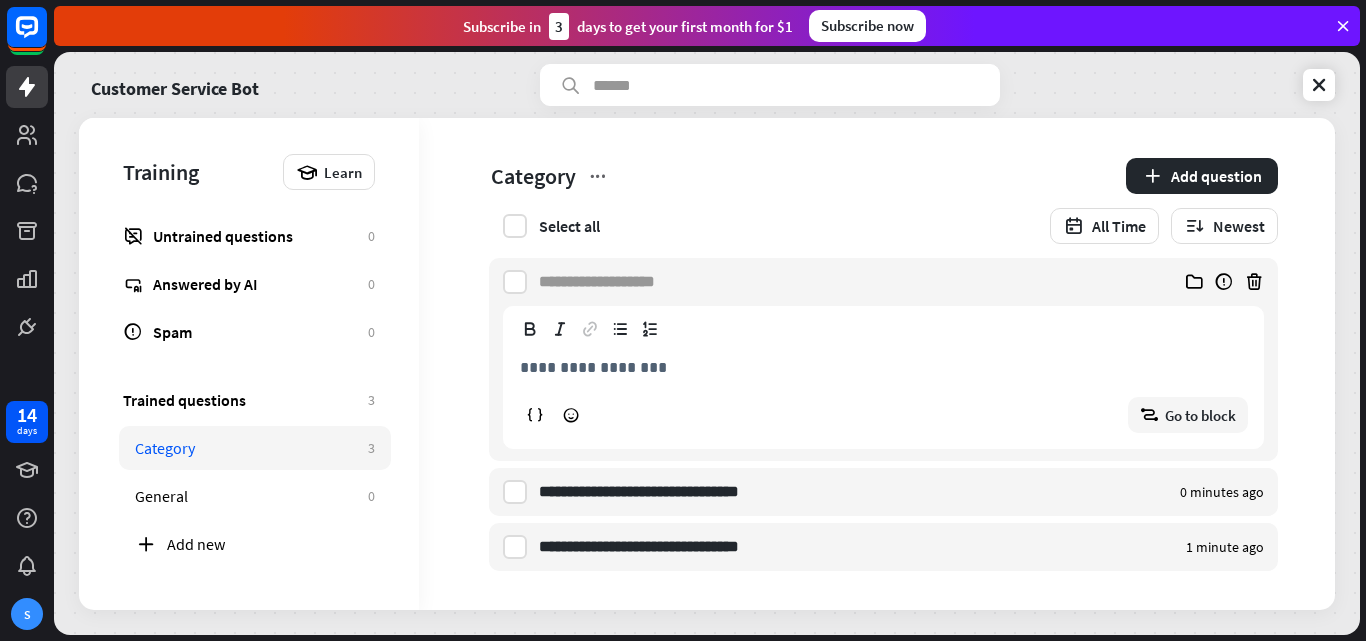 paste on "**********" 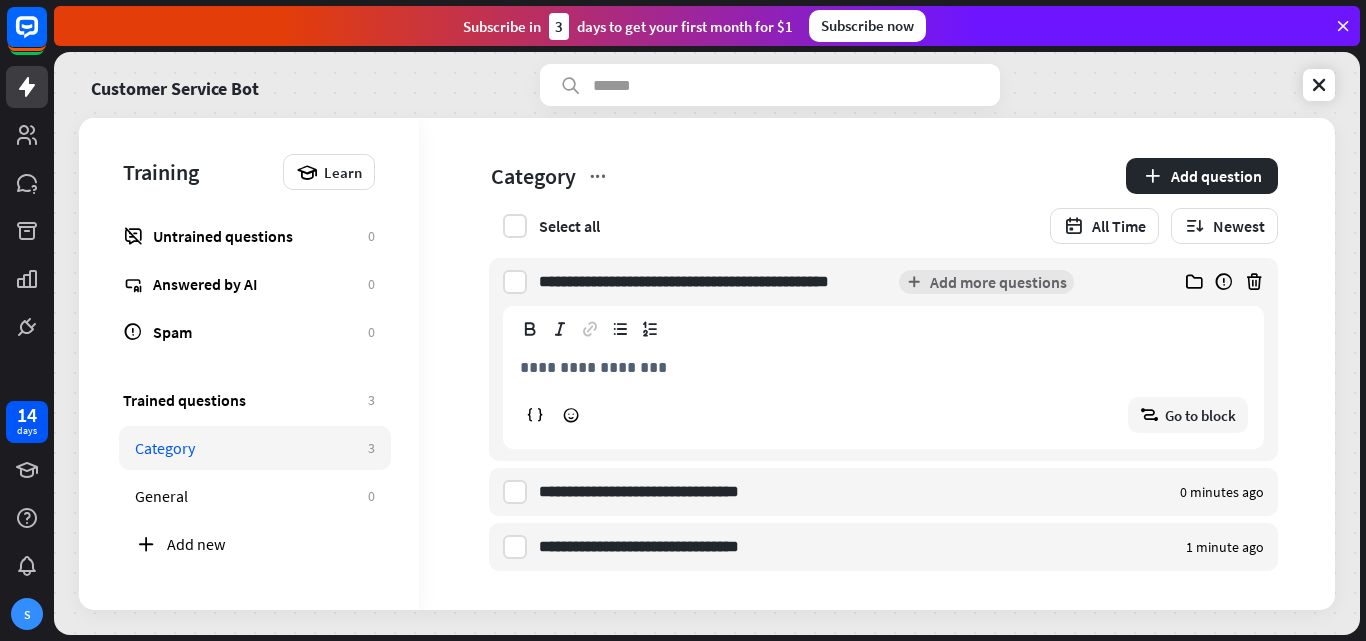 type on "**********" 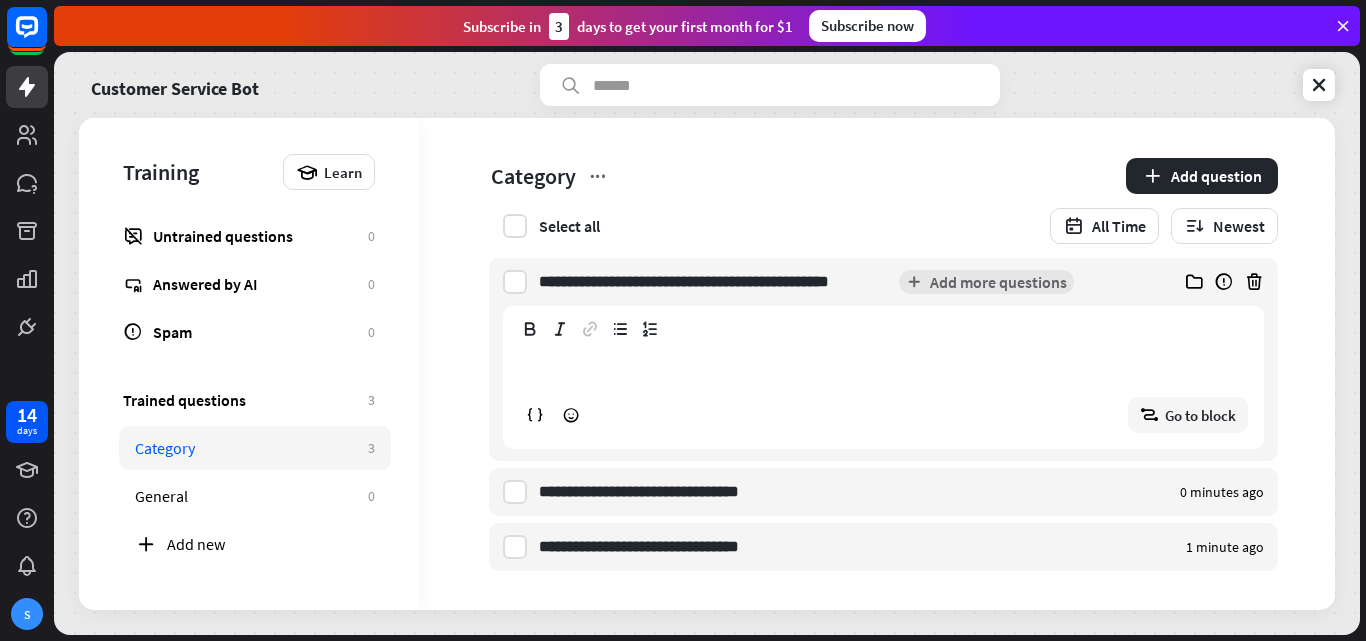 paste 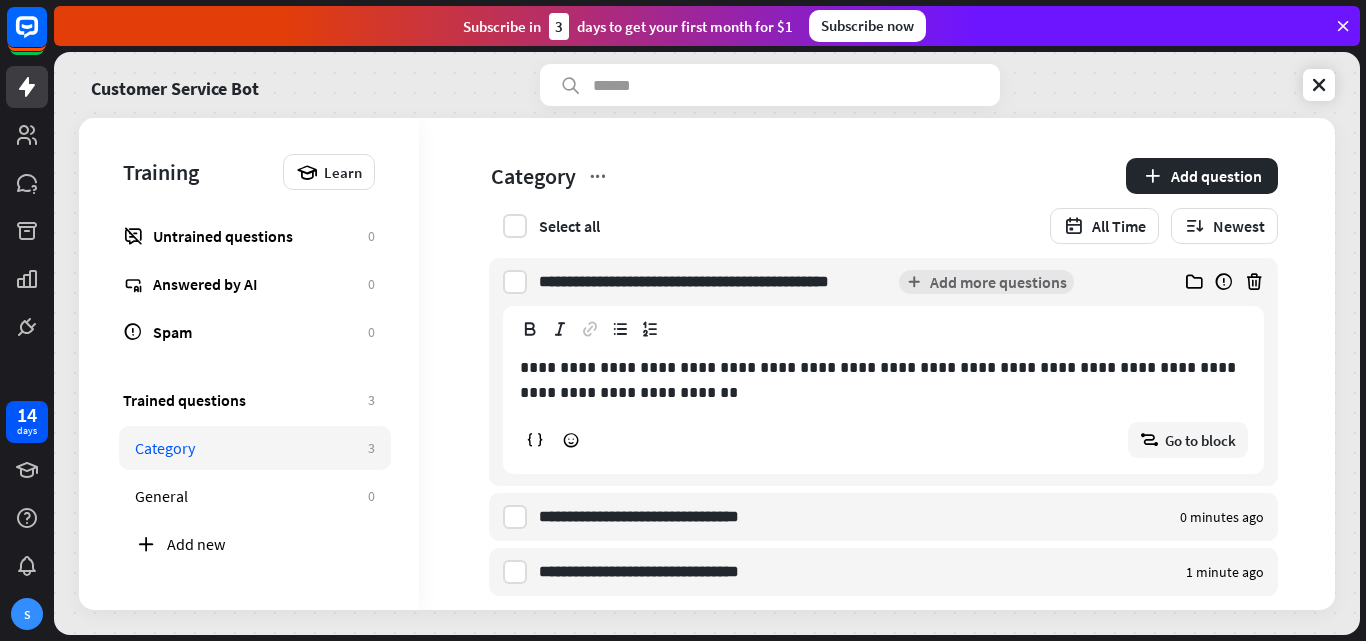 click on "**********" at bounding box center [883, 380] 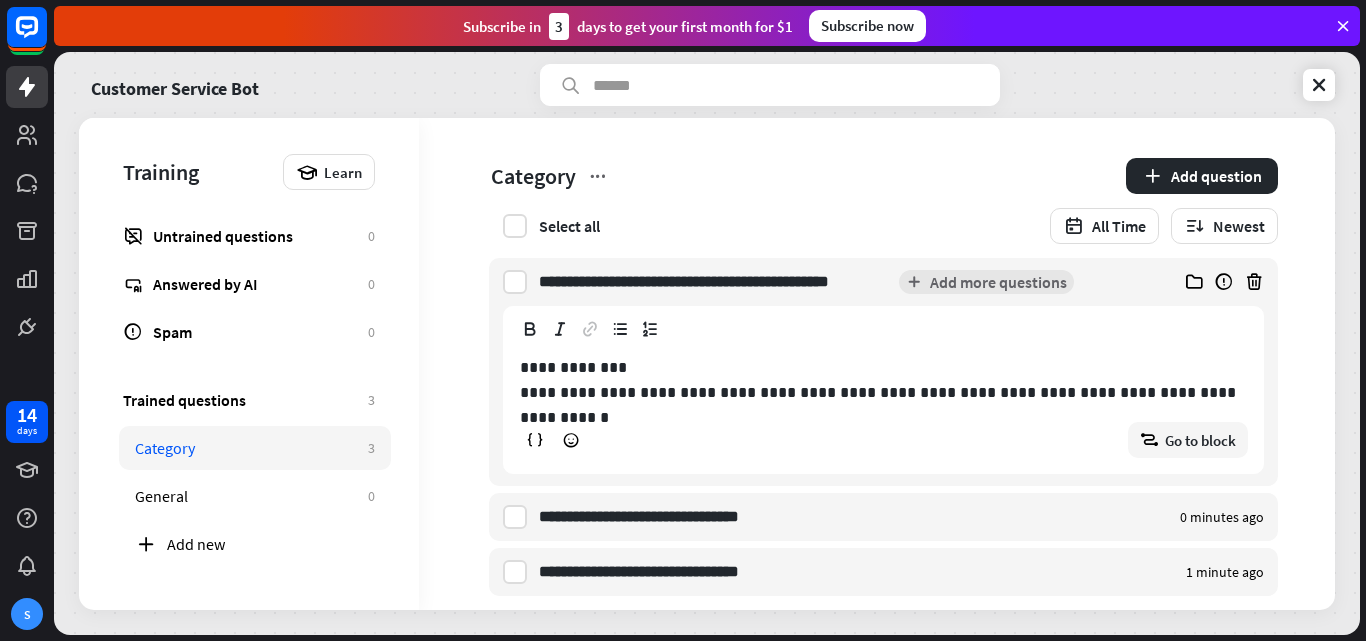 click on "**********" at bounding box center [883, 392] 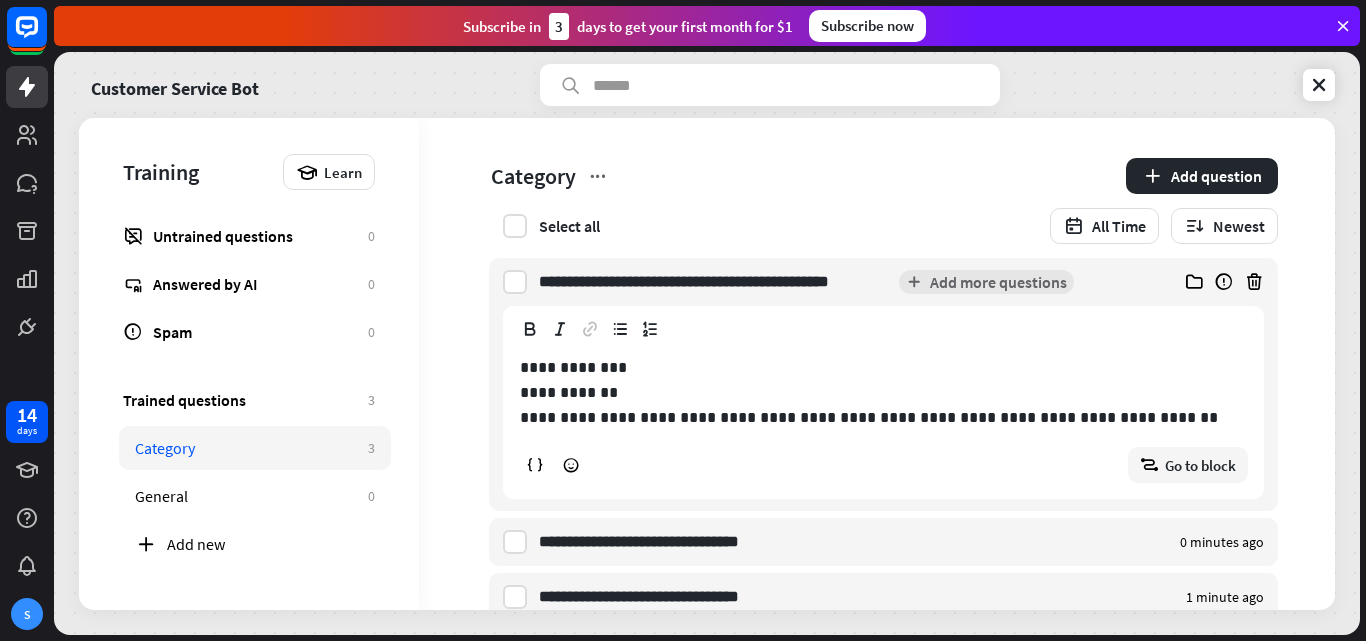 click on "**********" at bounding box center [883, 417] 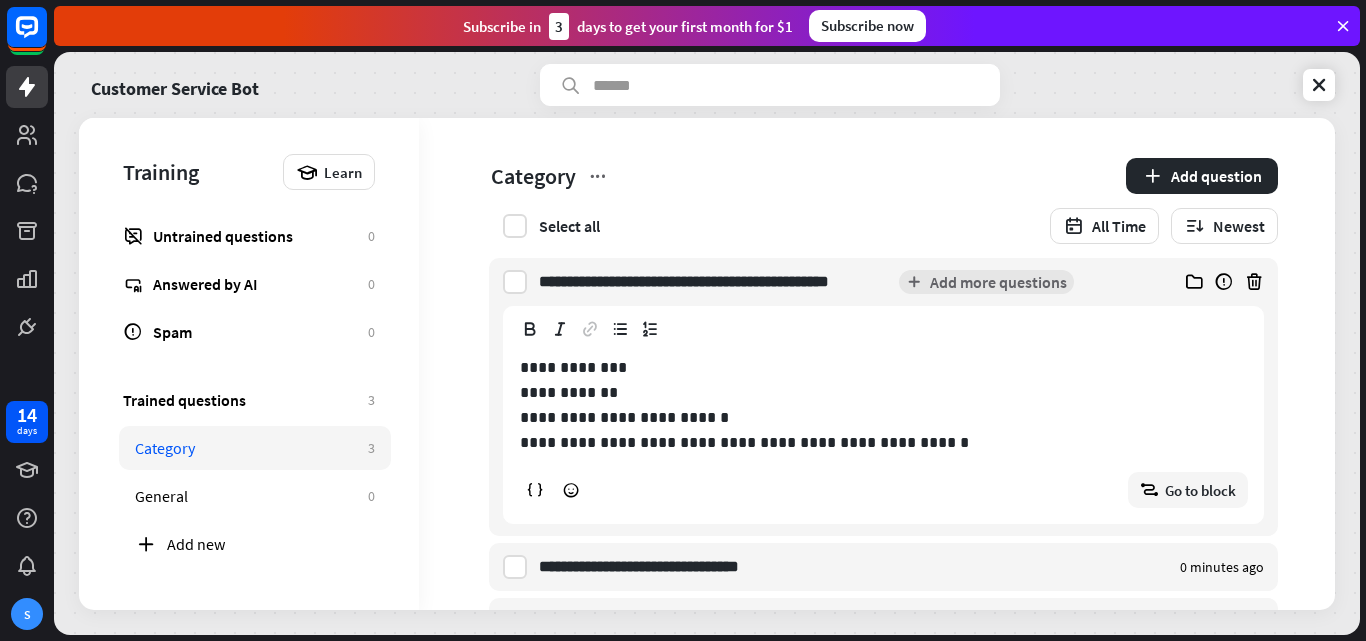 click on "**********" at bounding box center [883, 442] 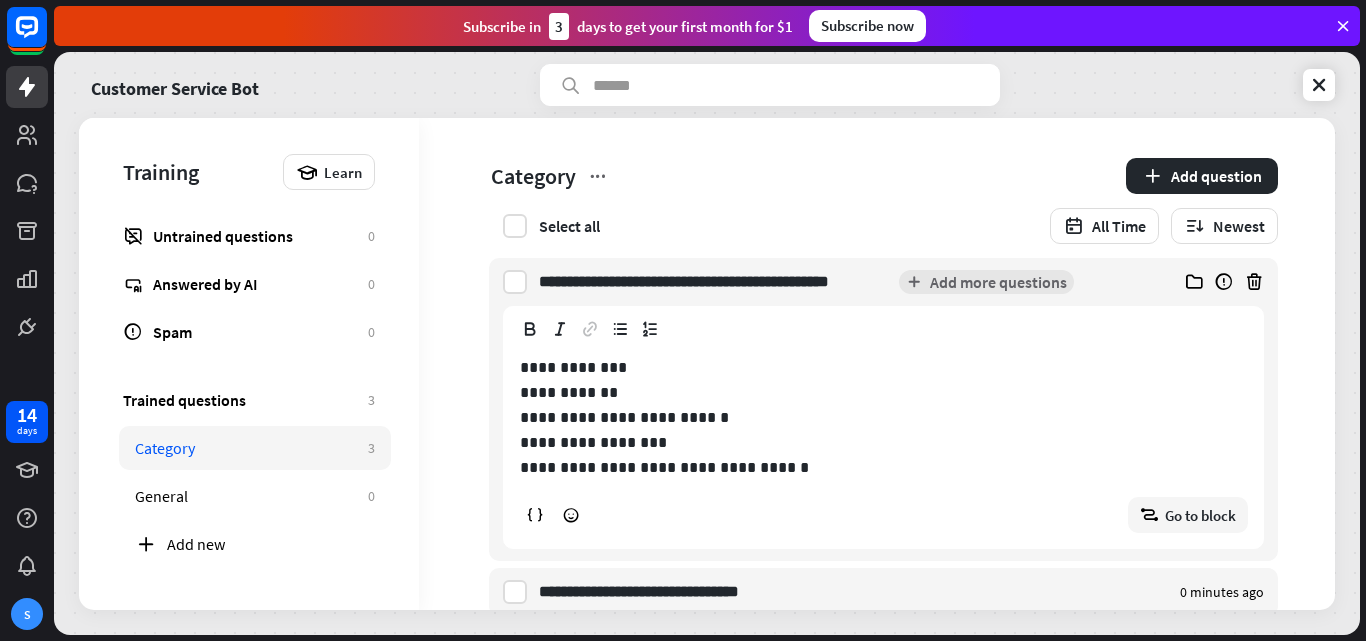 click on "**********" at bounding box center [883, 467] 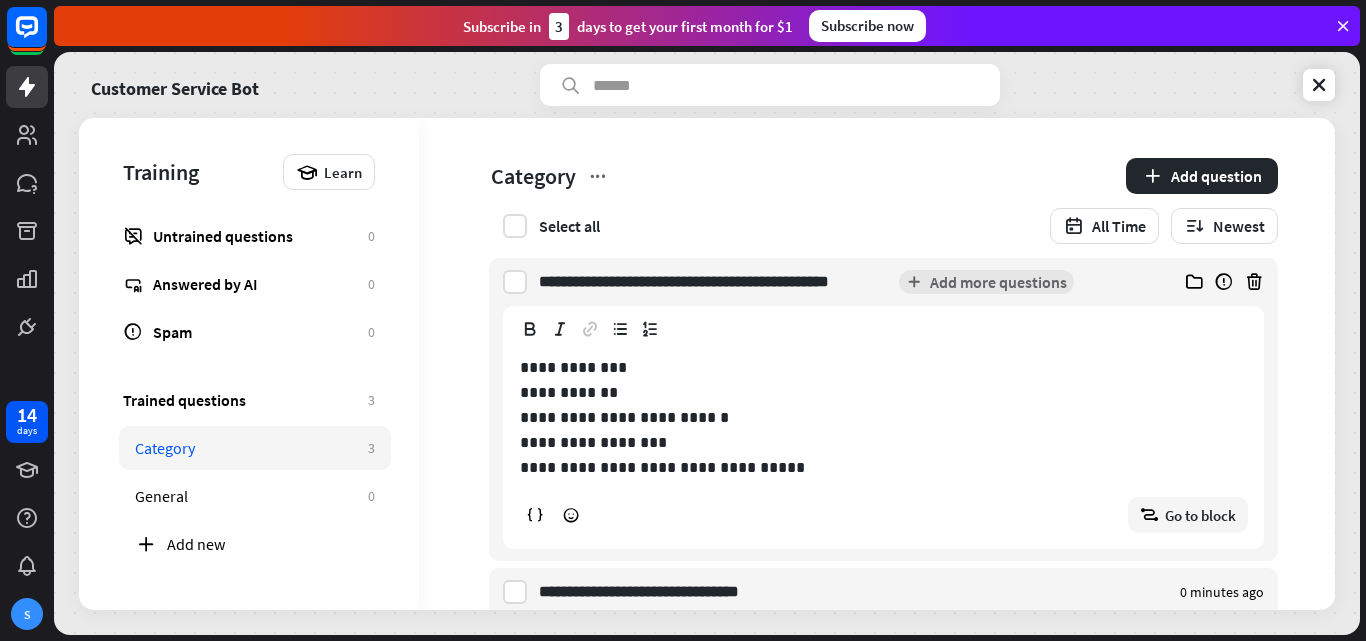 click on "Category
Add question
Select all
All Time
Newest" at bounding box center [869, 188] 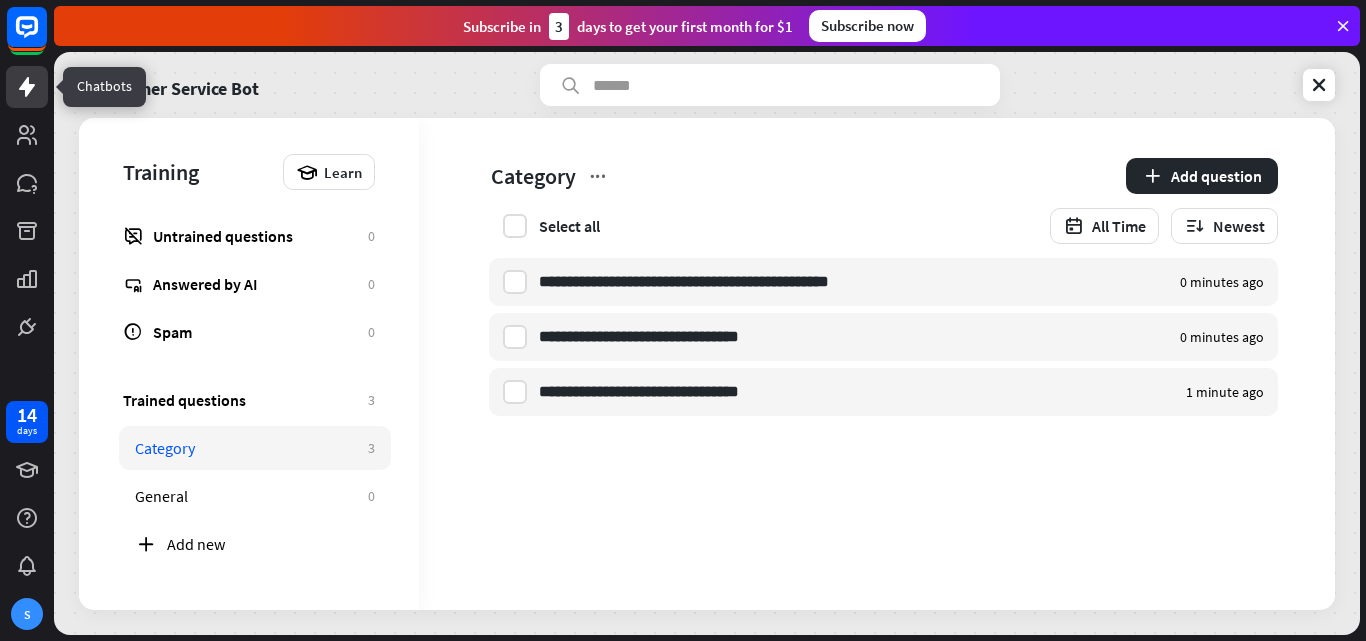 click 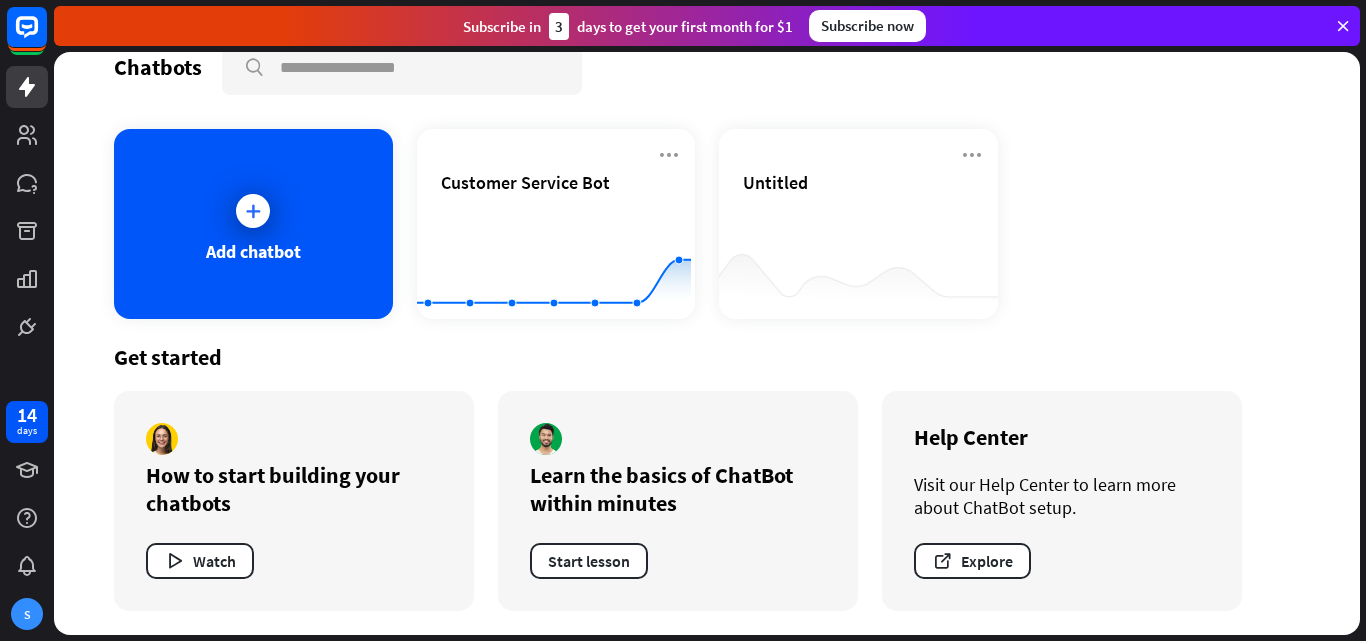 scroll, scrollTop: 0, scrollLeft: 0, axis: both 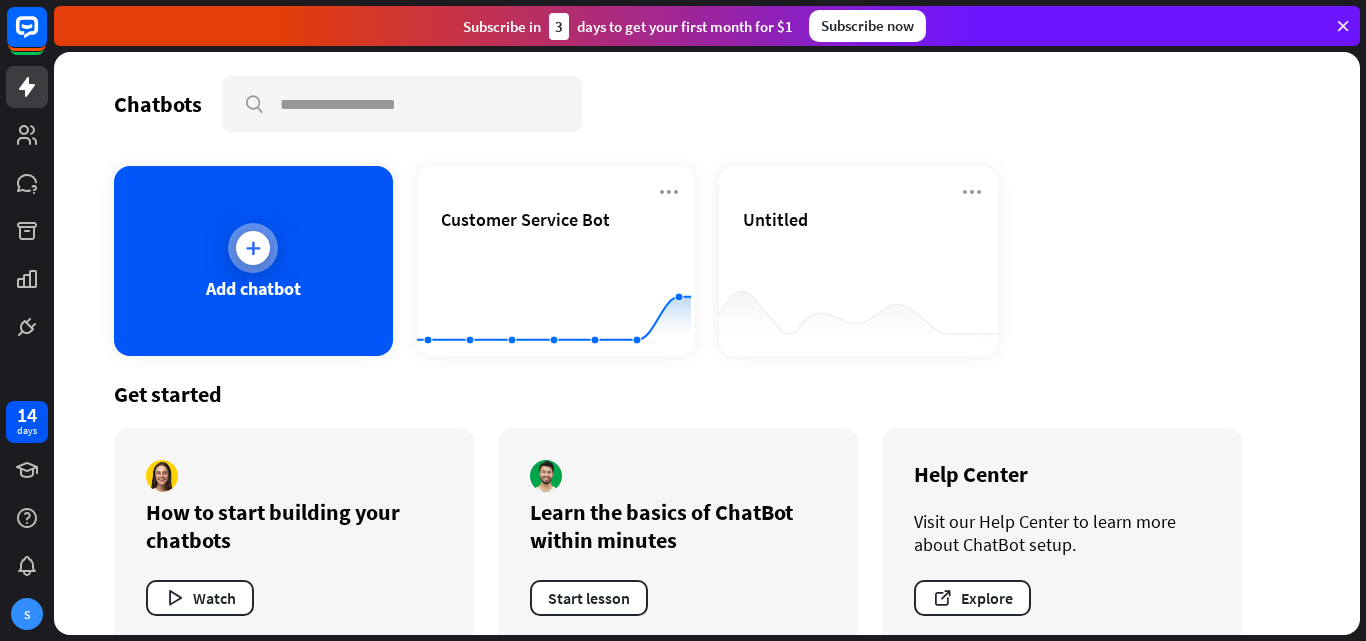 click on "Add chatbot" at bounding box center [253, 261] 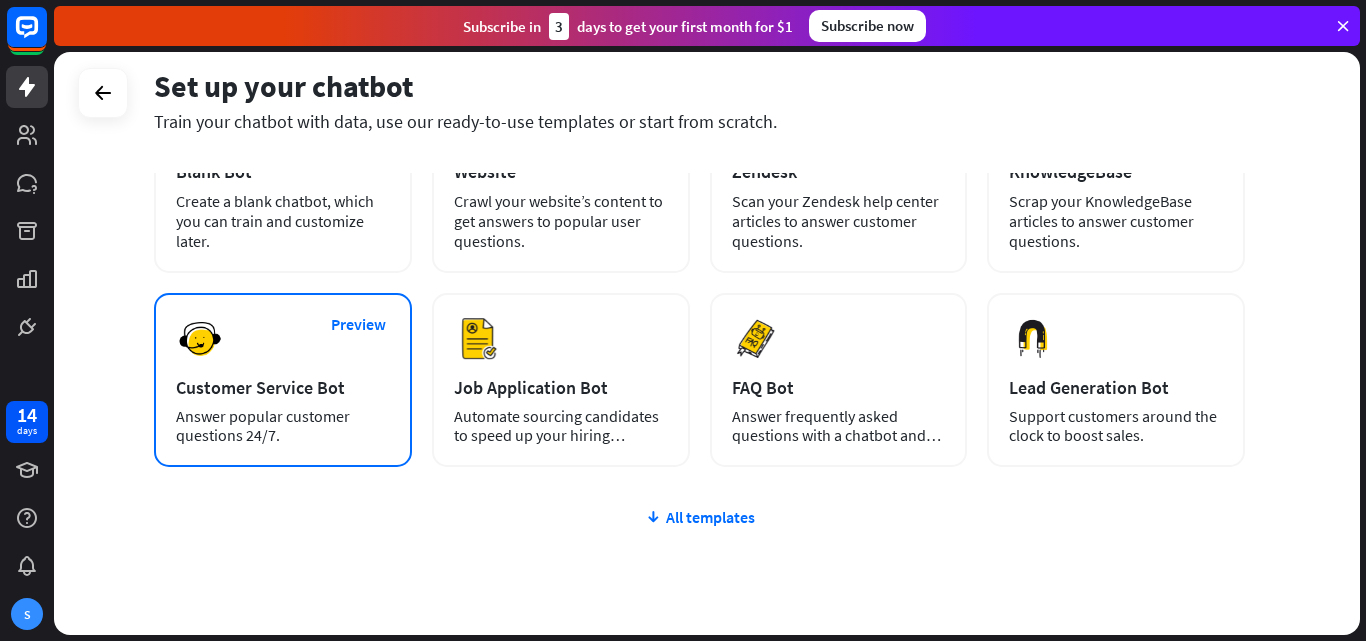 scroll, scrollTop: 200, scrollLeft: 0, axis: vertical 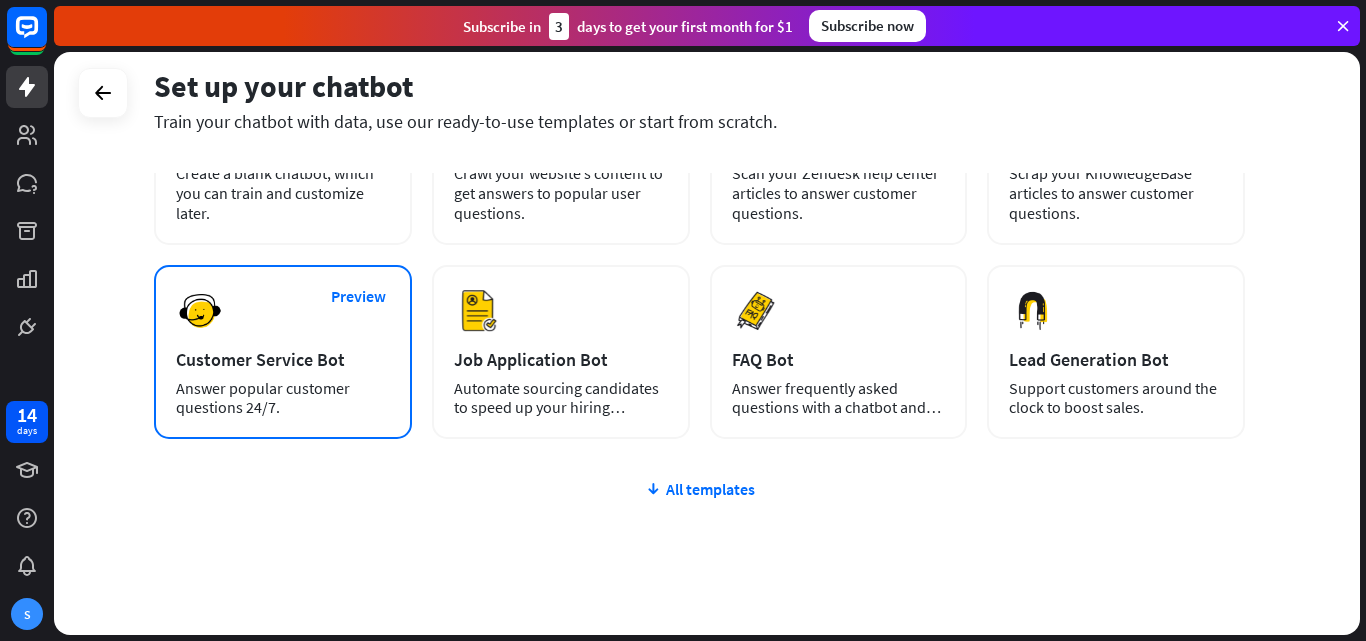 click on "Customer Service Bot" at bounding box center [283, 359] 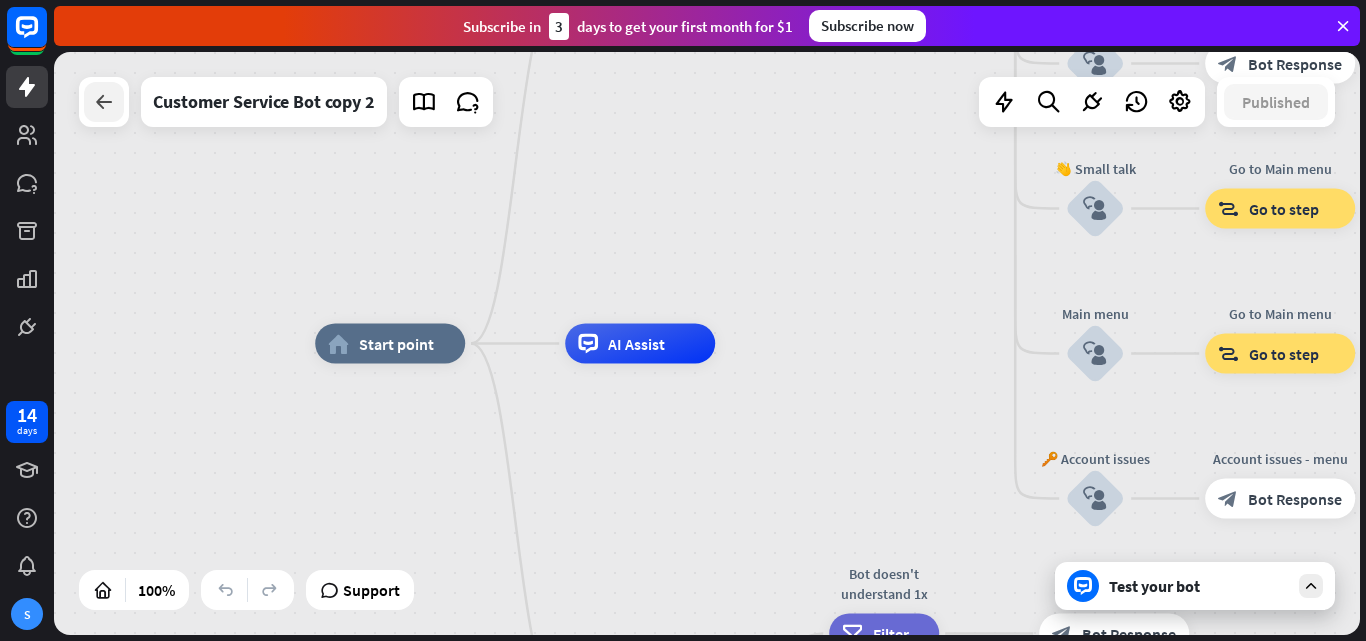 click at bounding box center (104, 102) 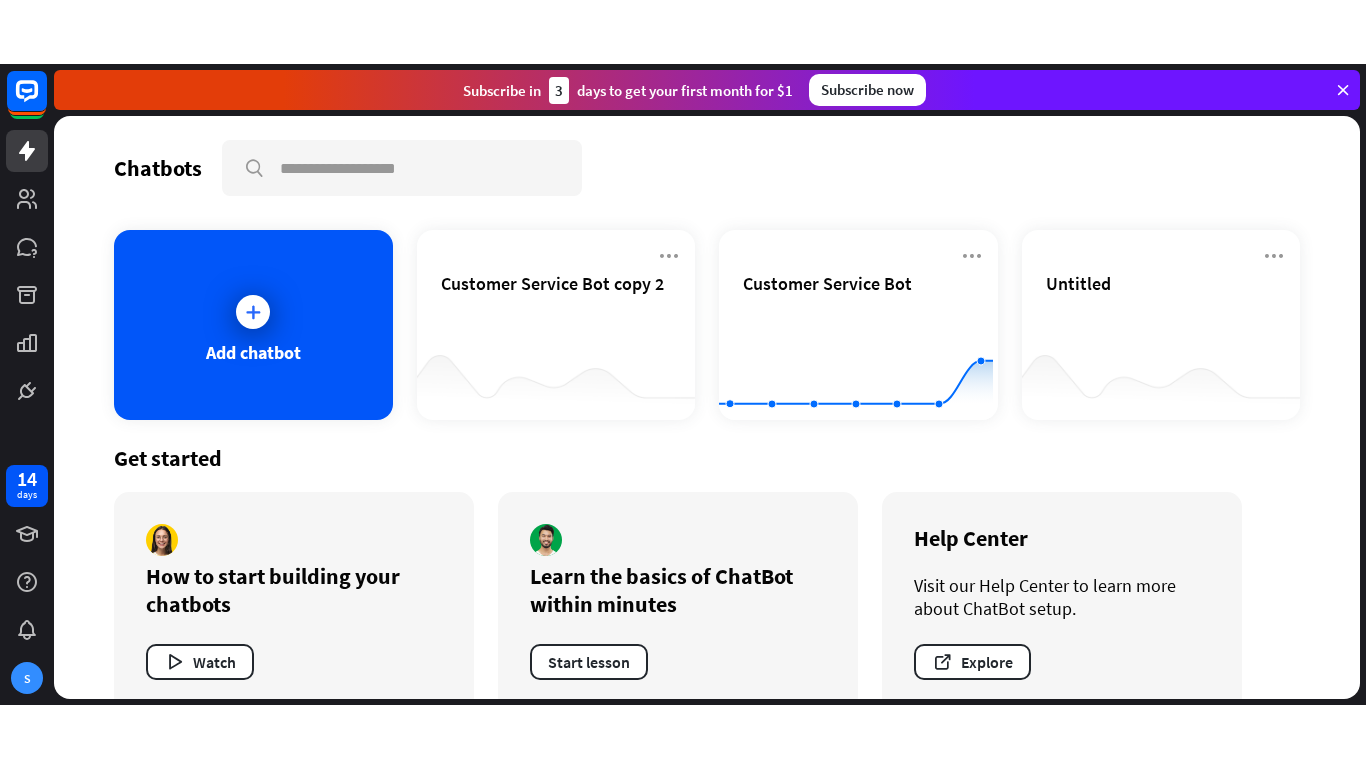 scroll, scrollTop: 37, scrollLeft: 0, axis: vertical 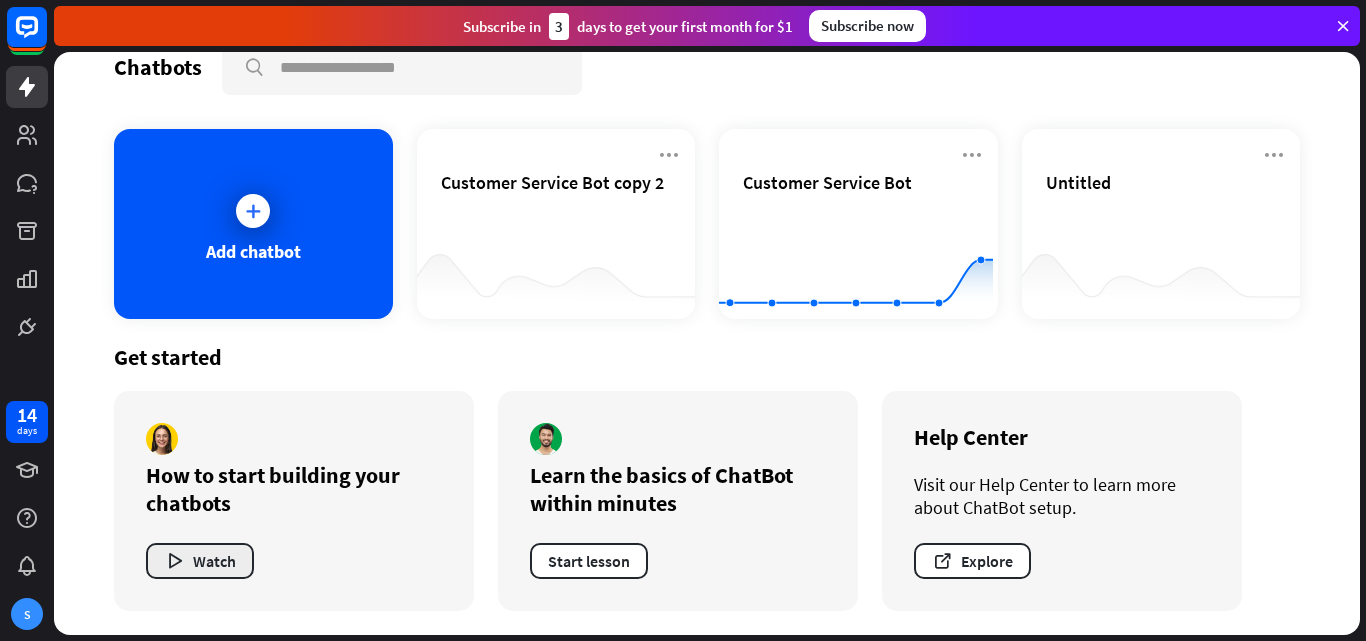 click on "Watch" at bounding box center [200, 561] 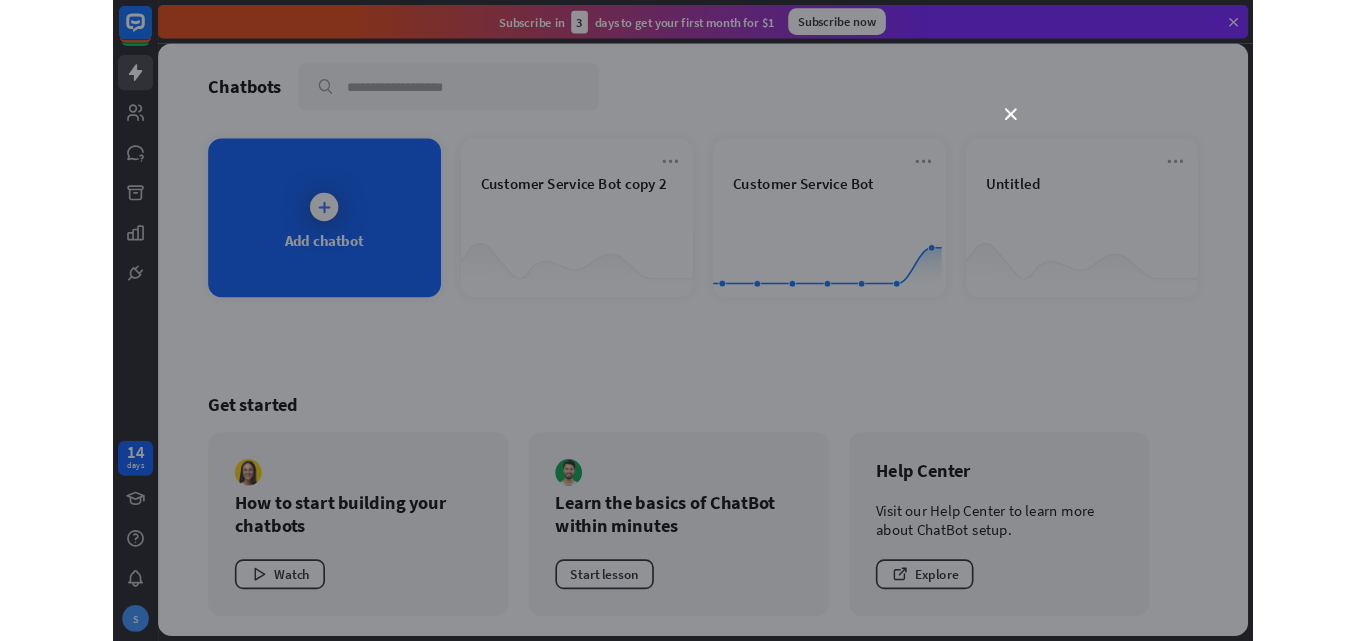 scroll, scrollTop: 0, scrollLeft: 0, axis: both 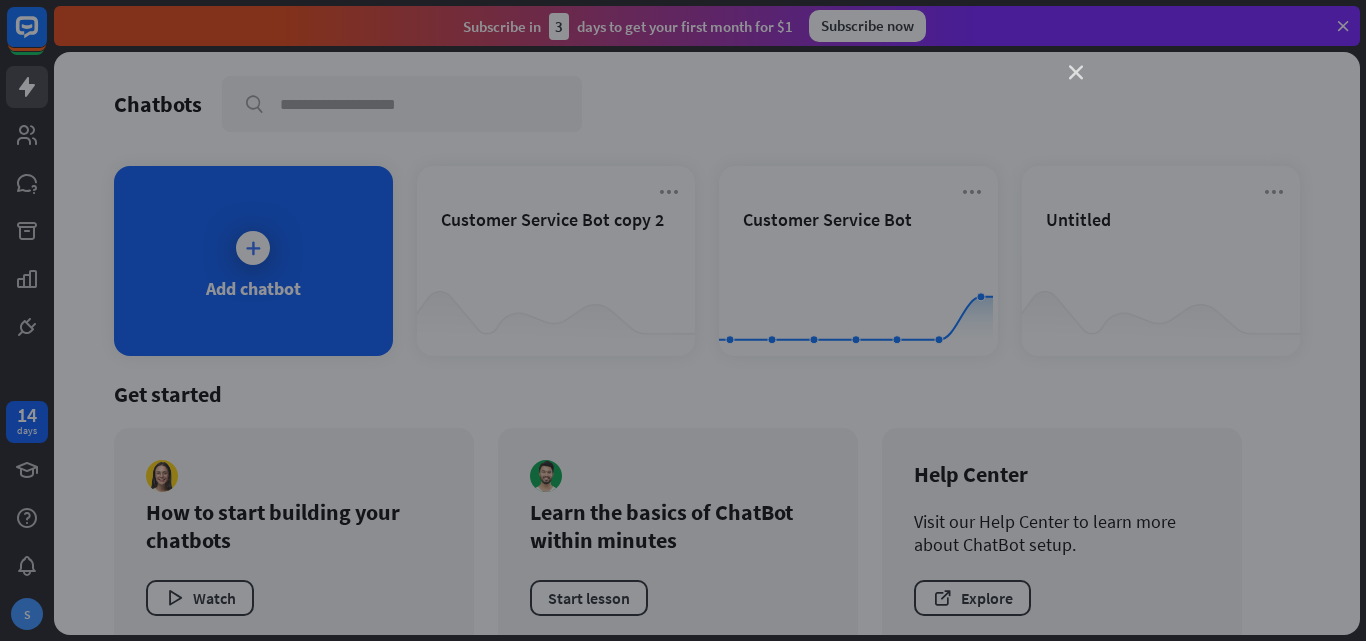 click on "close" at bounding box center [1076, 73] 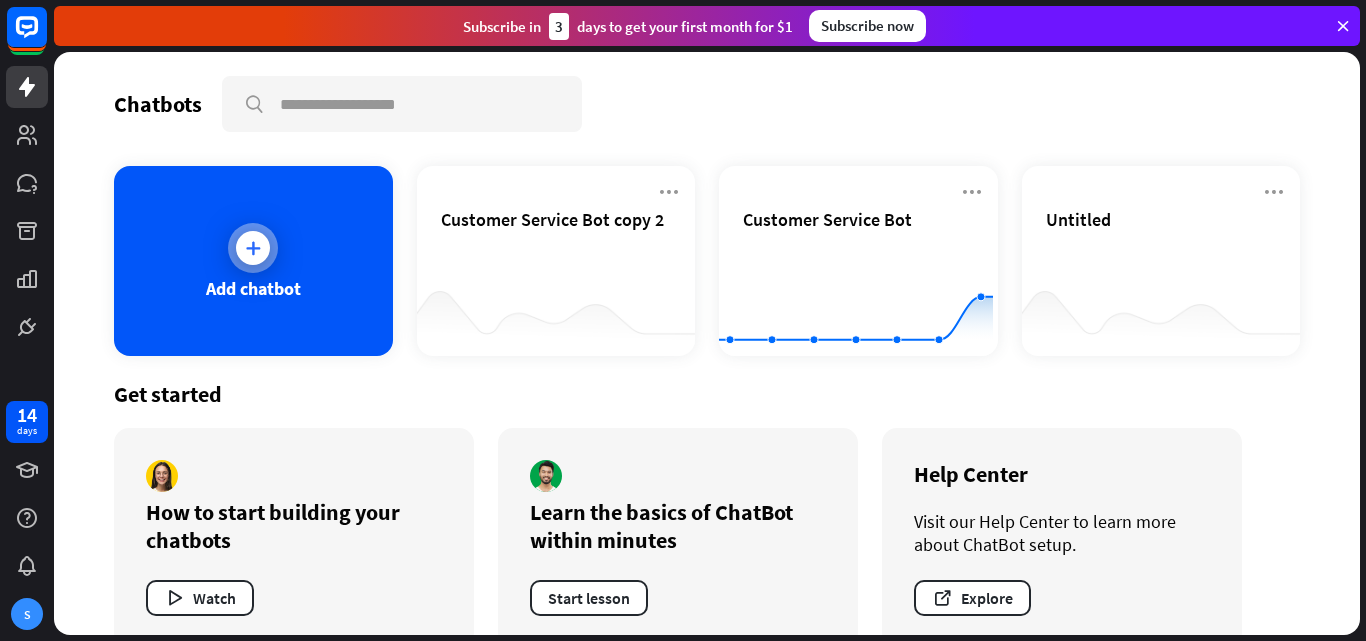 click on "Add chatbot" at bounding box center (253, 261) 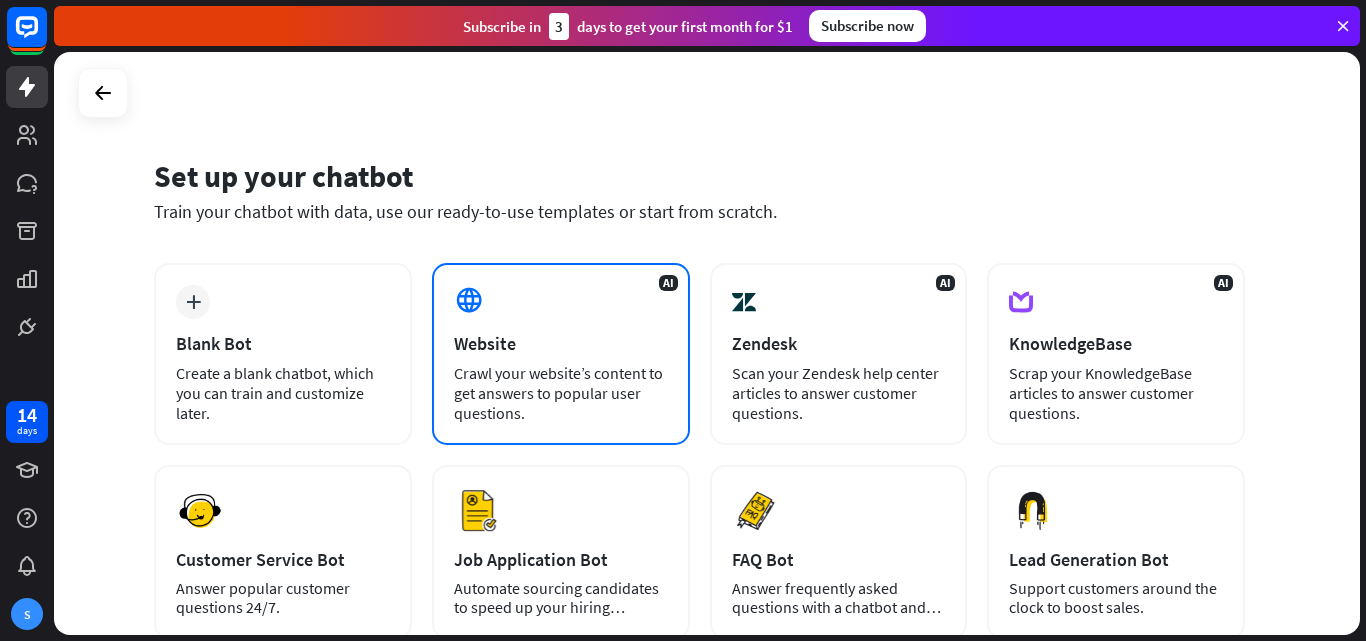 click on "AI     Website
Crawl your website’s content to get answers to
popular user questions." at bounding box center (561, 354) 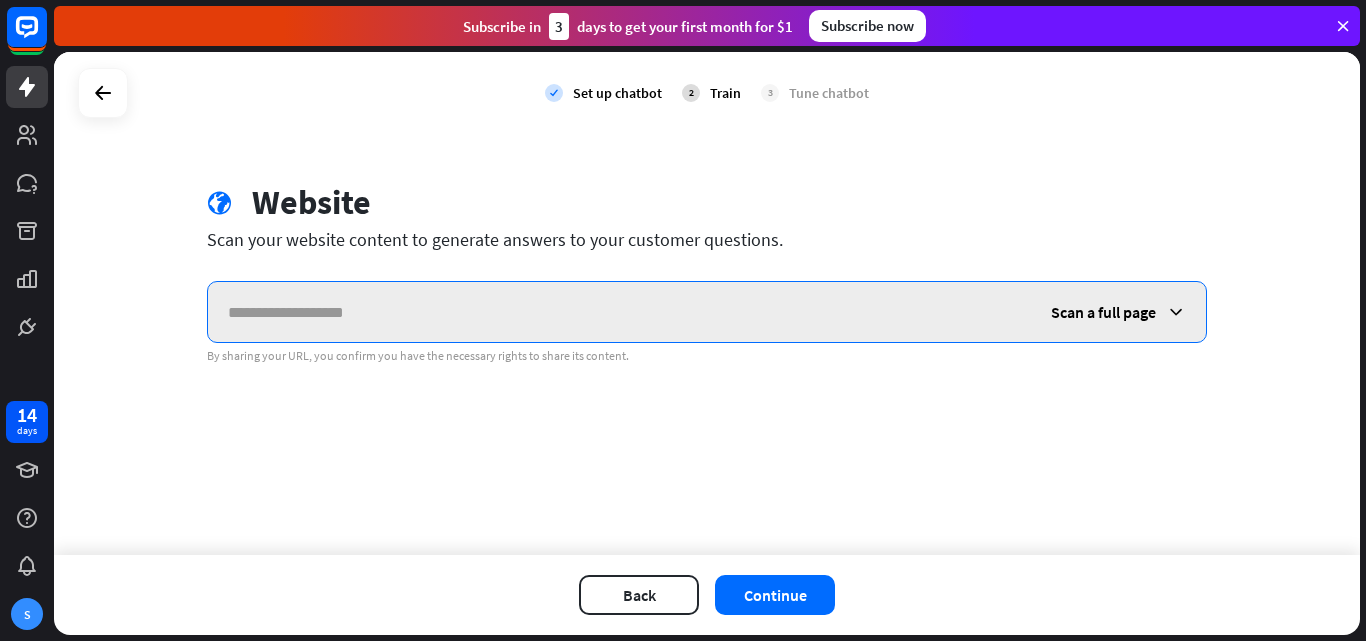 click at bounding box center (619, 312) 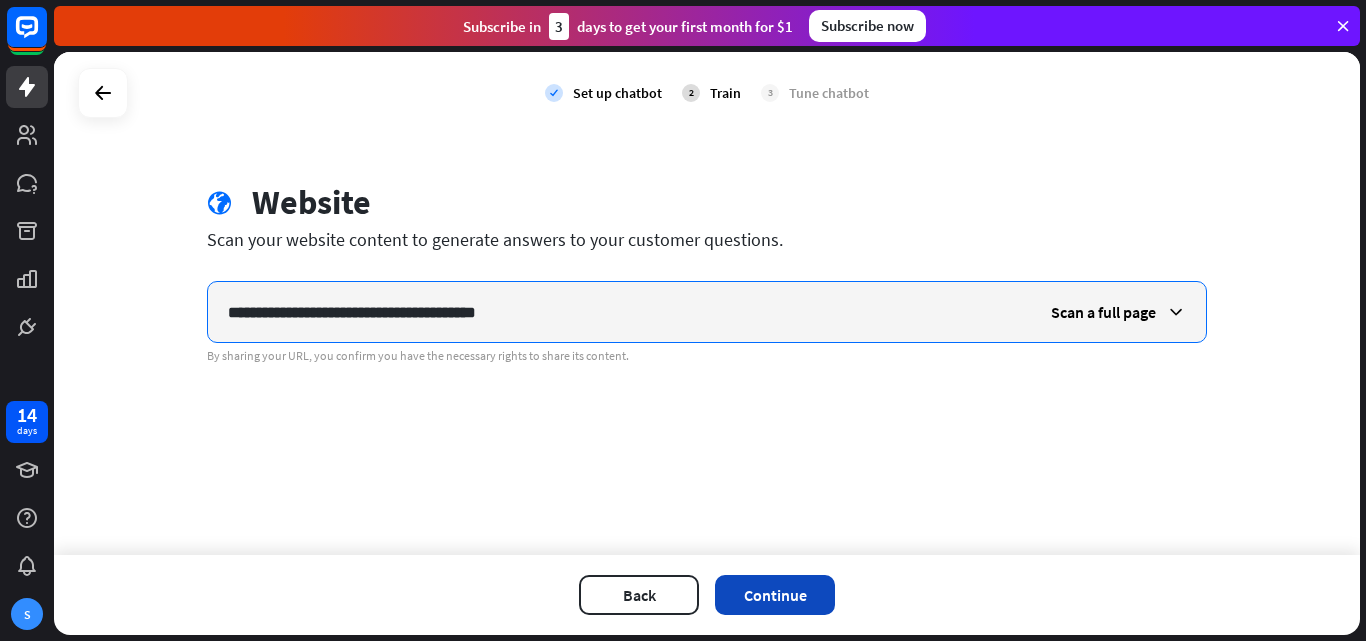type on "**********" 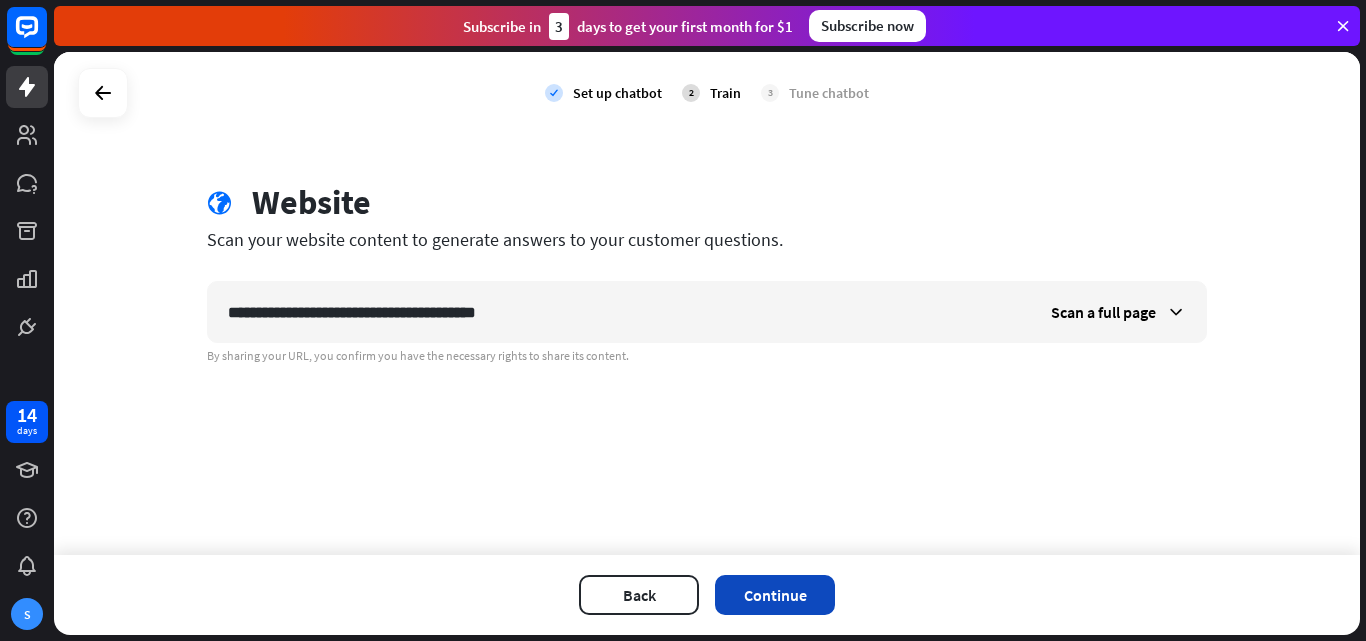 click on "Continue" at bounding box center [775, 595] 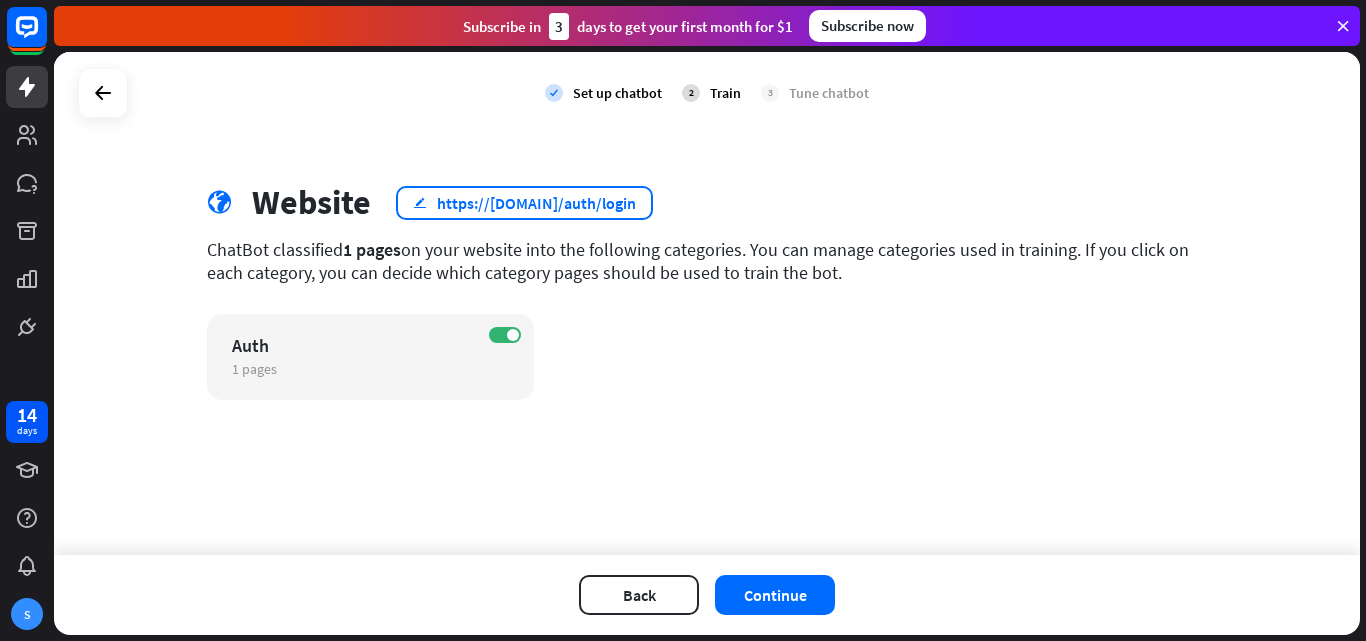 click on "edit" at bounding box center [420, 202] 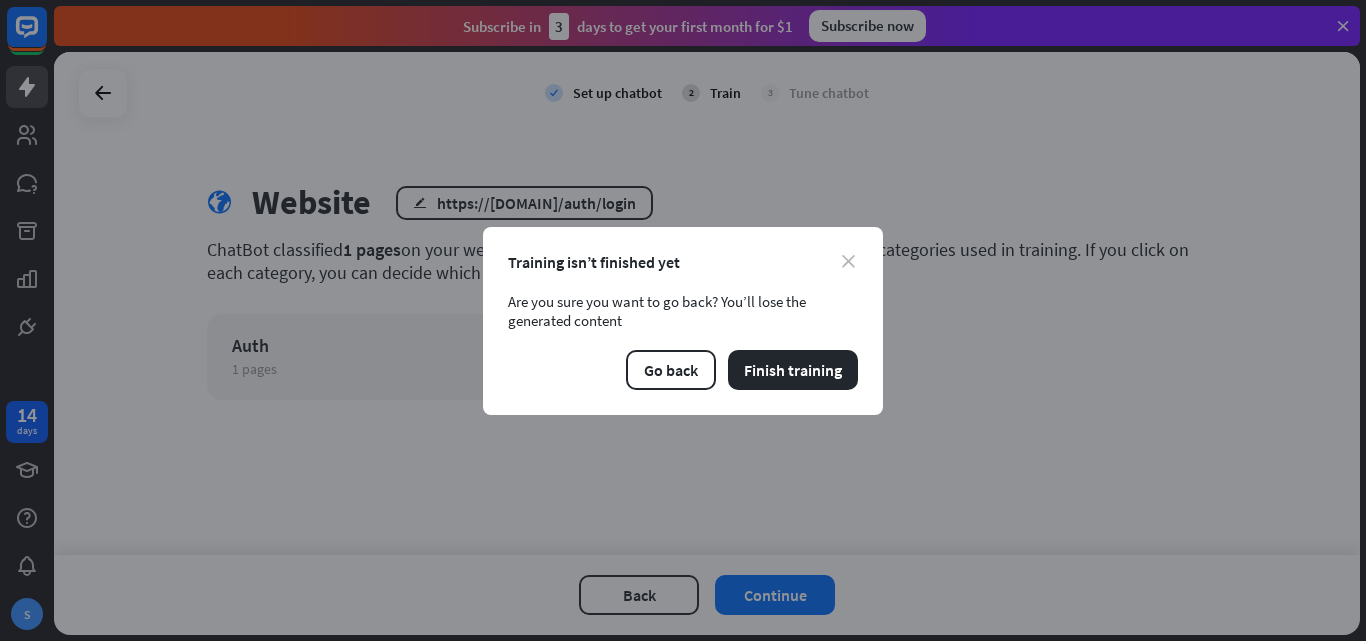 click on "close" at bounding box center (848, 261) 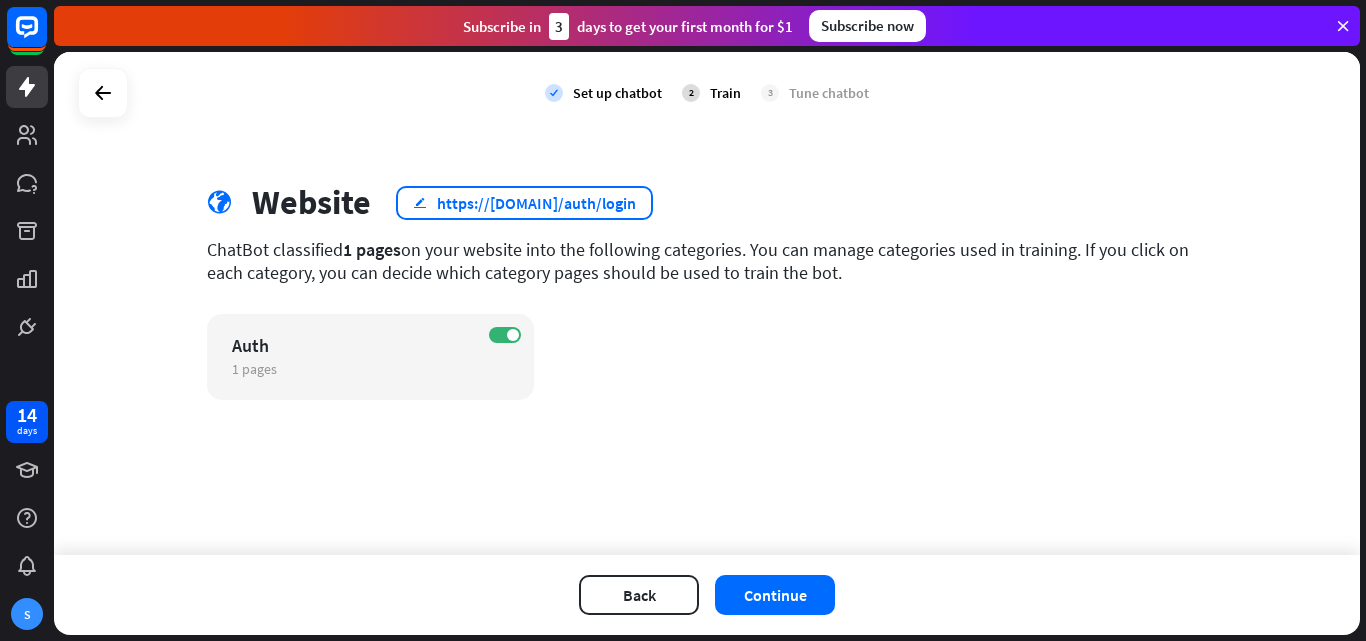 click on "https://[DOMAIN]/auth/login" at bounding box center [536, 203] 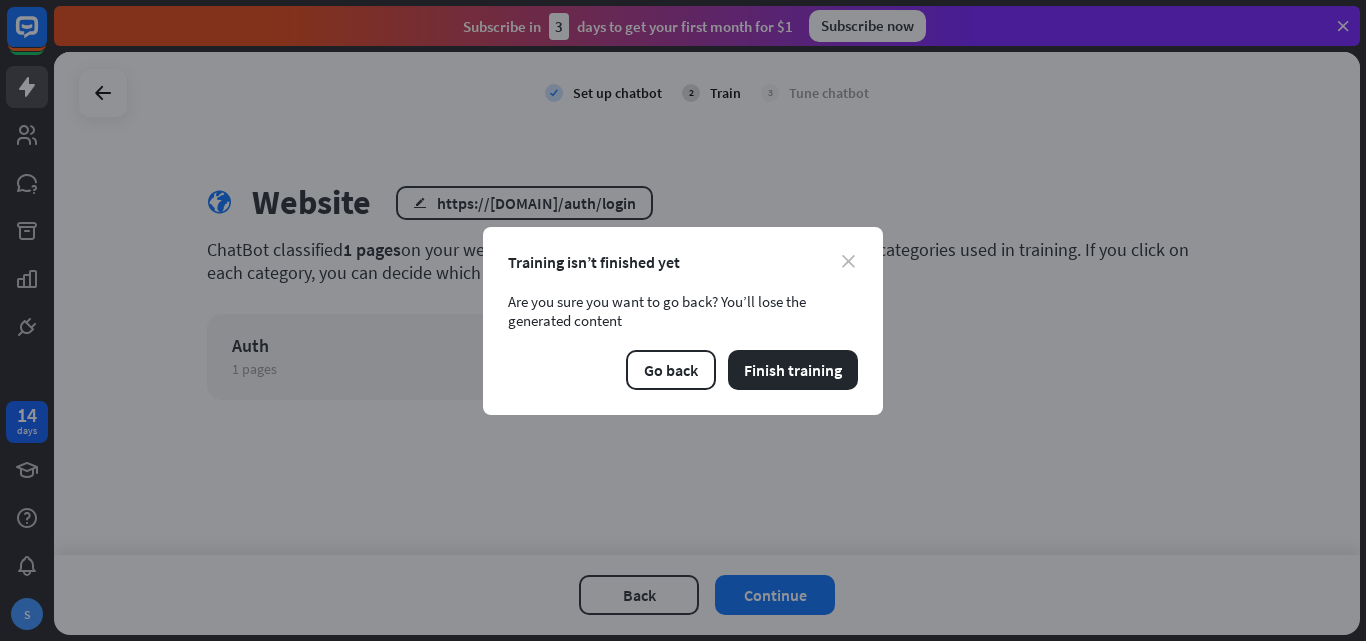 click on "close" at bounding box center [848, 261] 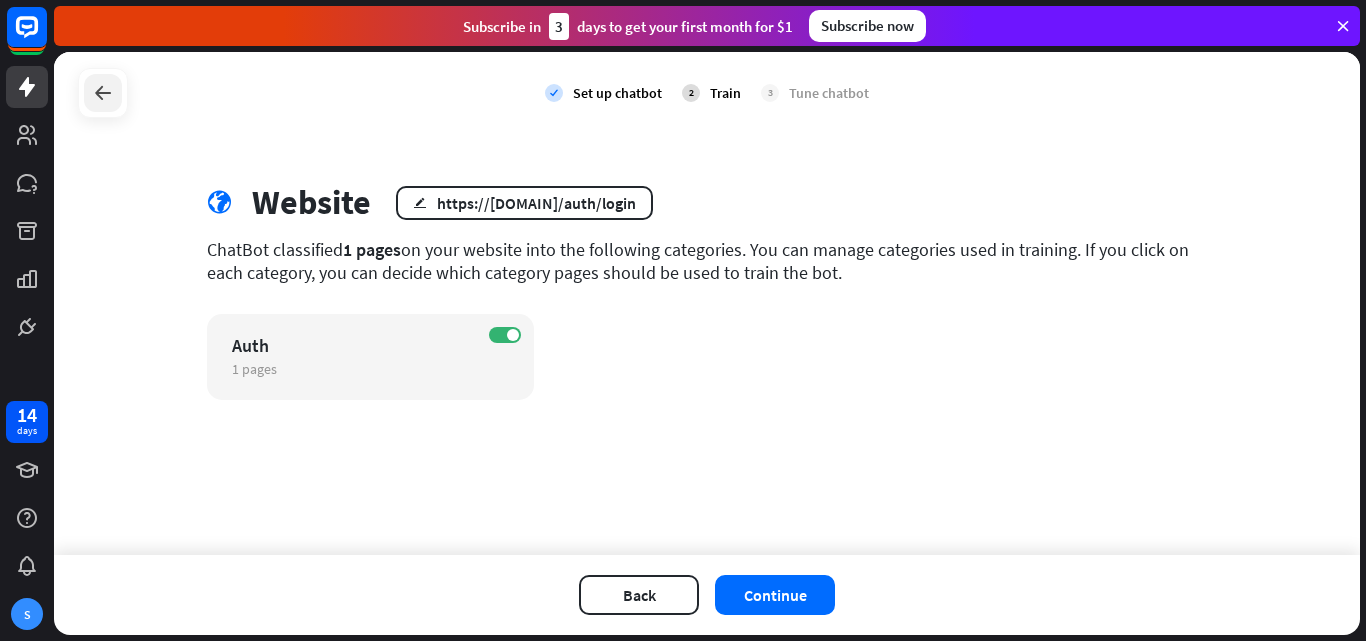 click at bounding box center [103, 93] 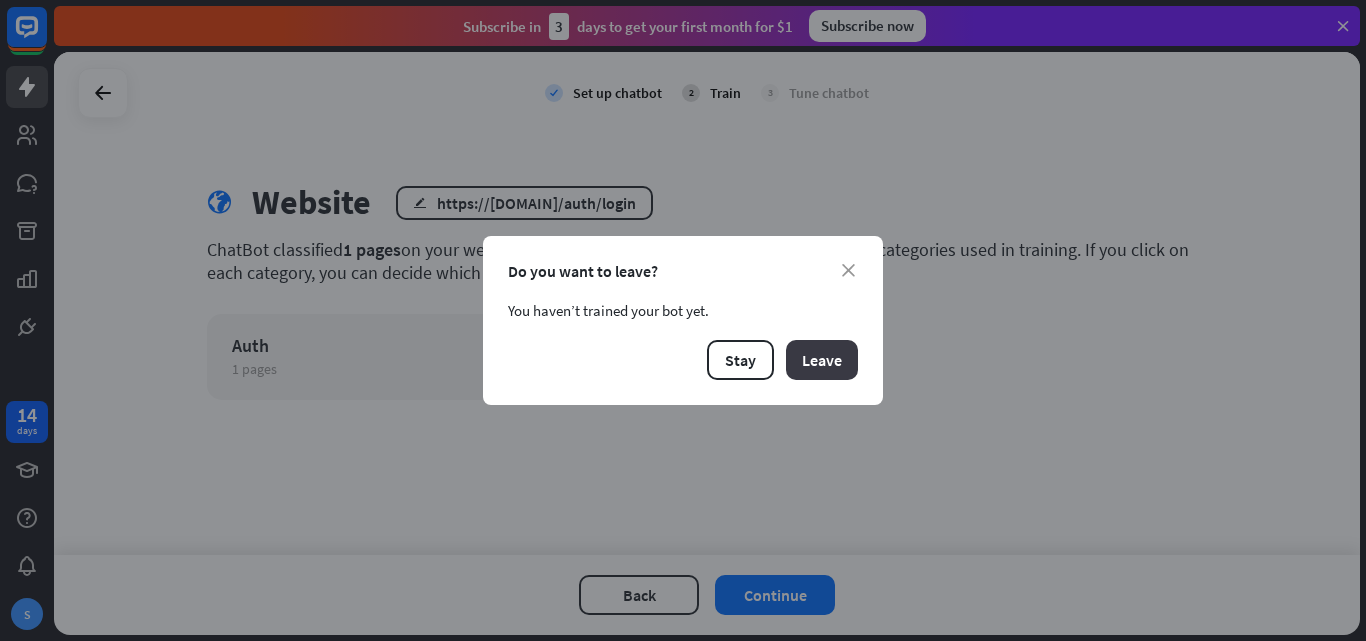 click on "Leave" at bounding box center (822, 360) 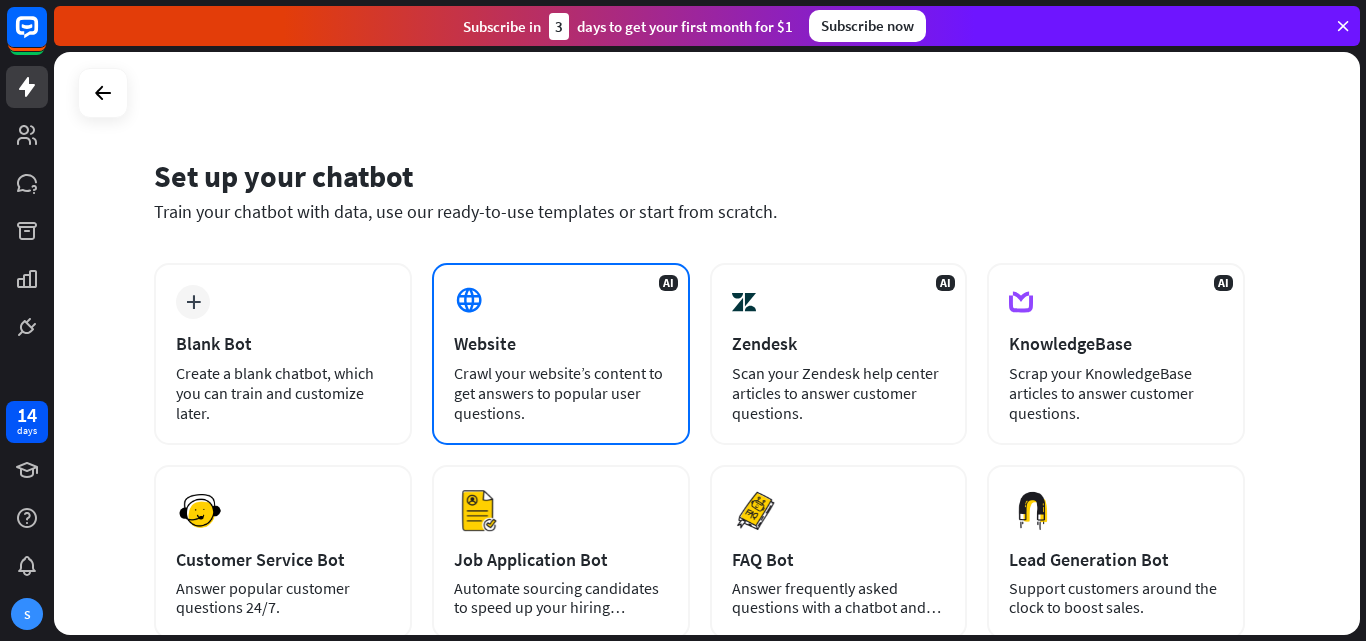 click on "Crawl your website’s content to get answers to
popular user questions." at bounding box center [561, 393] 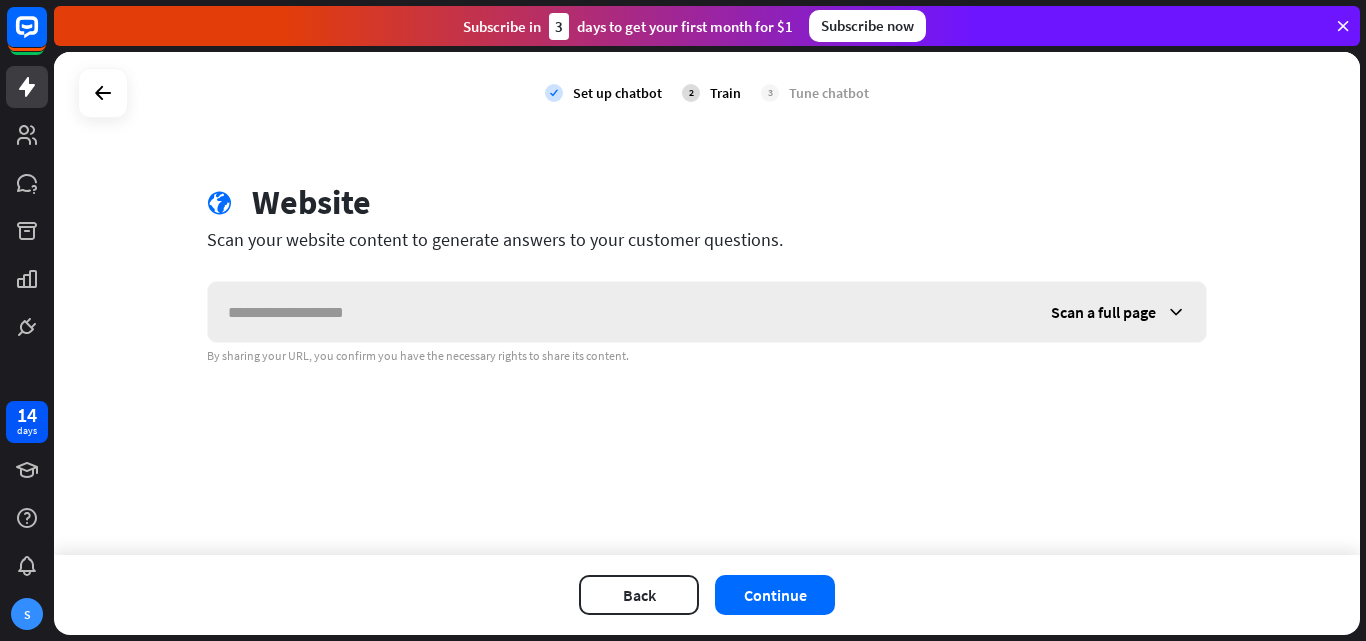 click at bounding box center [619, 312] 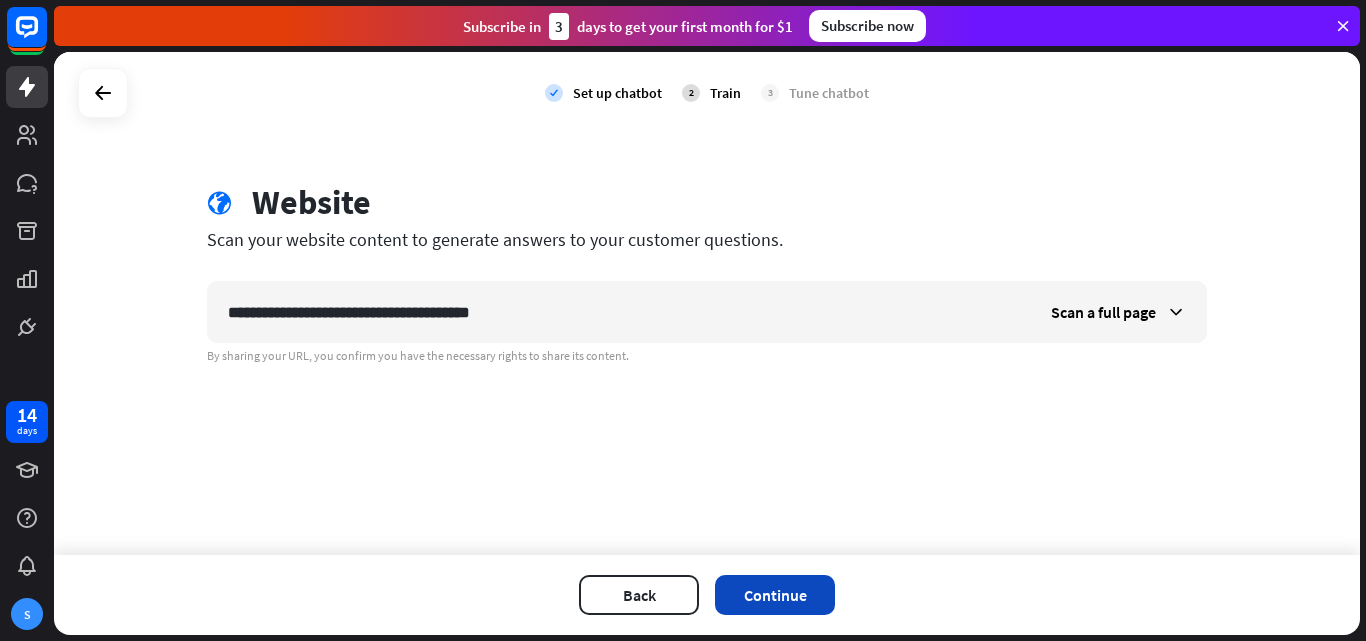 type on "**********" 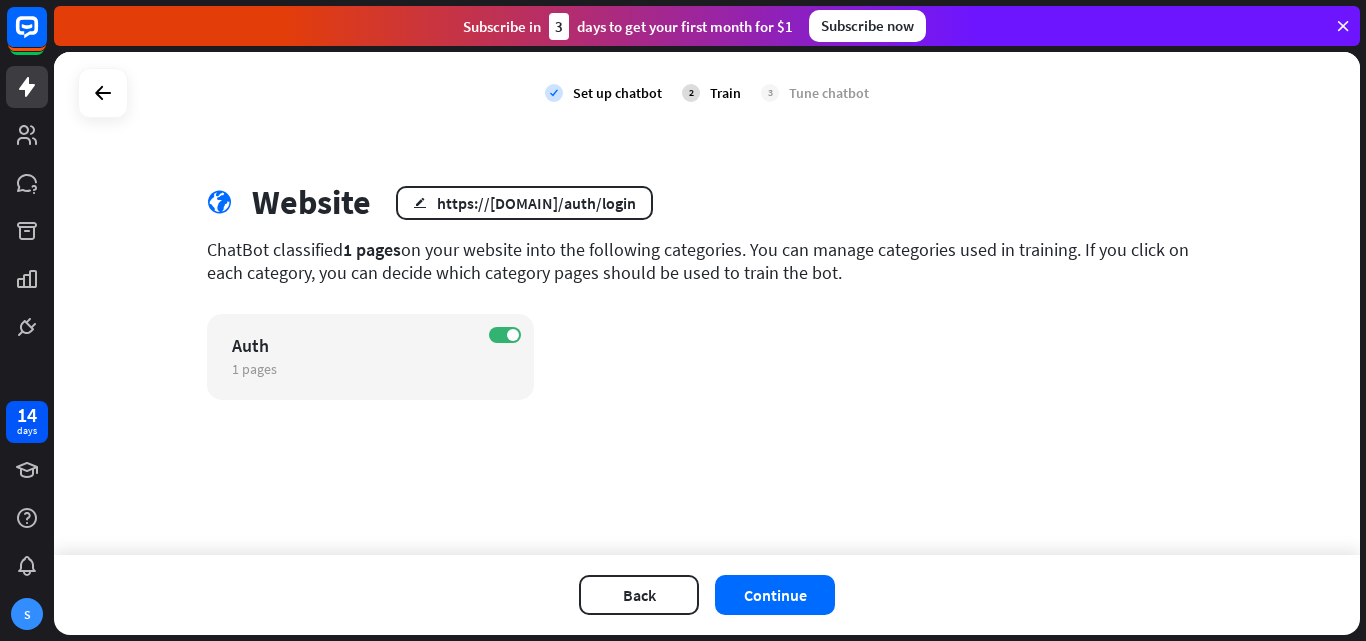click on "Continue" at bounding box center (775, 595) 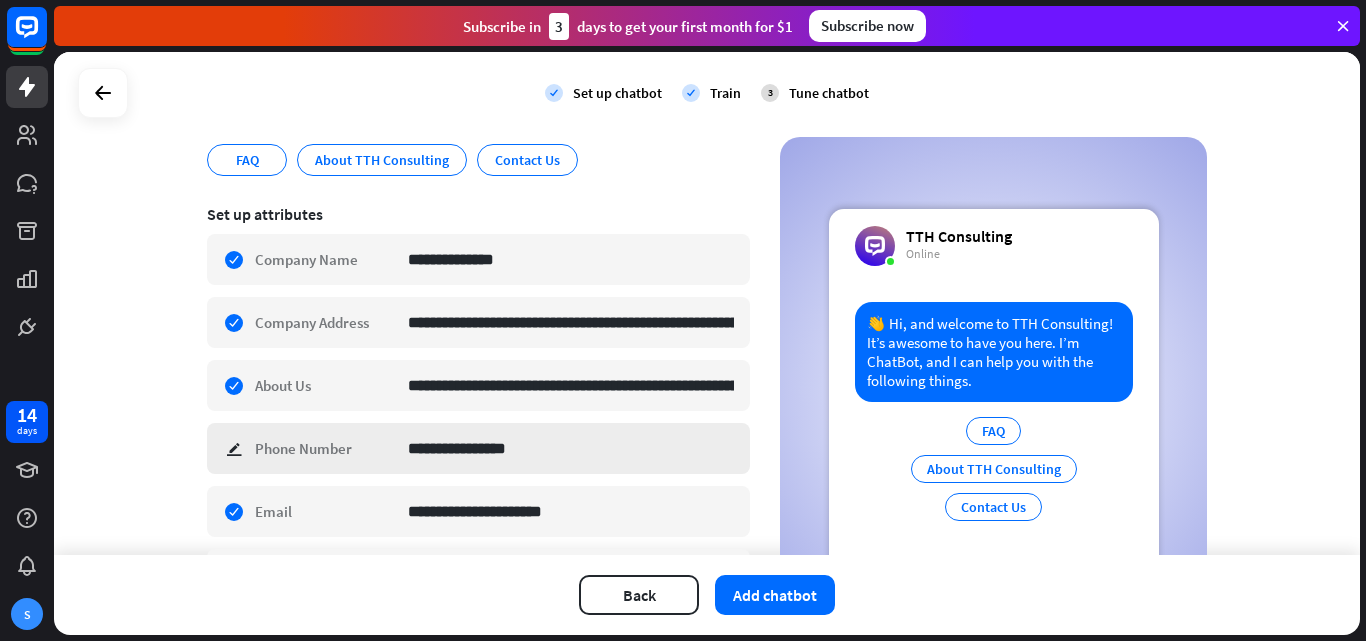 scroll, scrollTop: 262, scrollLeft: 0, axis: vertical 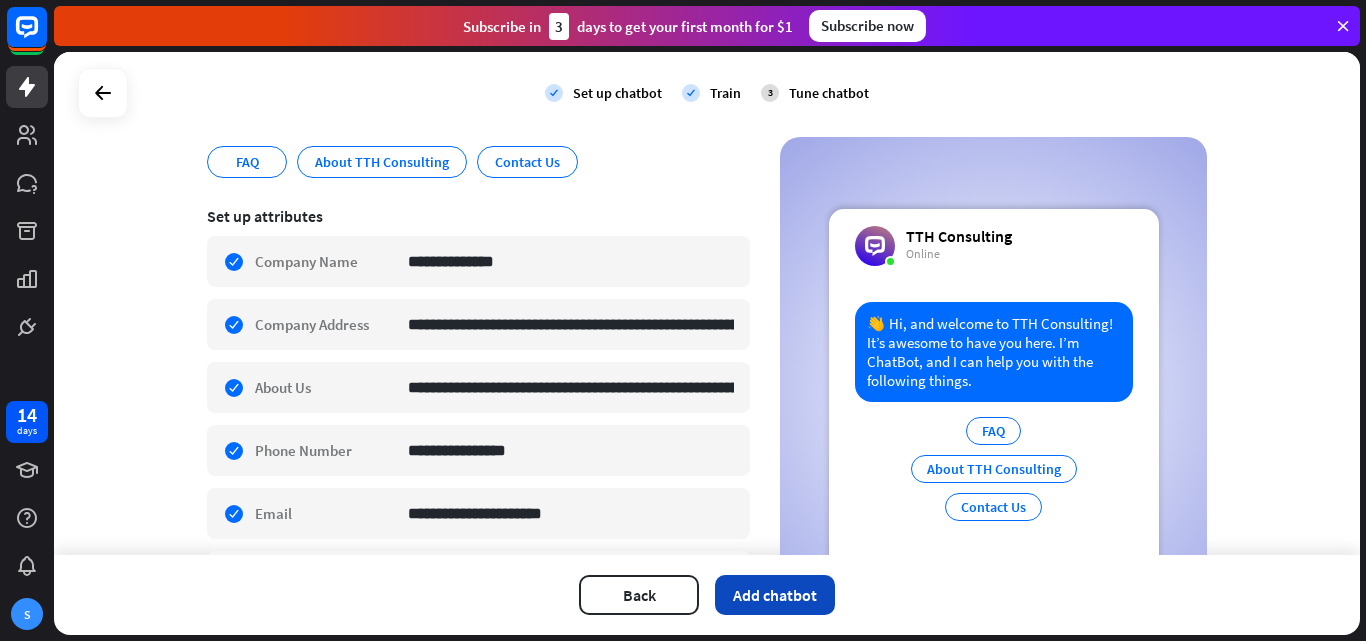 click on "Add chatbot" at bounding box center (775, 595) 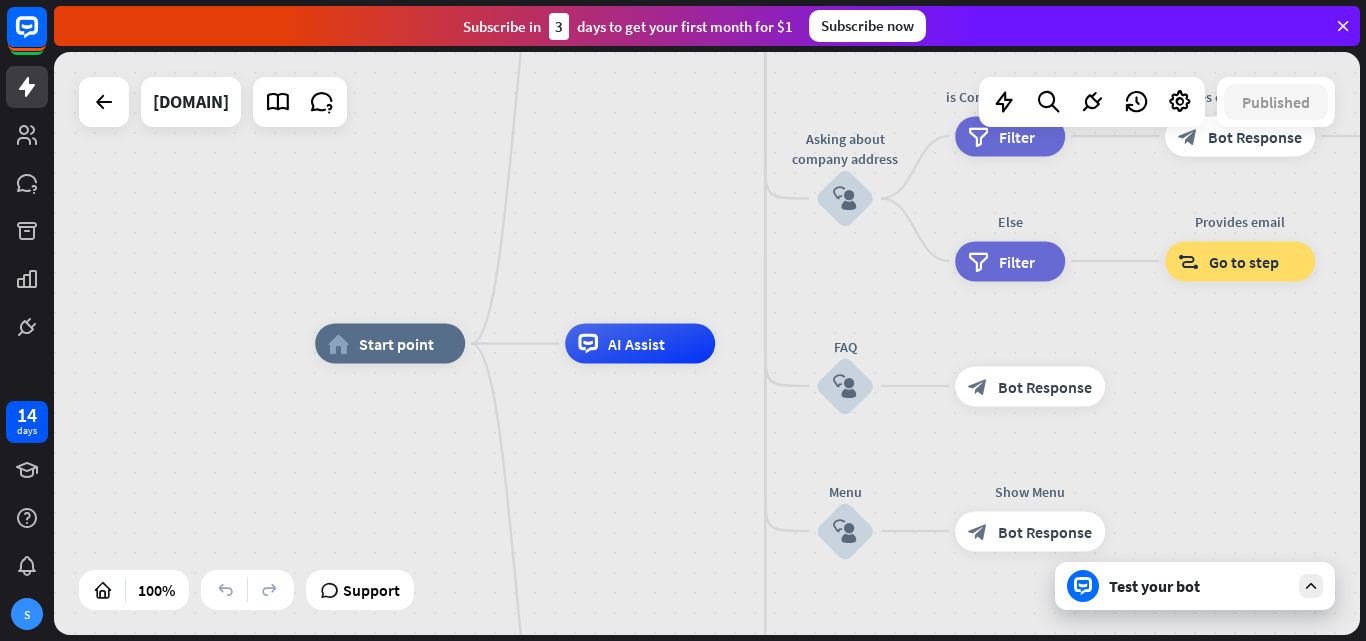 click on "Test your bot" at bounding box center (1199, 586) 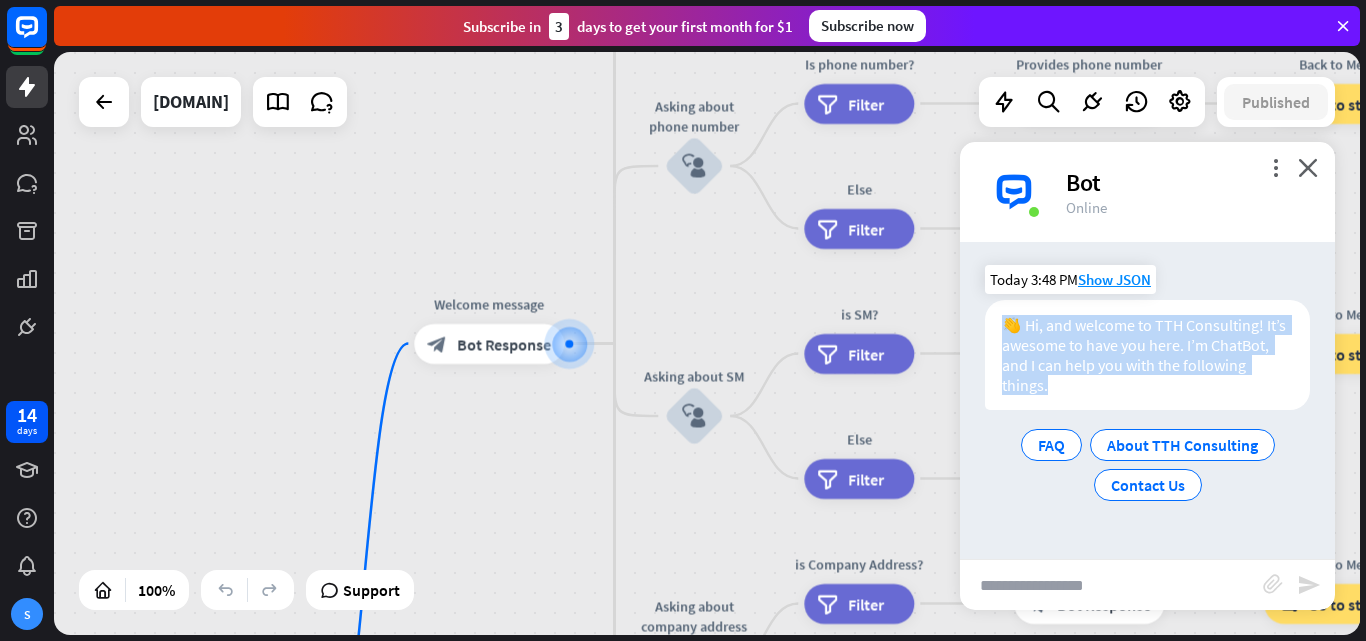 drag, startPoint x: 1057, startPoint y: 391, endPoint x: 992, endPoint y: 325, distance: 92.63369 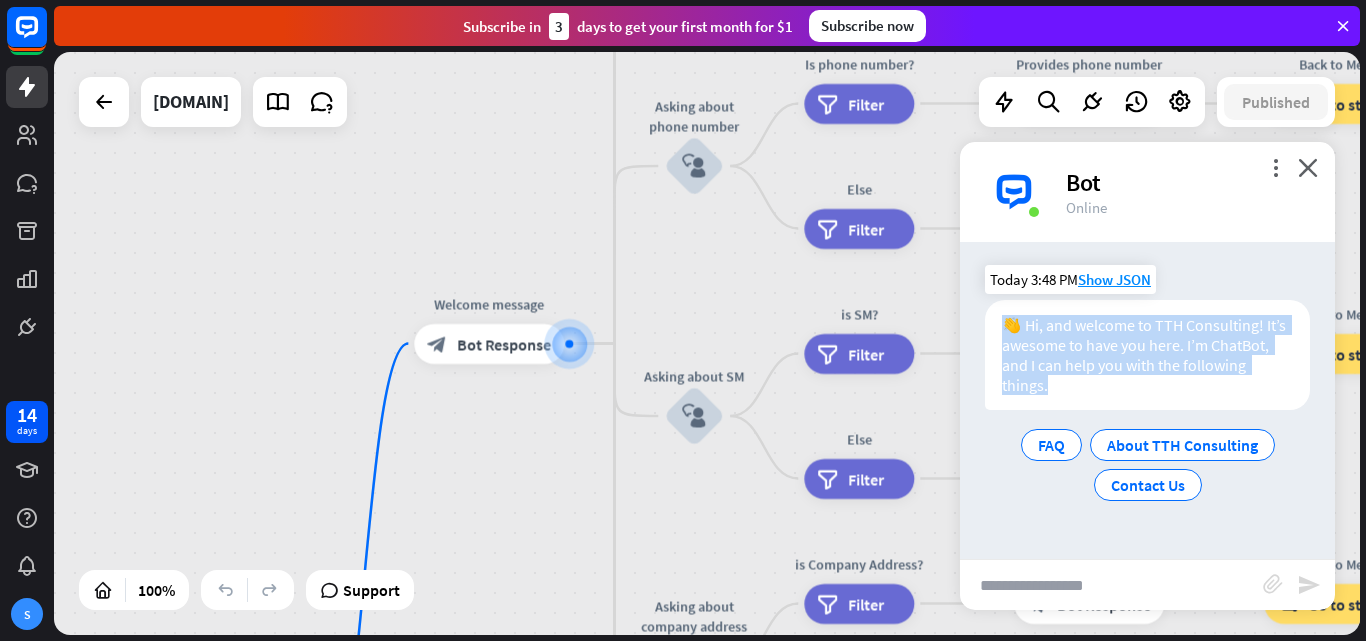 click on "👋 Hi, and welcome to TTH Consulting! It’s awesome to have you here. I’m ChatBot, and I can help you with the following things." at bounding box center (1147, 355) 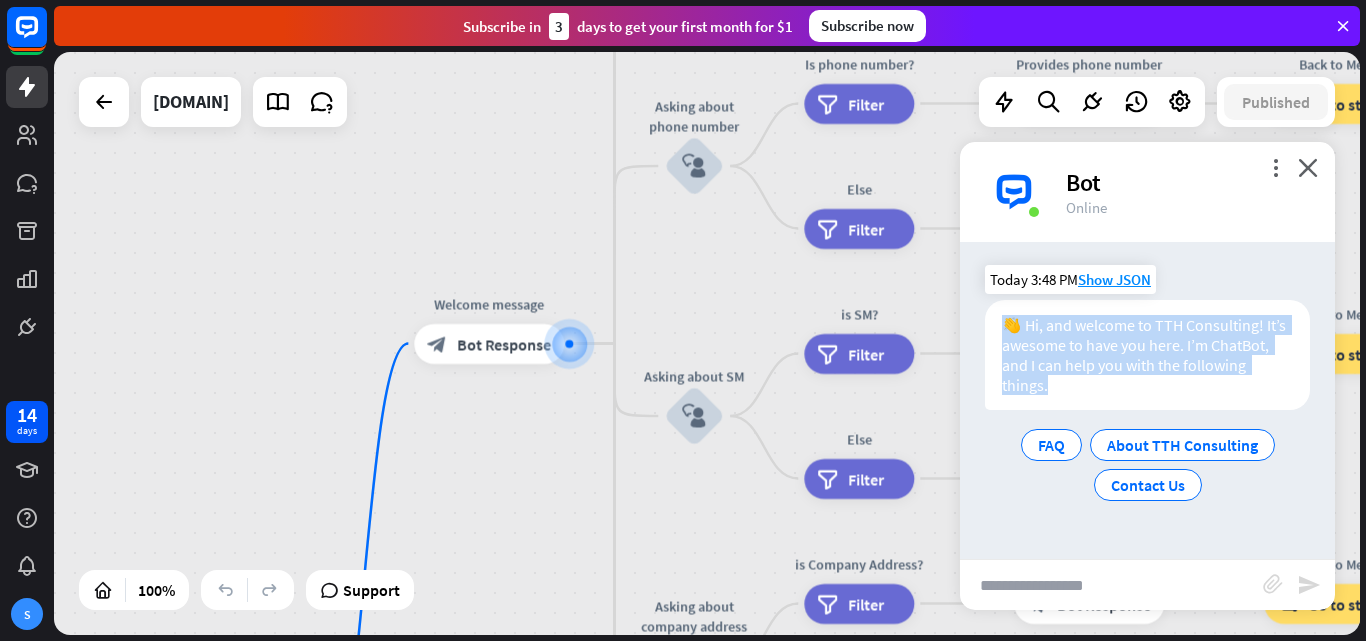 click on "👋 Hi, and welcome to TTH Consulting! It’s awesome to have you here. I’m ChatBot, and I can help you with the following things." at bounding box center [1147, 355] 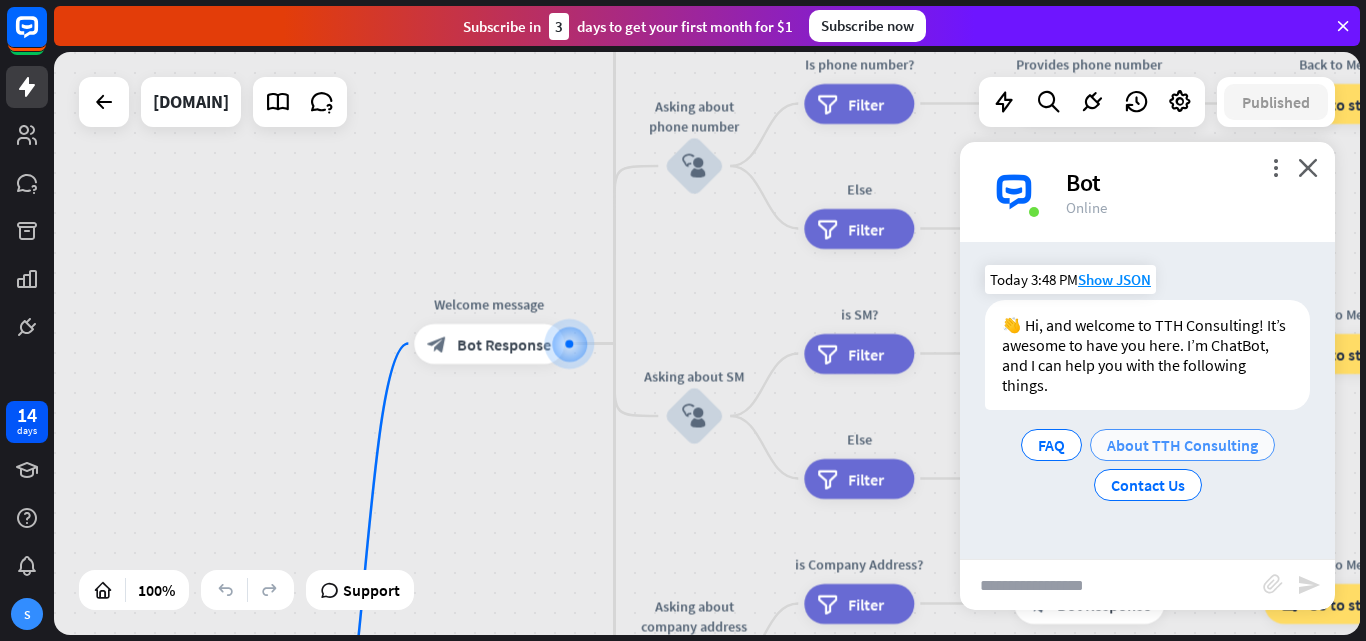 click on "About TTH Consulting" at bounding box center [1182, 445] 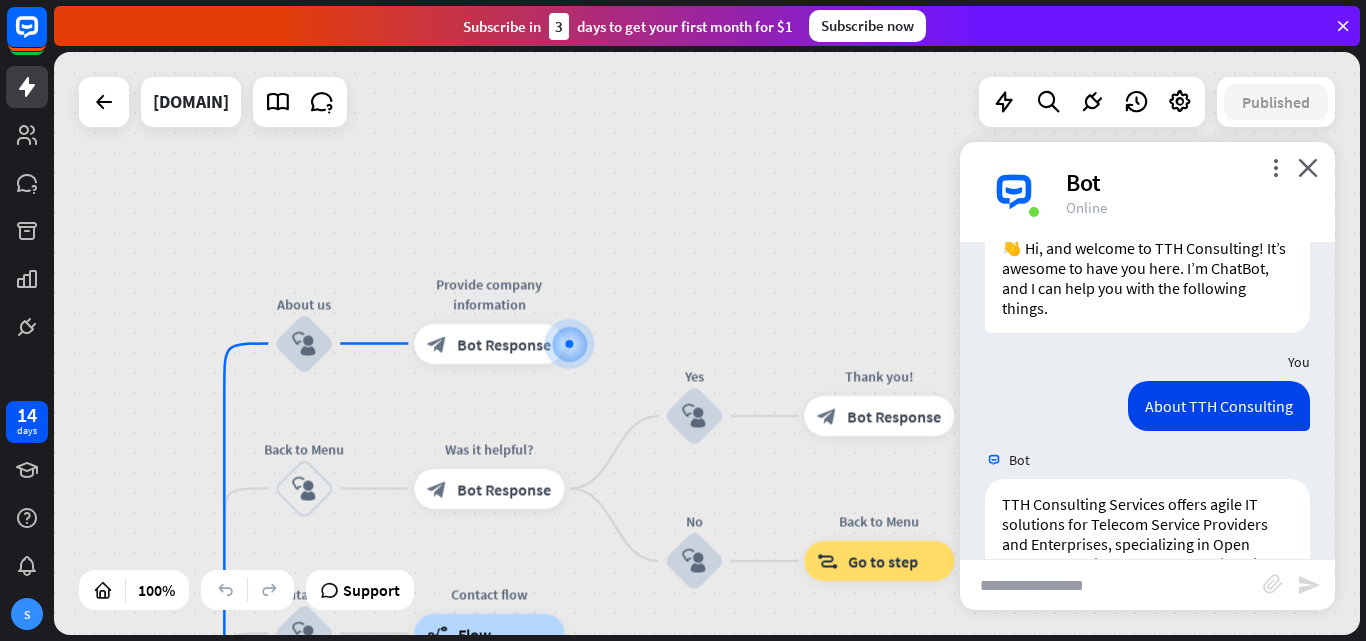 scroll, scrollTop: 232, scrollLeft: 0, axis: vertical 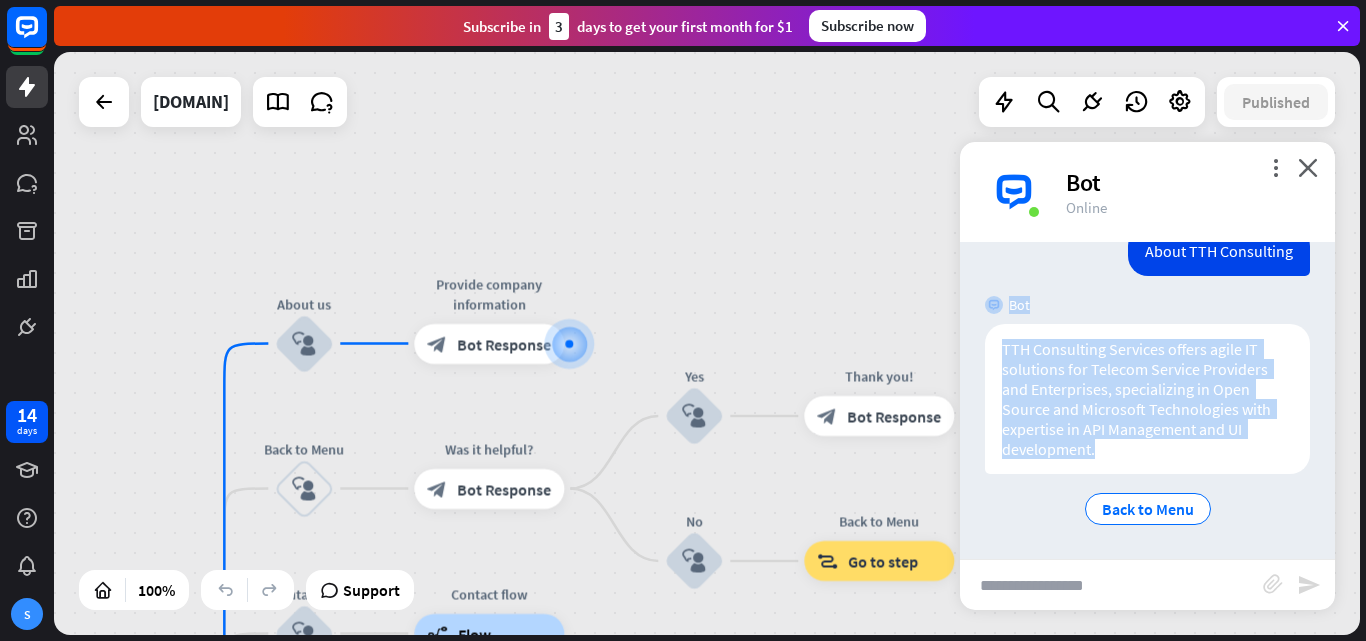 drag, startPoint x: 1071, startPoint y: 421, endPoint x: 967, endPoint y: 323, distance: 142.89856 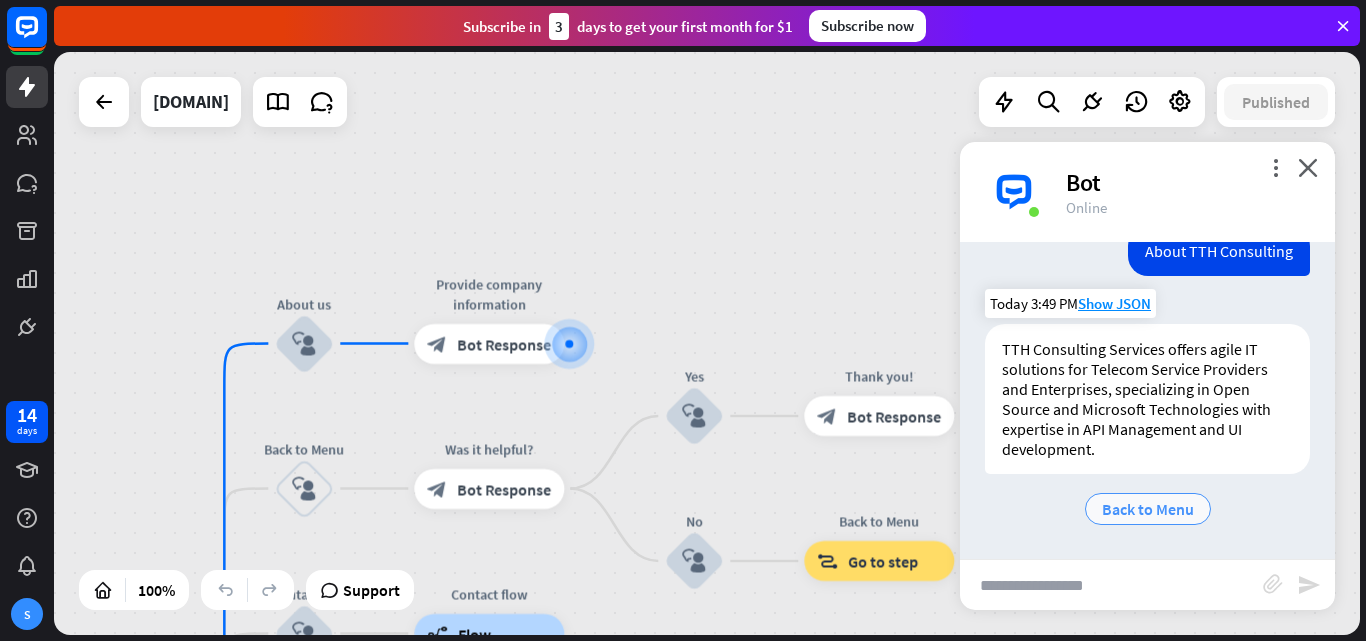 click on "Back to Menu" at bounding box center (1148, 509) 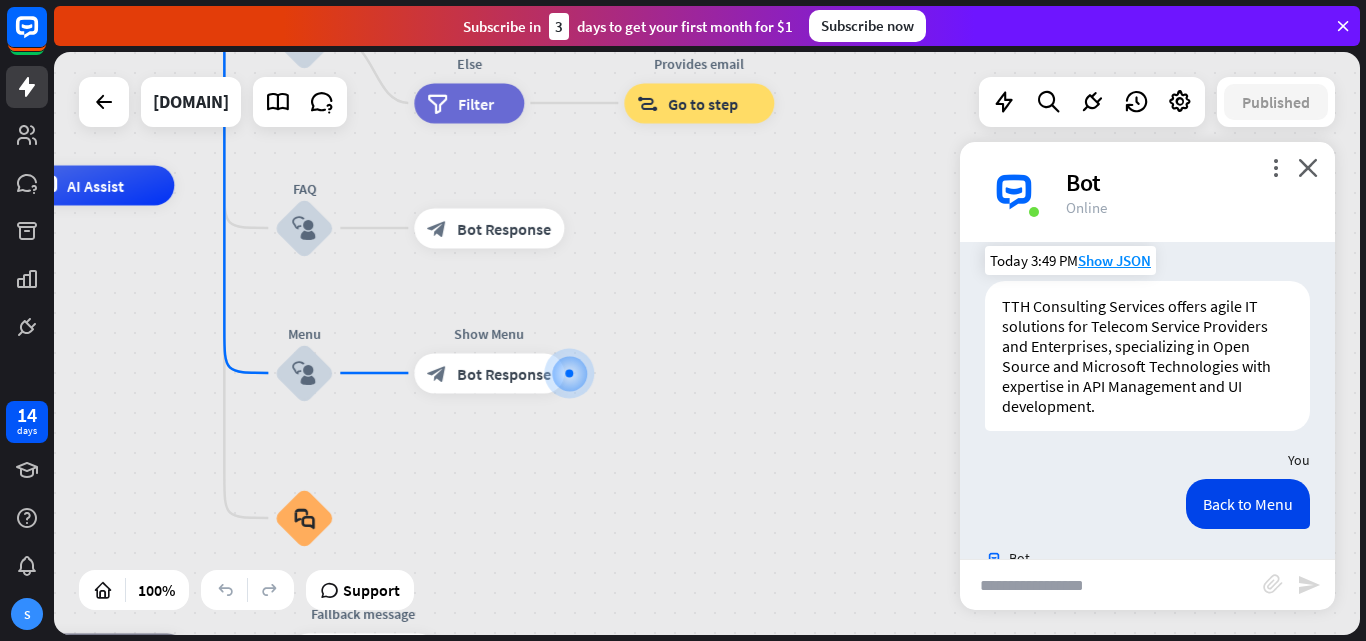 scroll, scrollTop: 373, scrollLeft: 0, axis: vertical 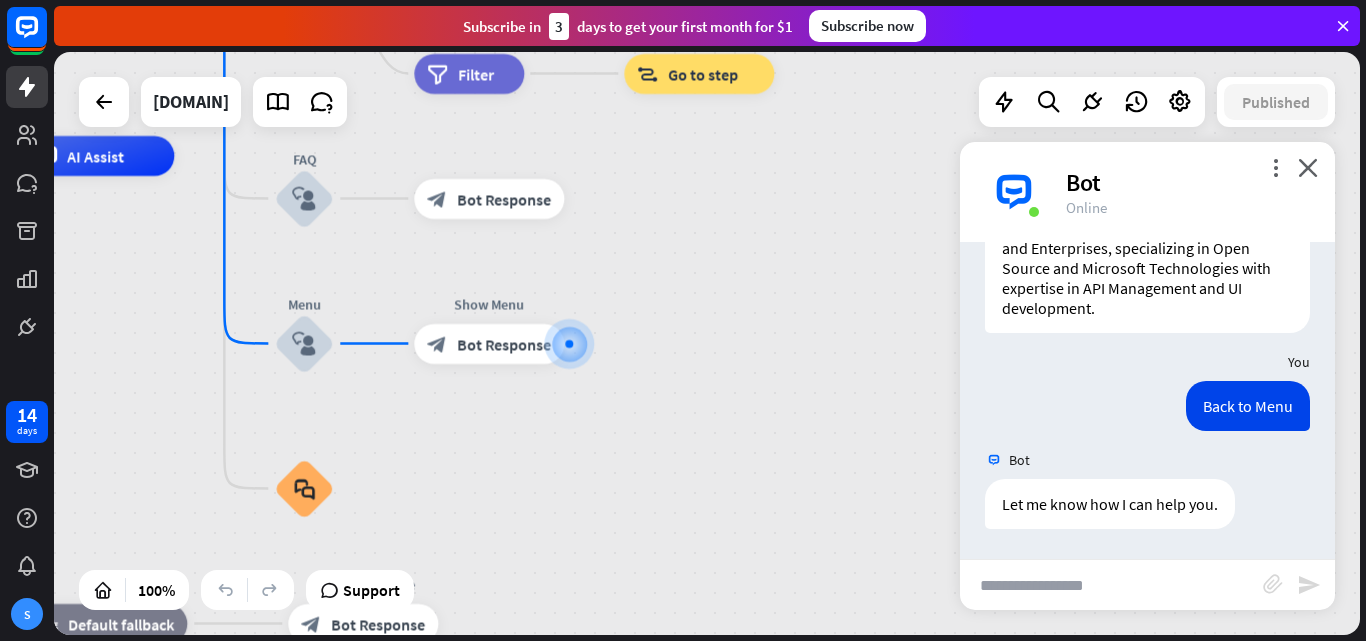 click at bounding box center [1111, 585] 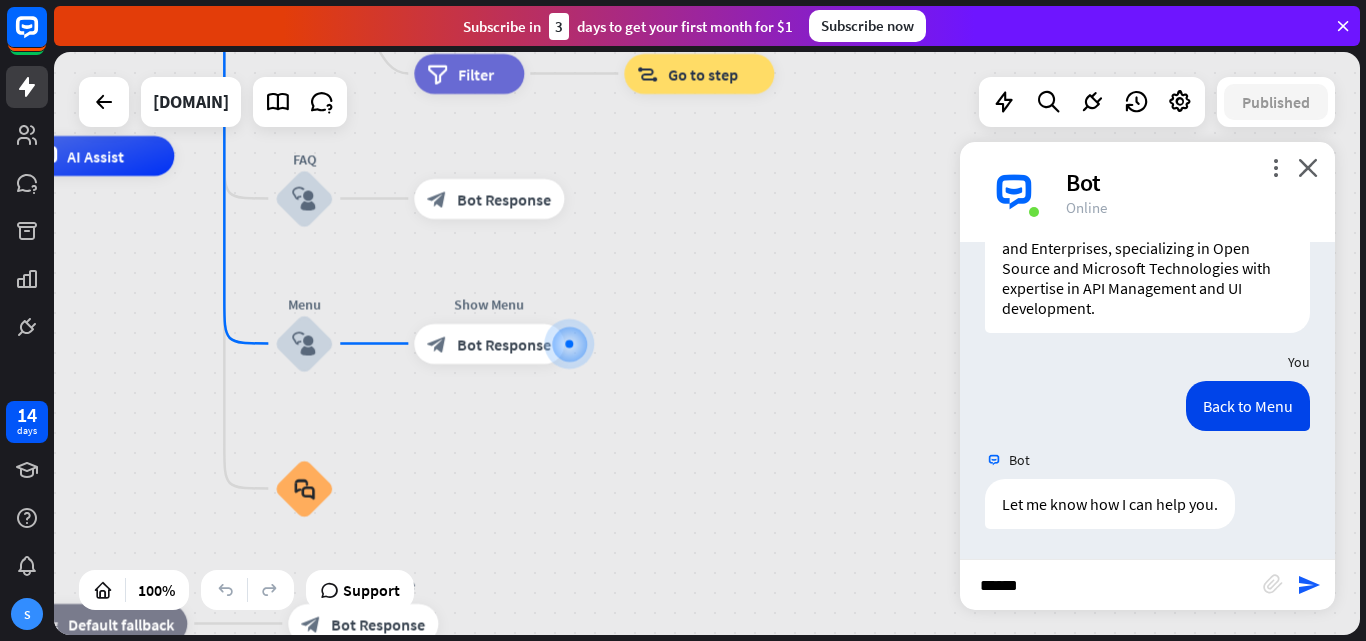 type on "*******" 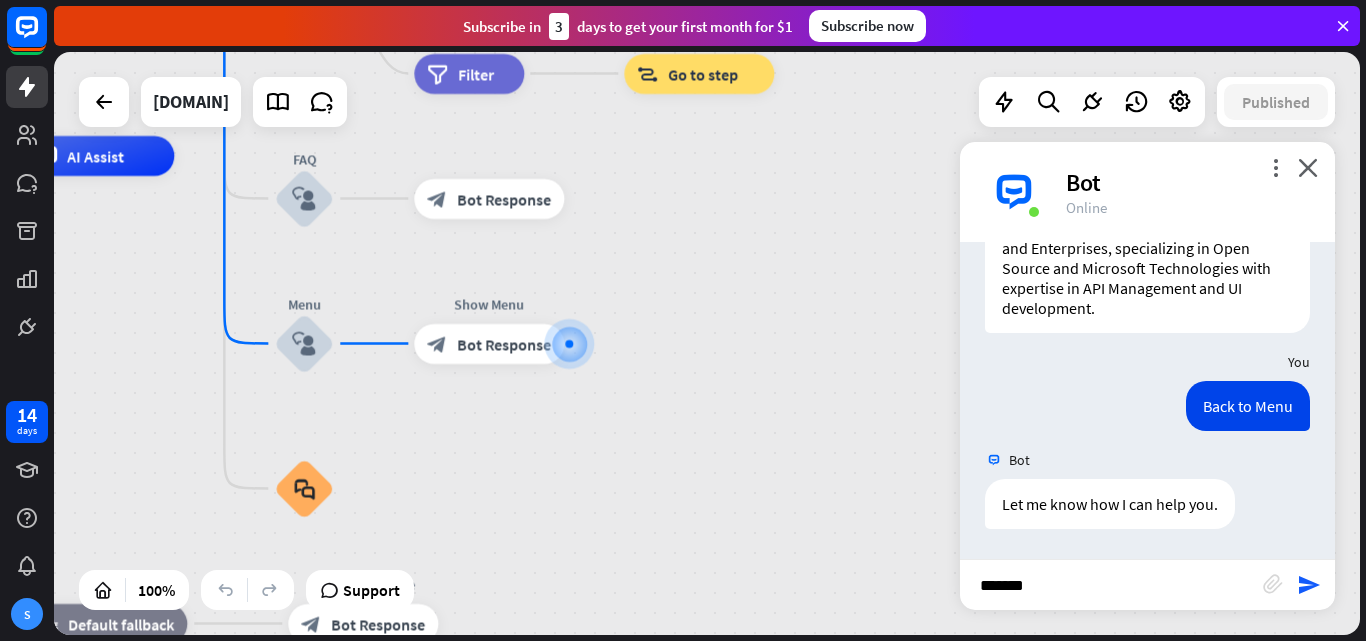 type 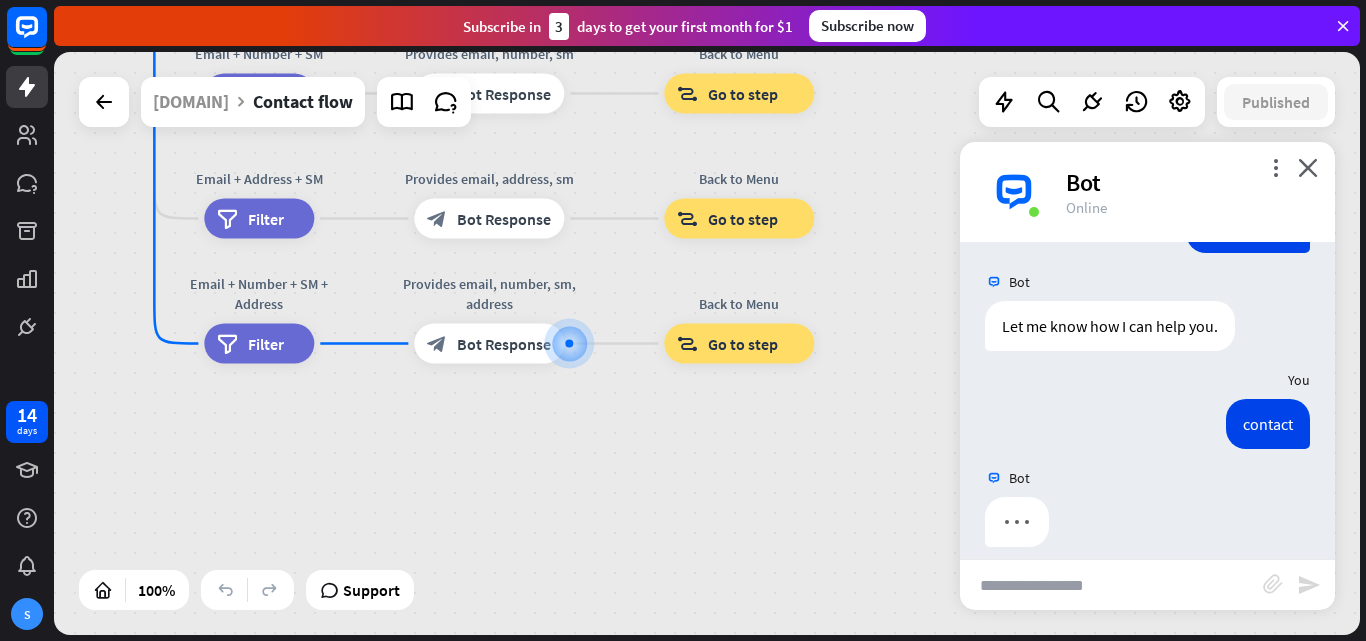 scroll, scrollTop: 569, scrollLeft: 0, axis: vertical 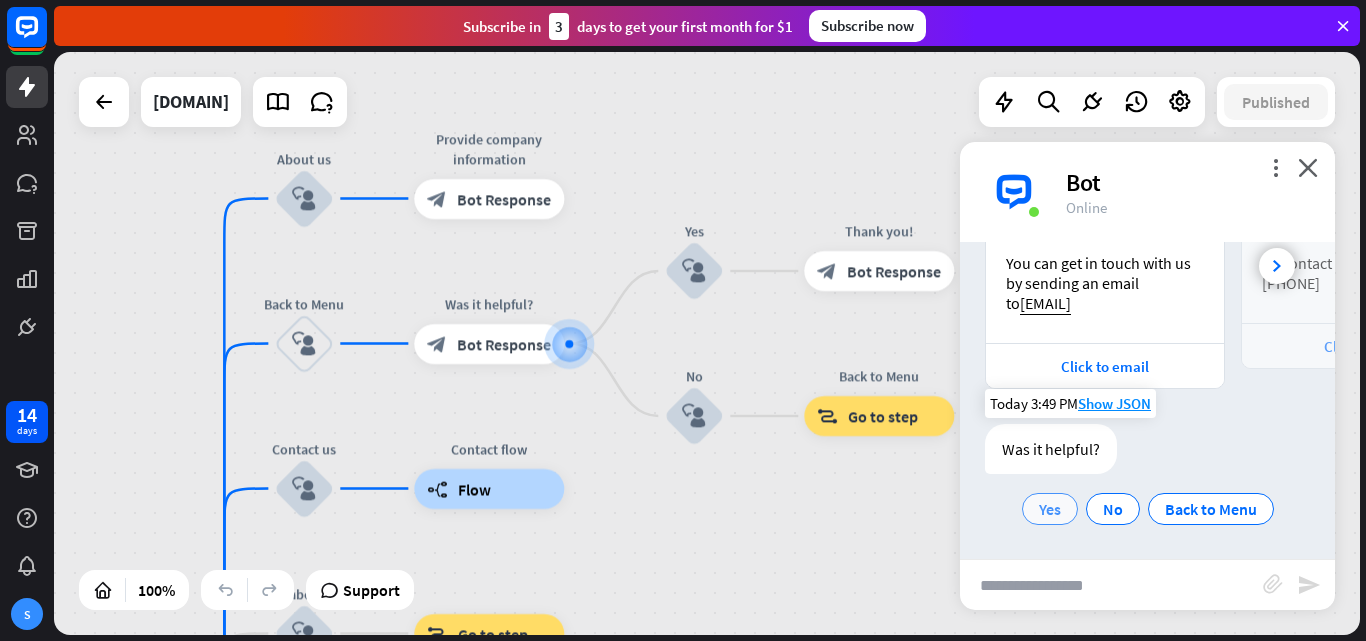 click on "Yes" at bounding box center [1050, 509] 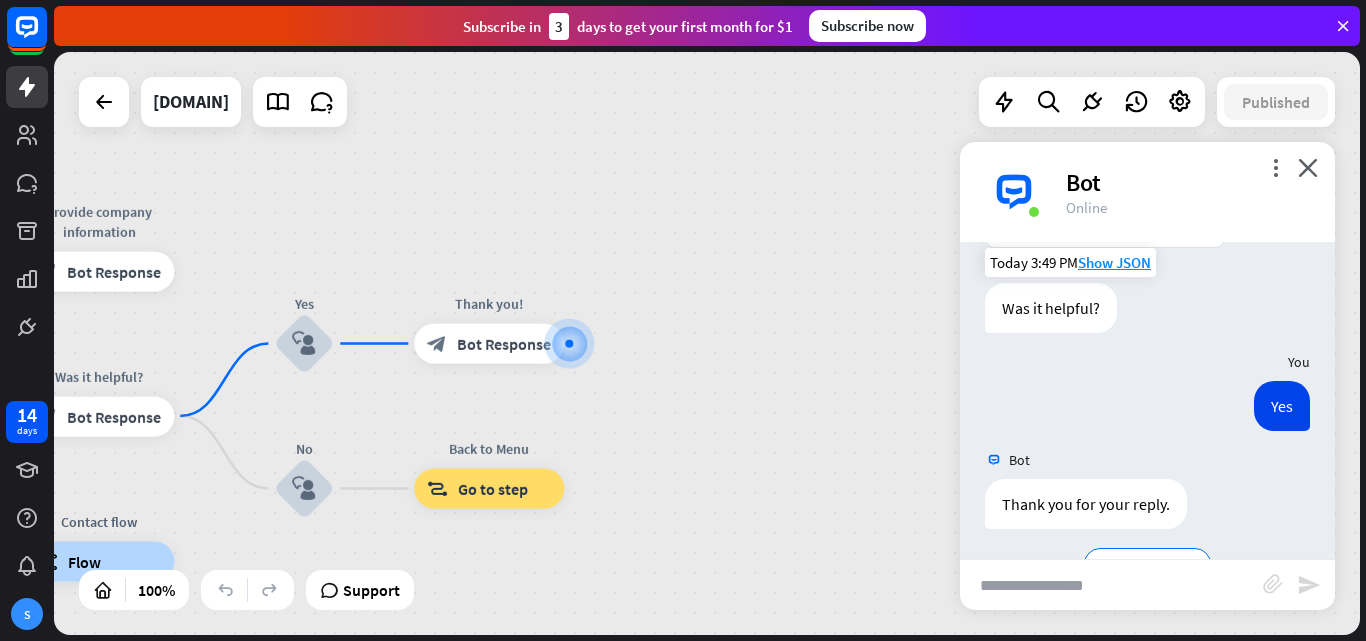 scroll, scrollTop: 1056, scrollLeft: 0, axis: vertical 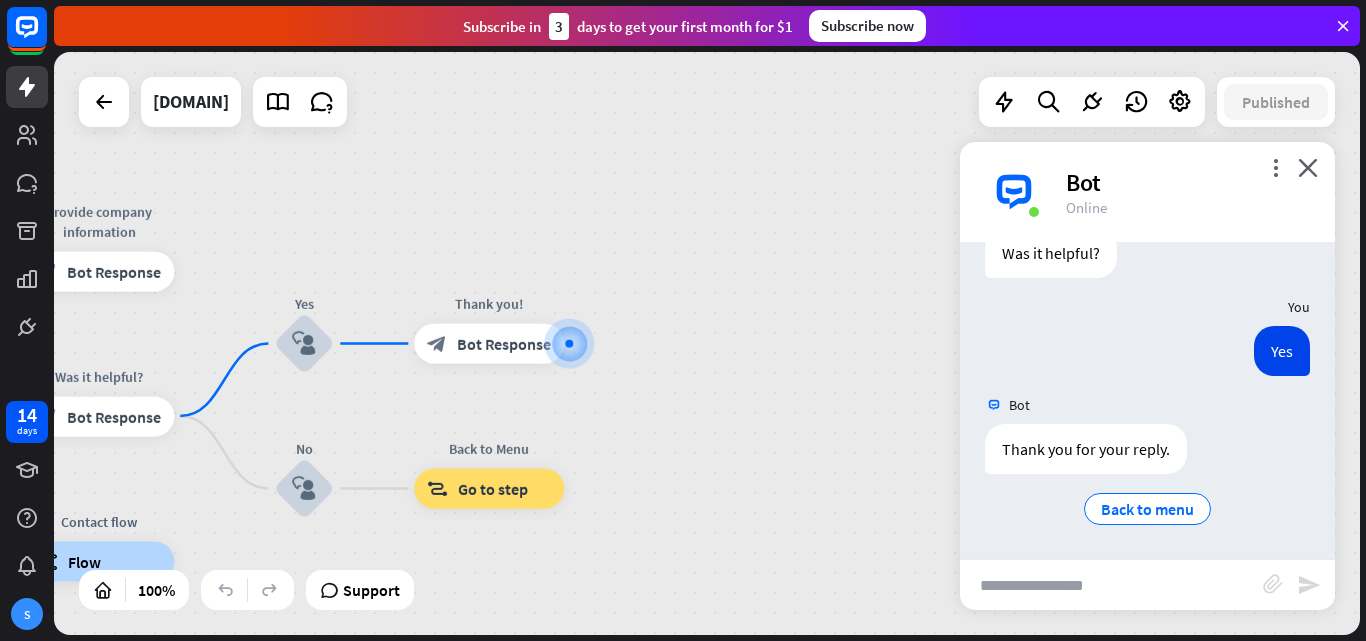 click at bounding box center (1343, 26) 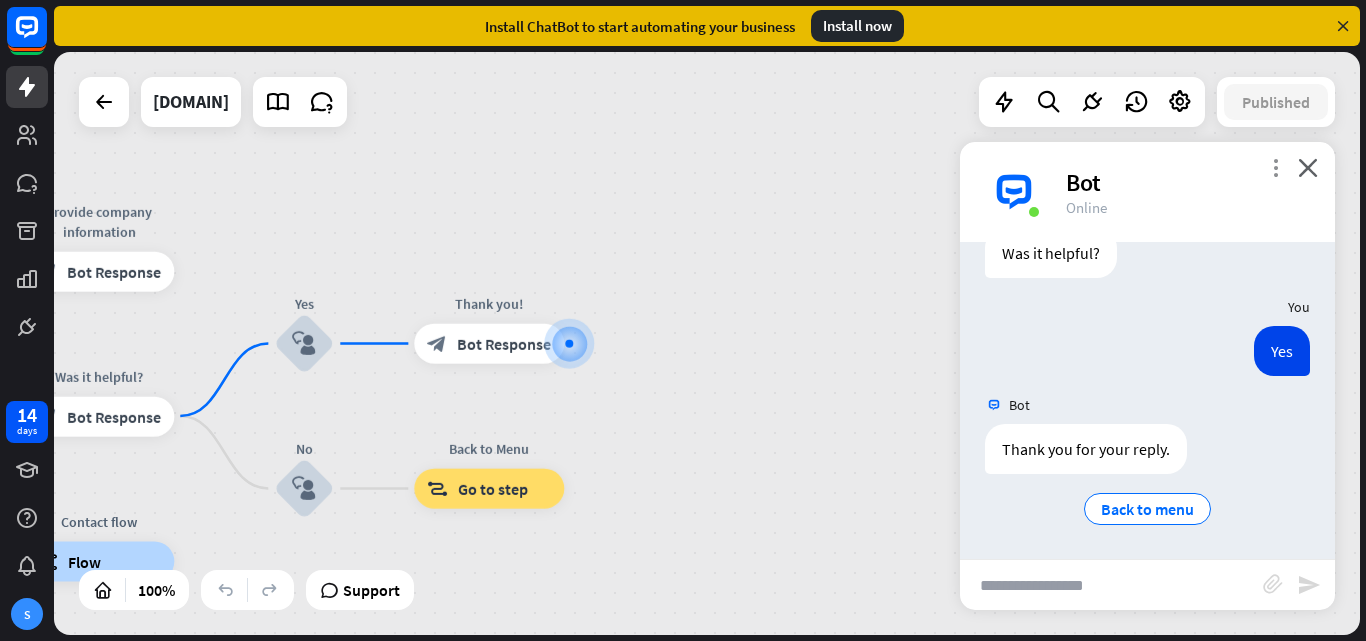 click on "more_vert" at bounding box center (1275, 167) 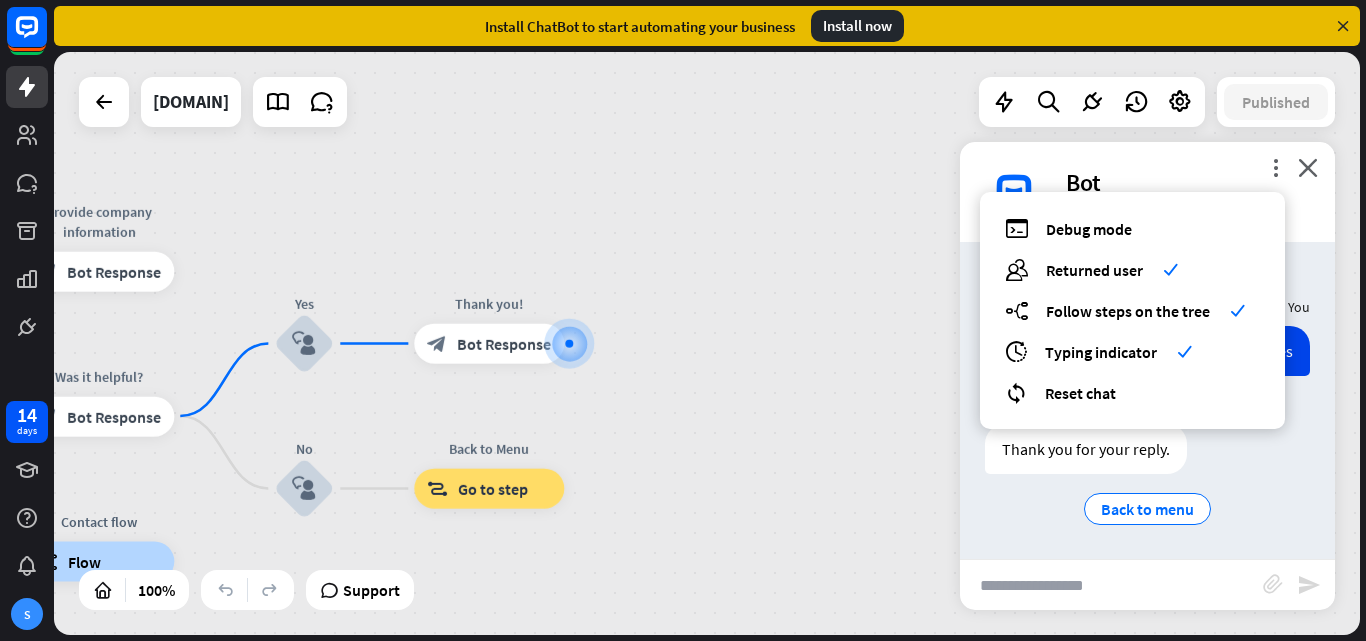 click on "home_2   Start point                 Welcome message   block_bot_response   Bot Response                 About us   block_user_input                 Provide company information   block_bot_response   Bot Response                 Back to Menu   block_user_input                 Was it helpful?   block_bot_response   Bot Response                 Yes   block_user_input                 Thank you!   block_bot_response   Bot Response                     No   block_user_input                 Back to Menu   block_goto   Go to step                 Contact us   block_user_input                 Contact flow   builder_tree   Flow                 Asking about email   block_user_input                   block_goto   Go to step                 Asking about phone number   block_user_input                 Is phone number?   filter   Filter                 Provides phone number   block_bot_response   Bot Response                 Back to Menu   block_goto   Go to step                 Else   filter   Filter" at bounding box center [707, 343] 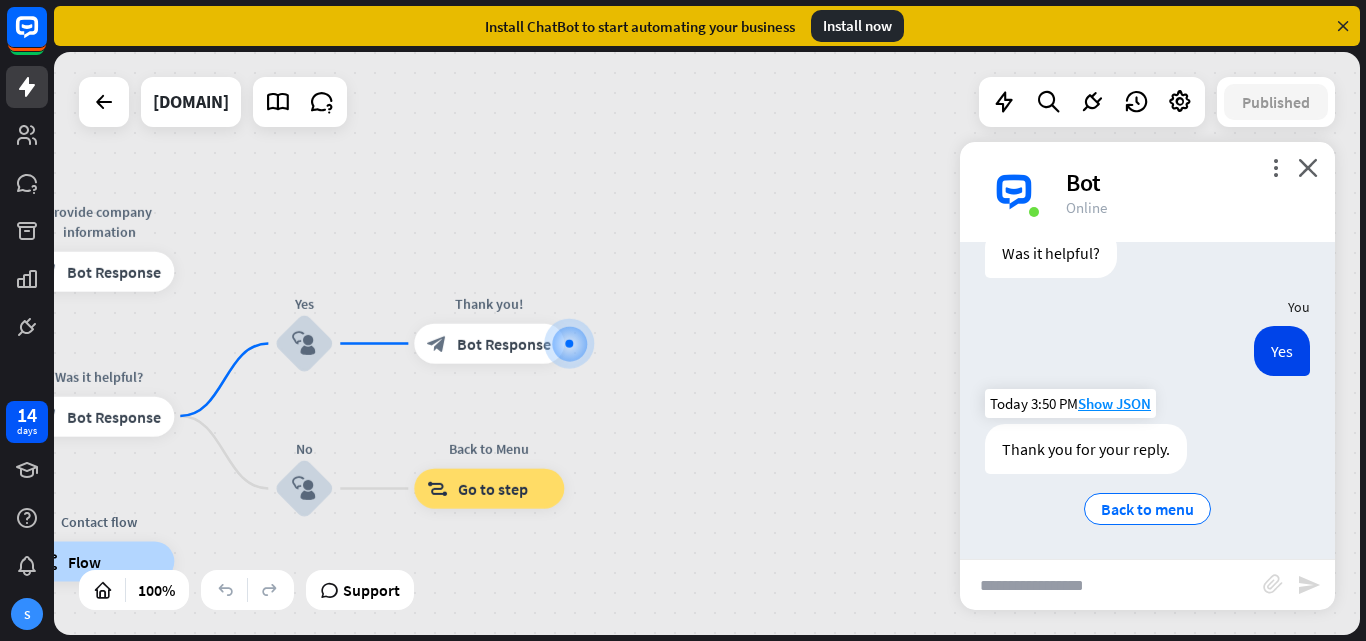 click on "Back to menu" at bounding box center (1147, 509) 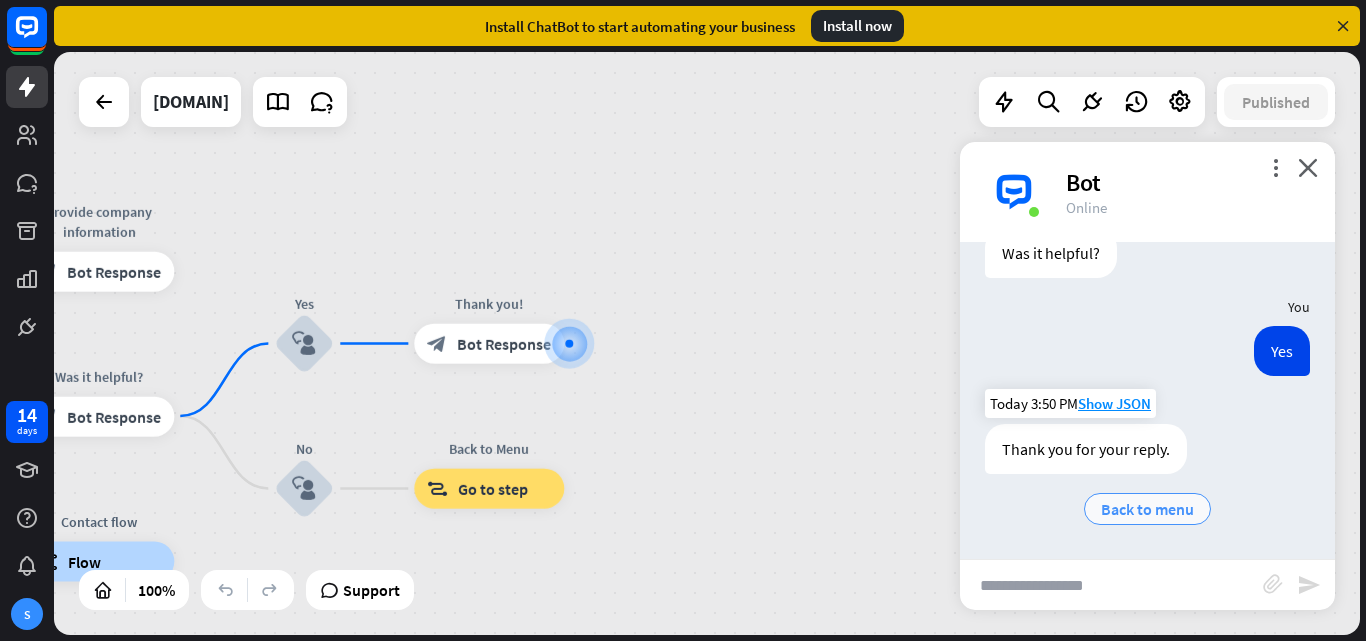 click on "Back to menu" at bounding box center (1147, 509) 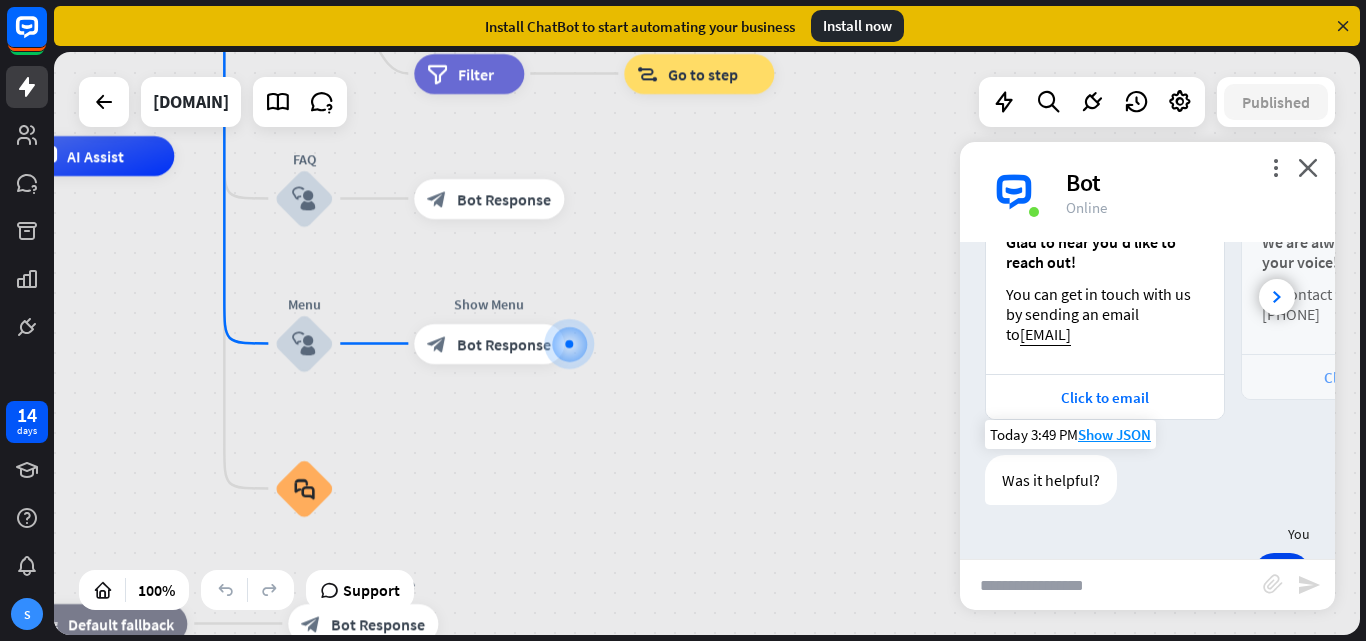 scroll, scrollTop: 797, scrollLeft: 0, axis: vertical 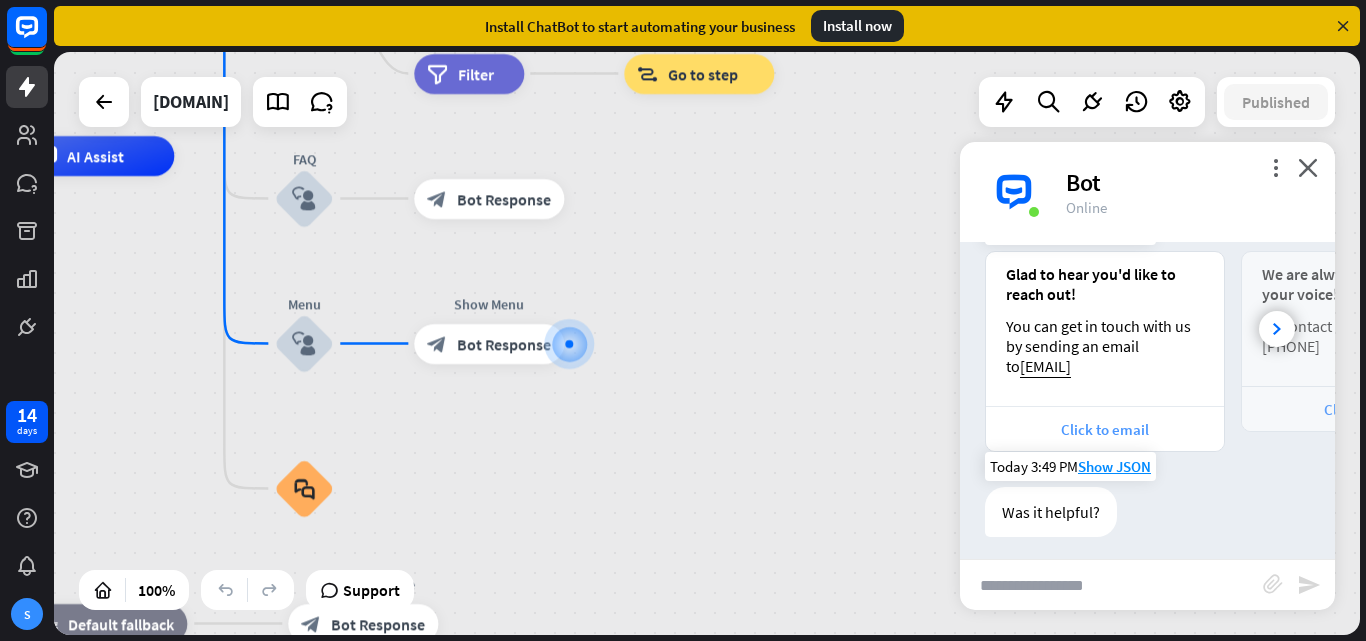 click on "Click to email" at bounding box center (1105, 429) 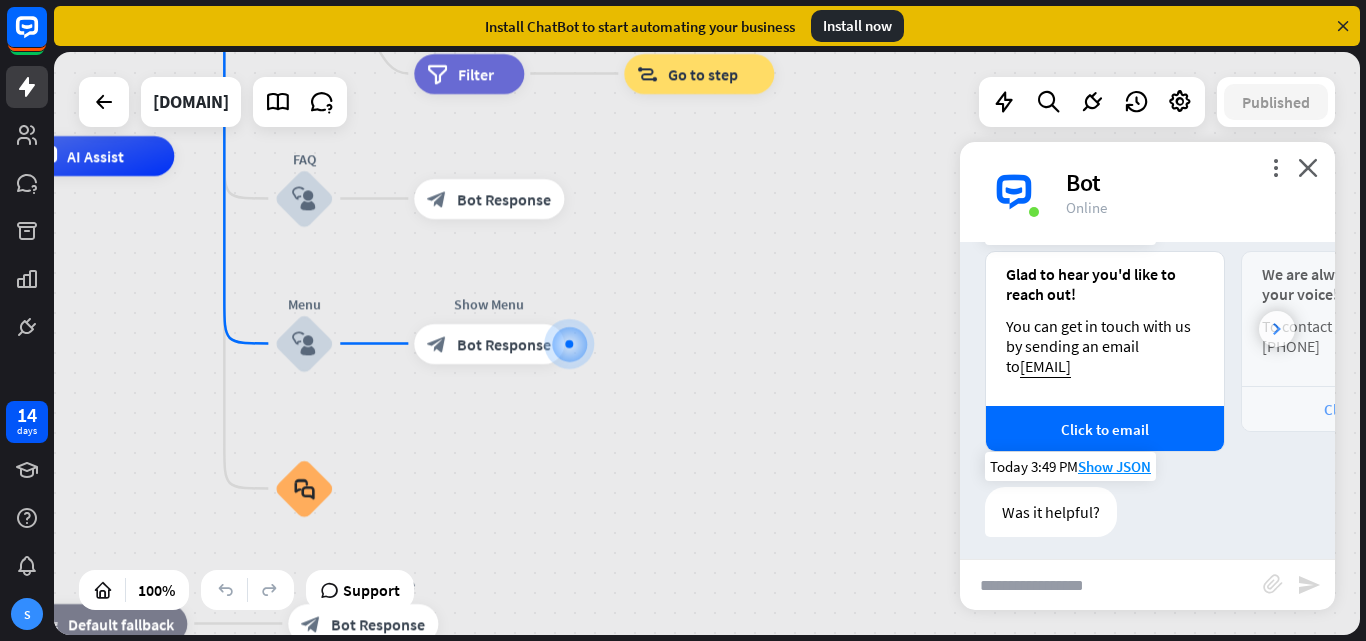 click 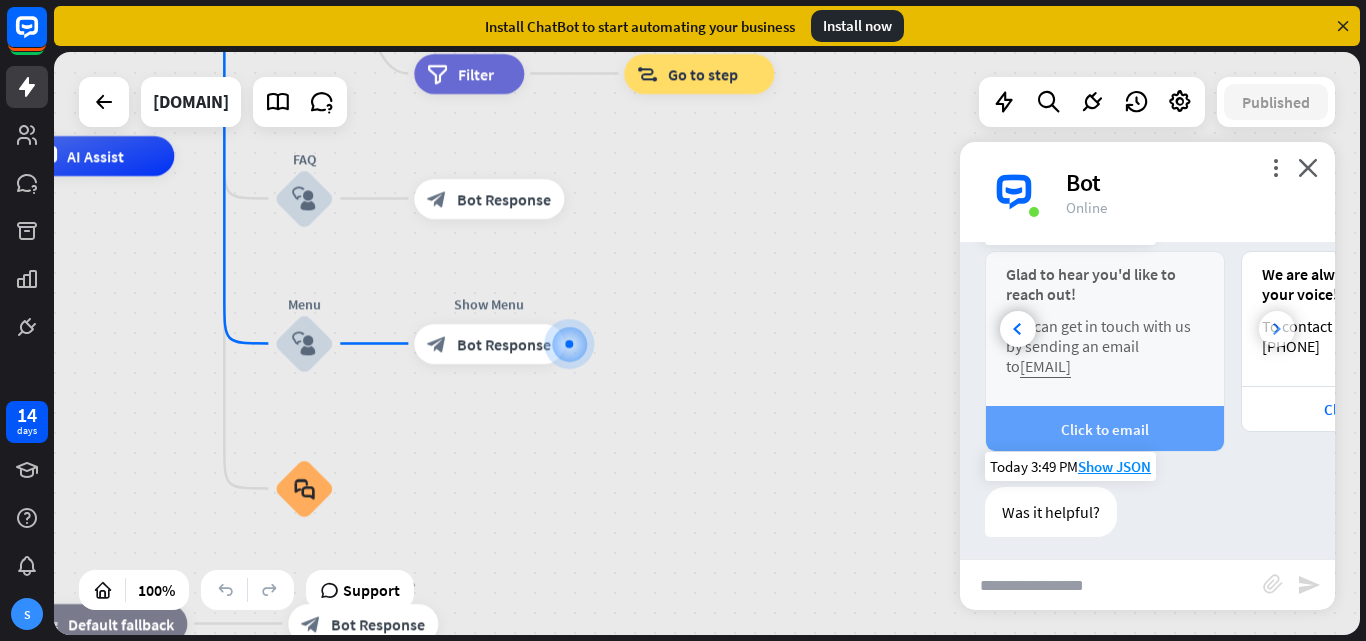 scroll, scrollTop: 0, scrollLeft: 221, axis: horizontal 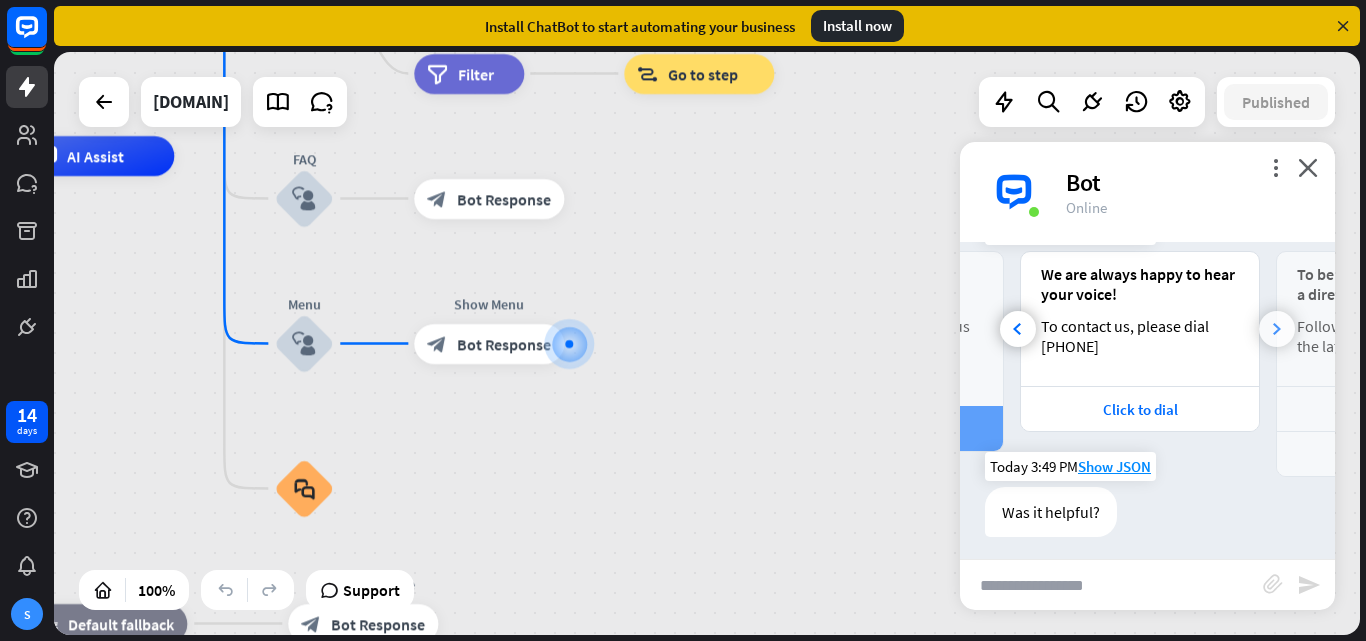click at bounding box center [1277, 329] 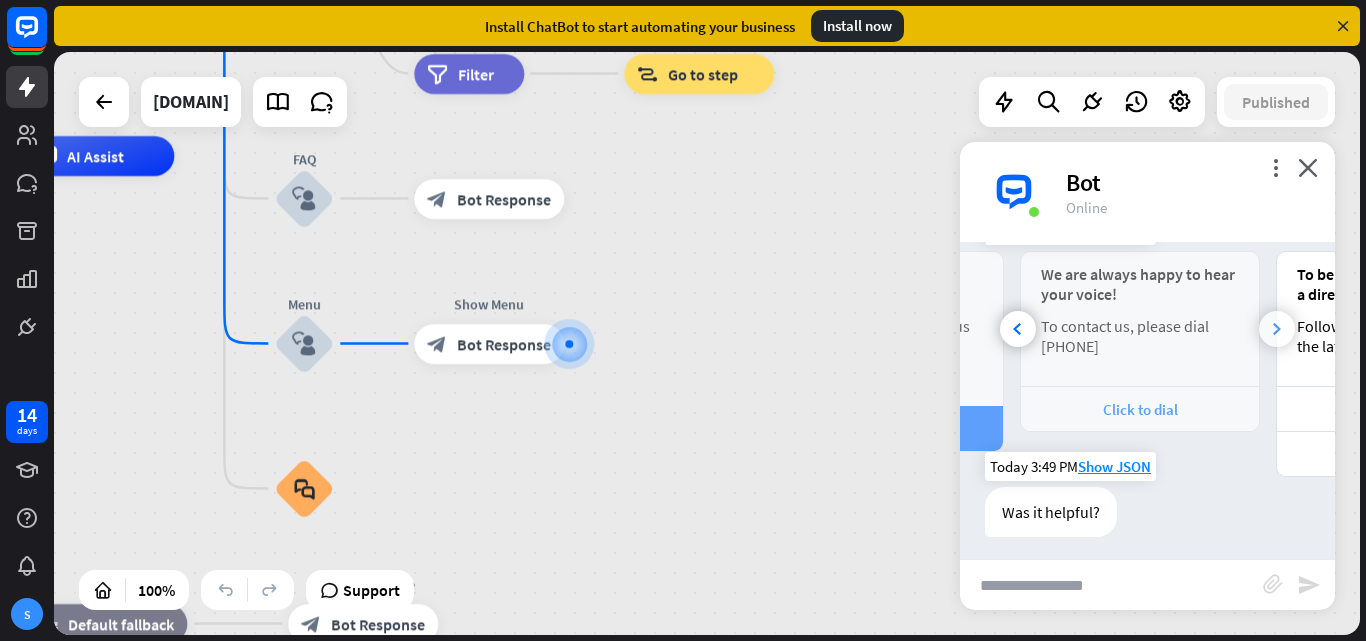 scroll, scrollTop: 0, scrollLeft: 477, axis: horizontal 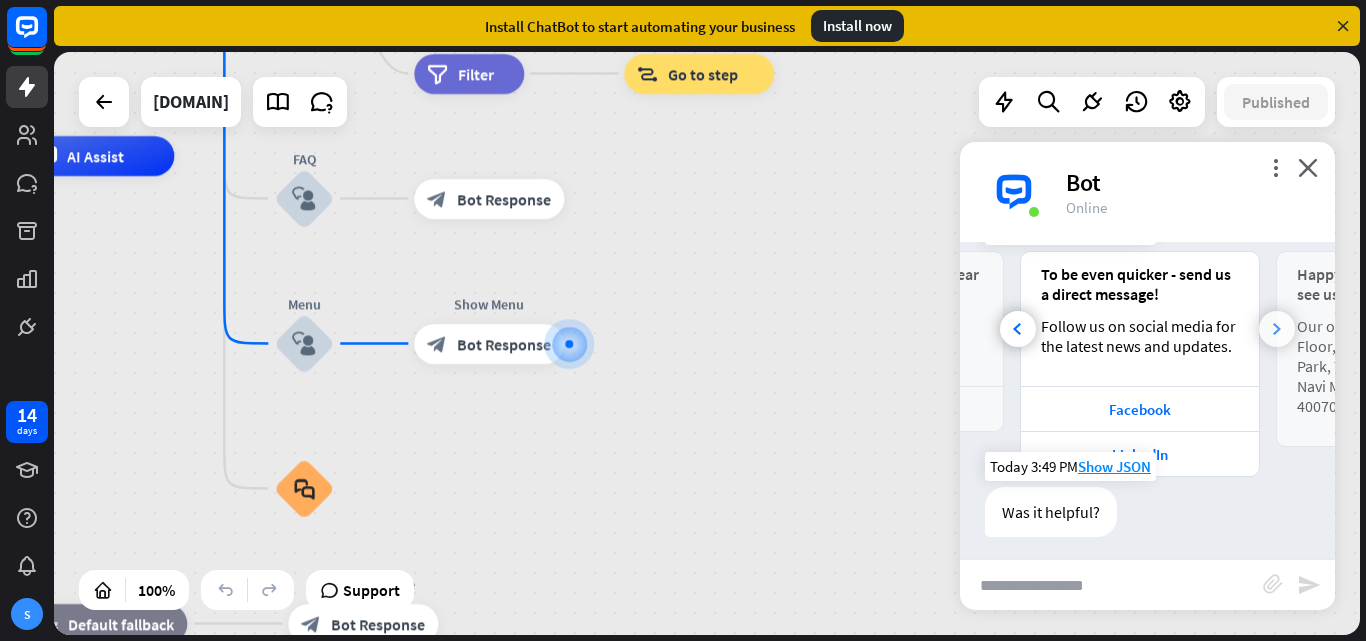 click 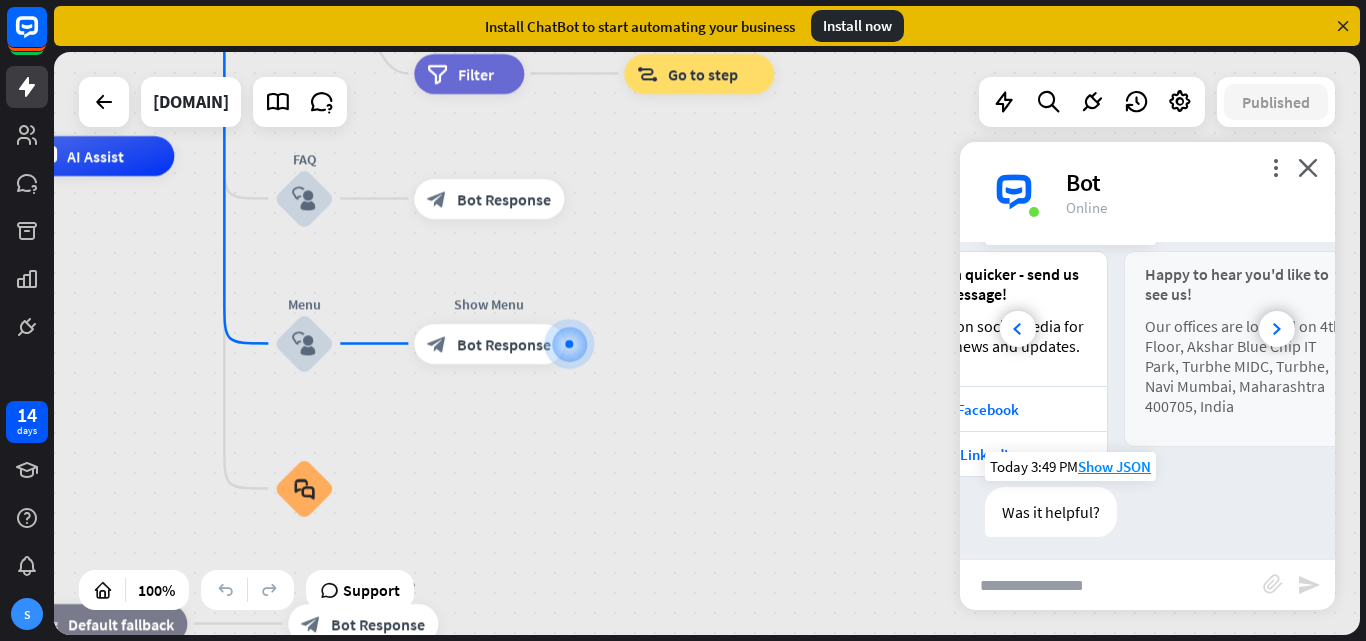 scroll, scrollTop: 0, scrollLeft: 698, axis: horizontal 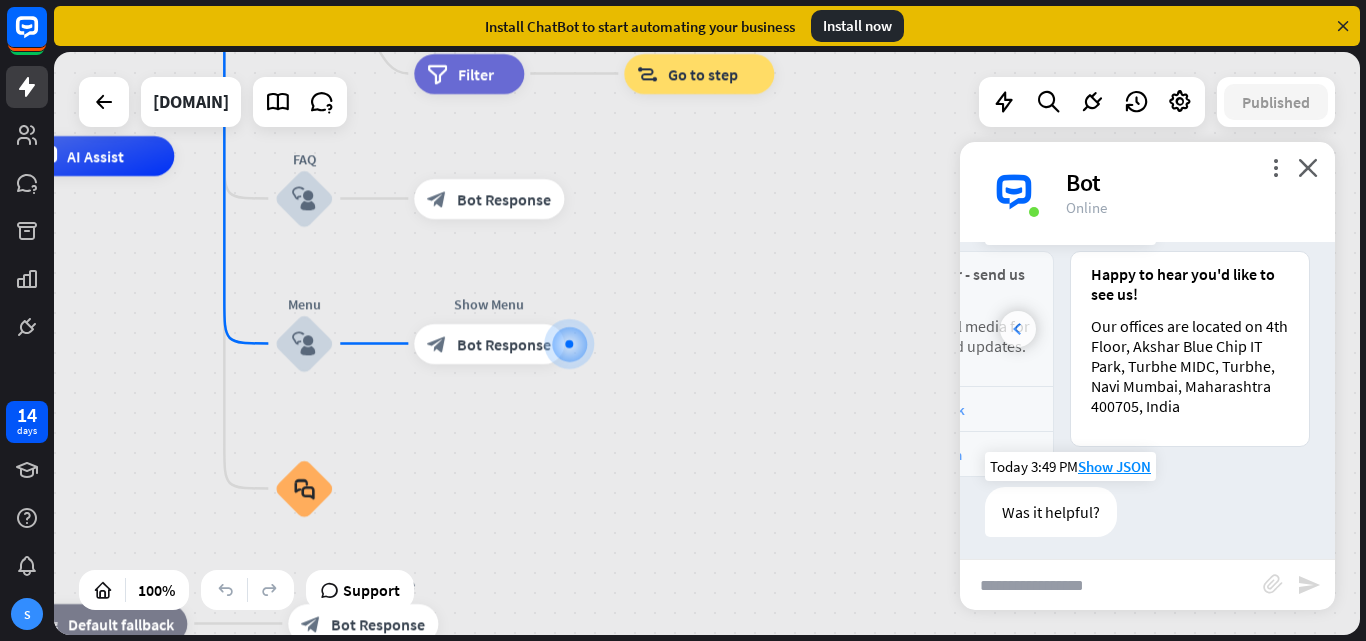 click at bounding box center [1018, 329] 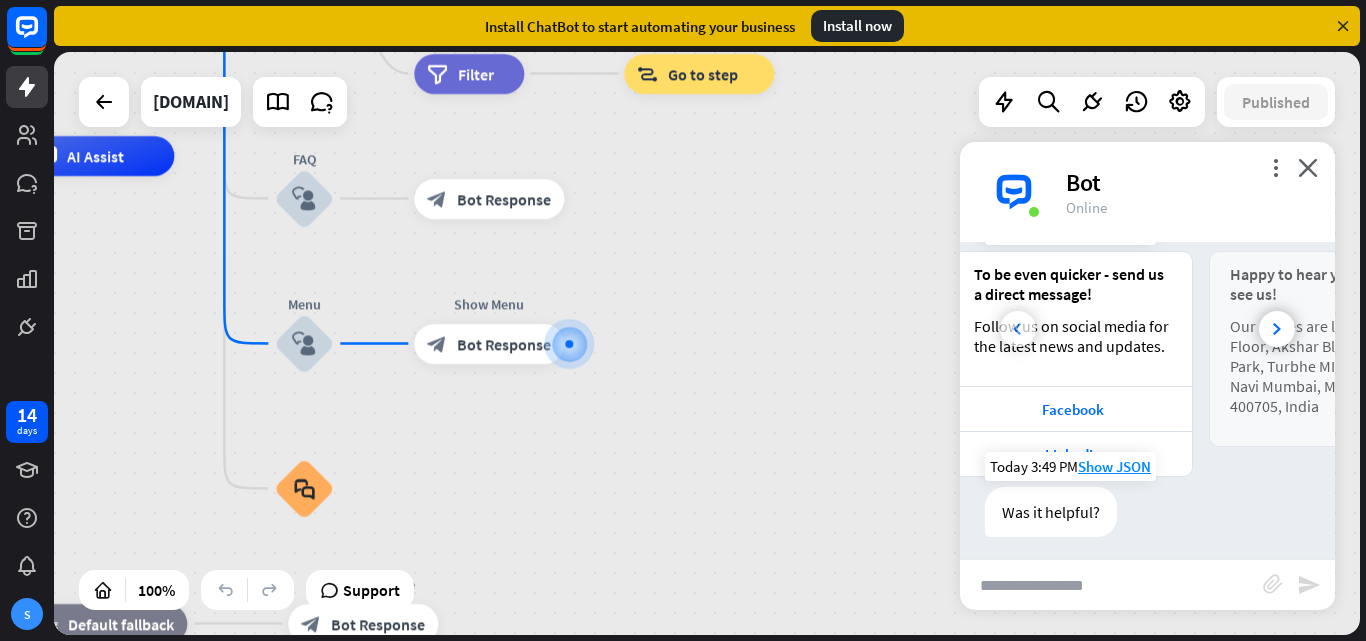 click at bounding box center [1018, 329] 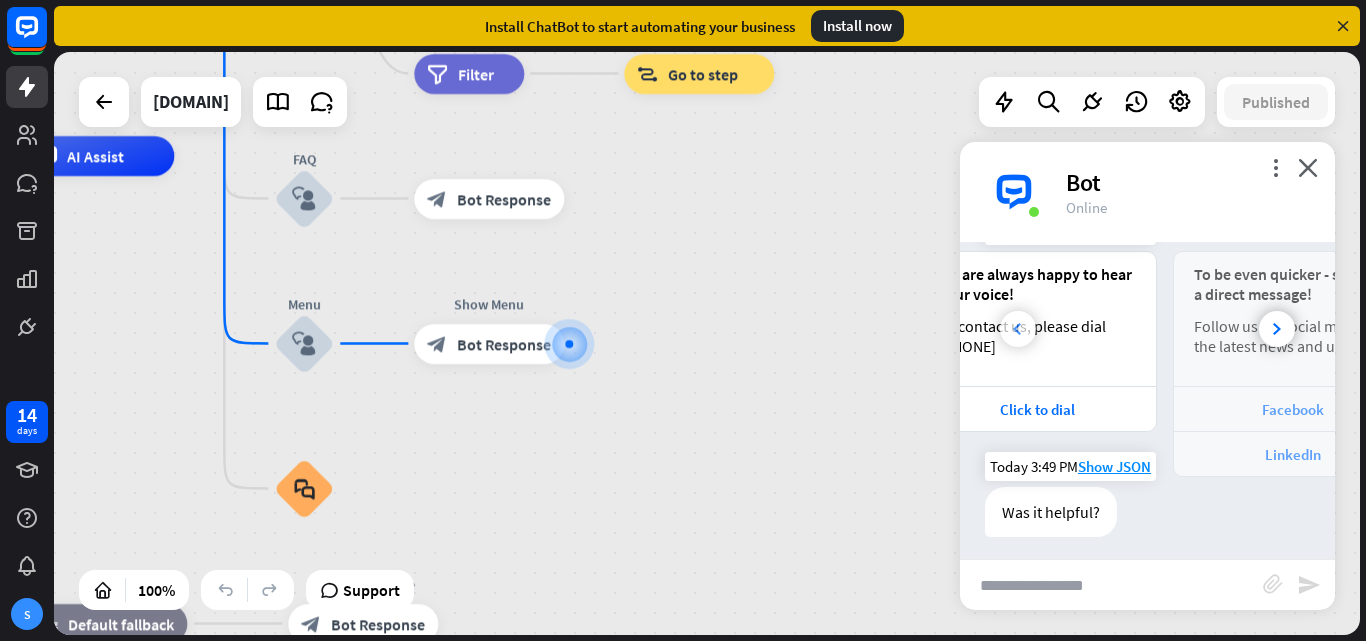 scroll, scrollTop: 0, scrollLeft: 60, axis: horizontal 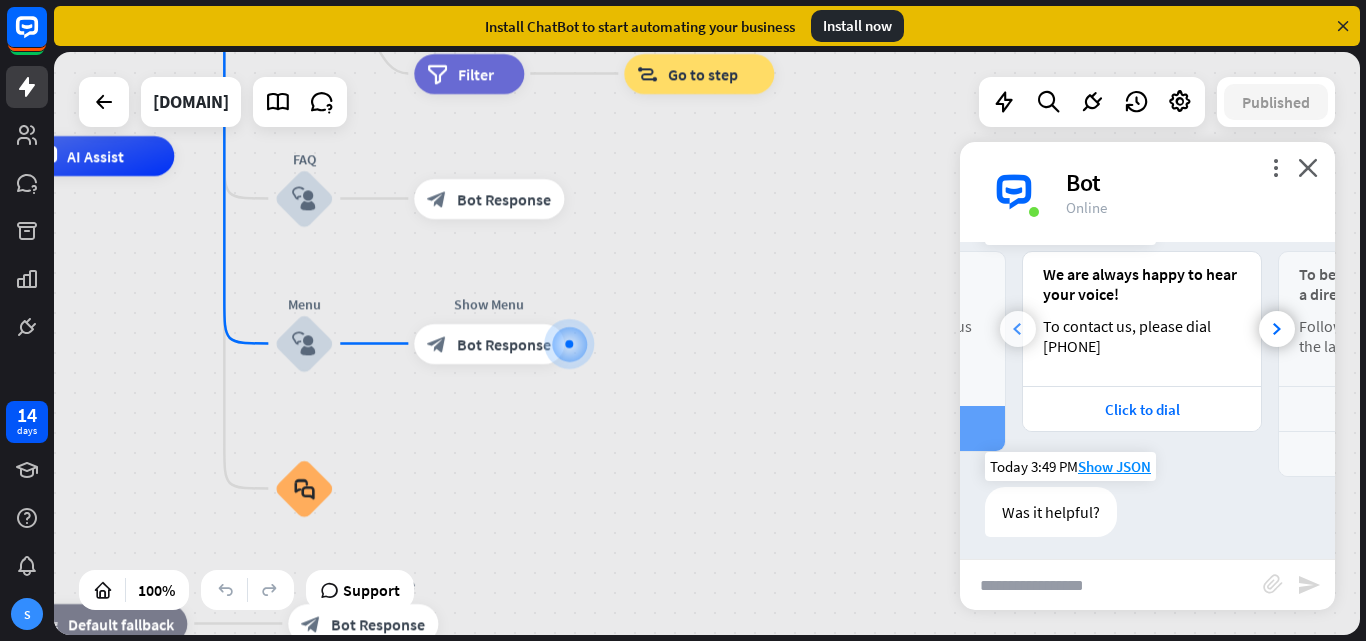 click at bounding box center (1018, 329) 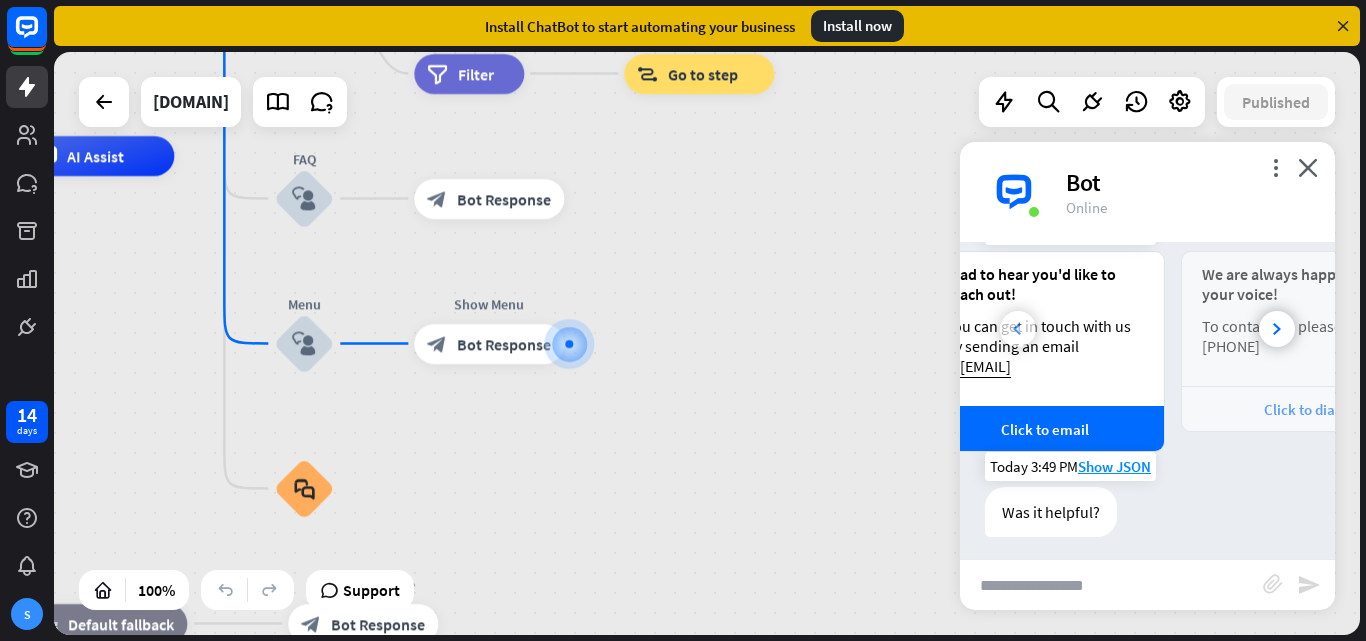 click at bounding box center [1018, 329] 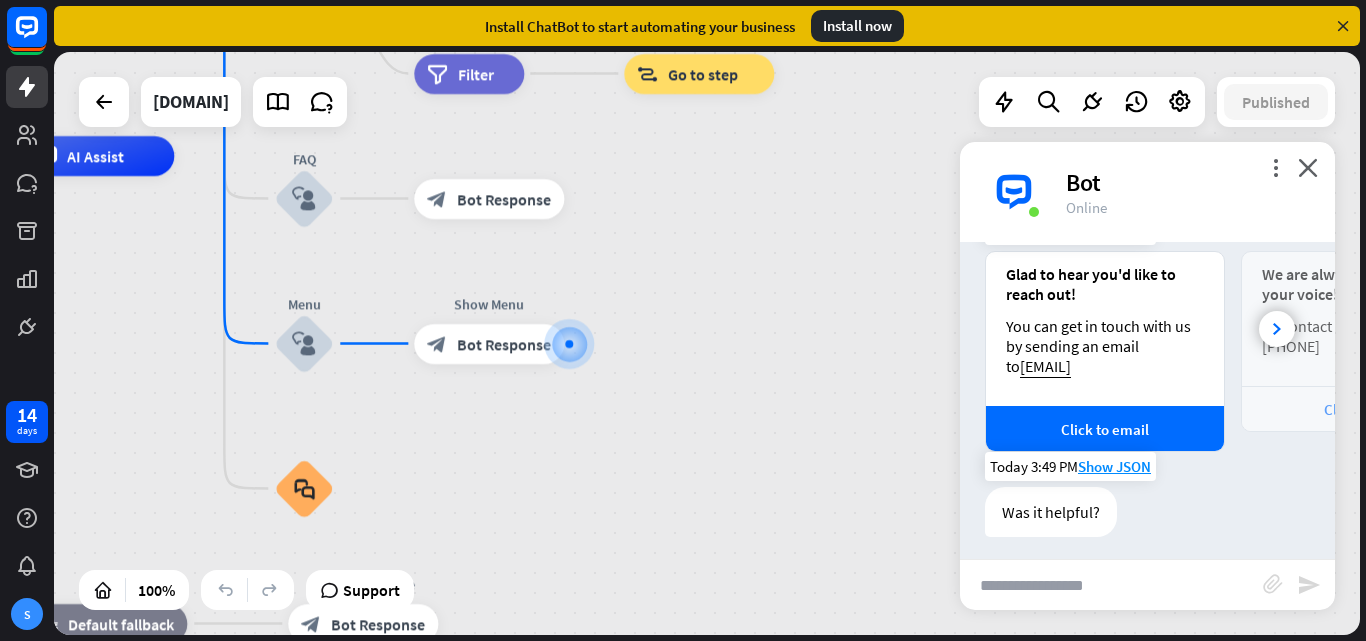 click on "You can get in touch with us by sending an email to  [EMAIL]" at bounding box center [1105, 346] 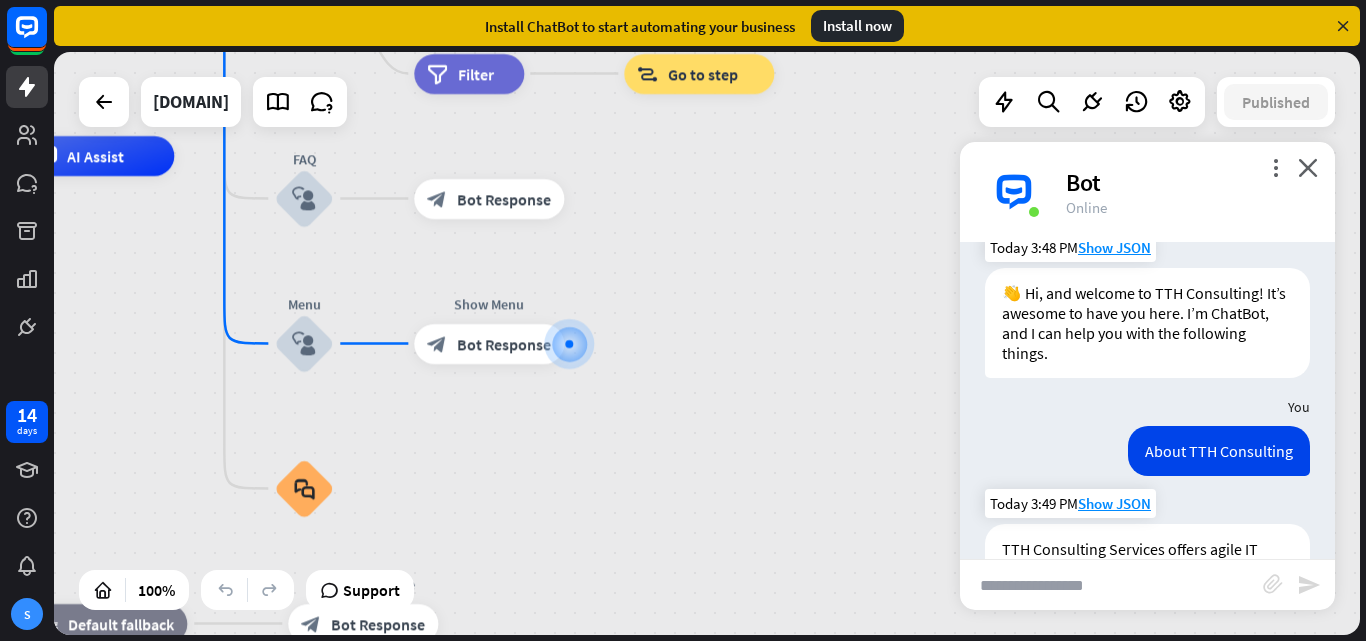 scroll, scrollTop: 0, scrollLeft: 0, axis: both 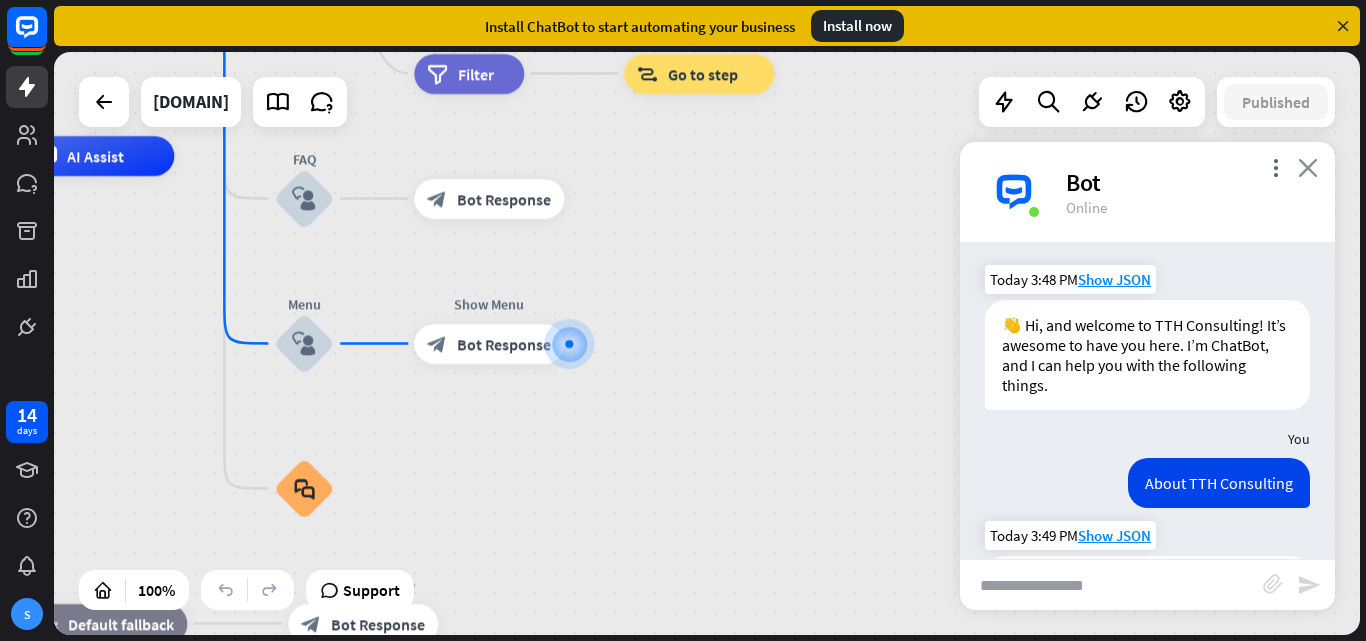 click on "close" at bounding box center [1308, 167] 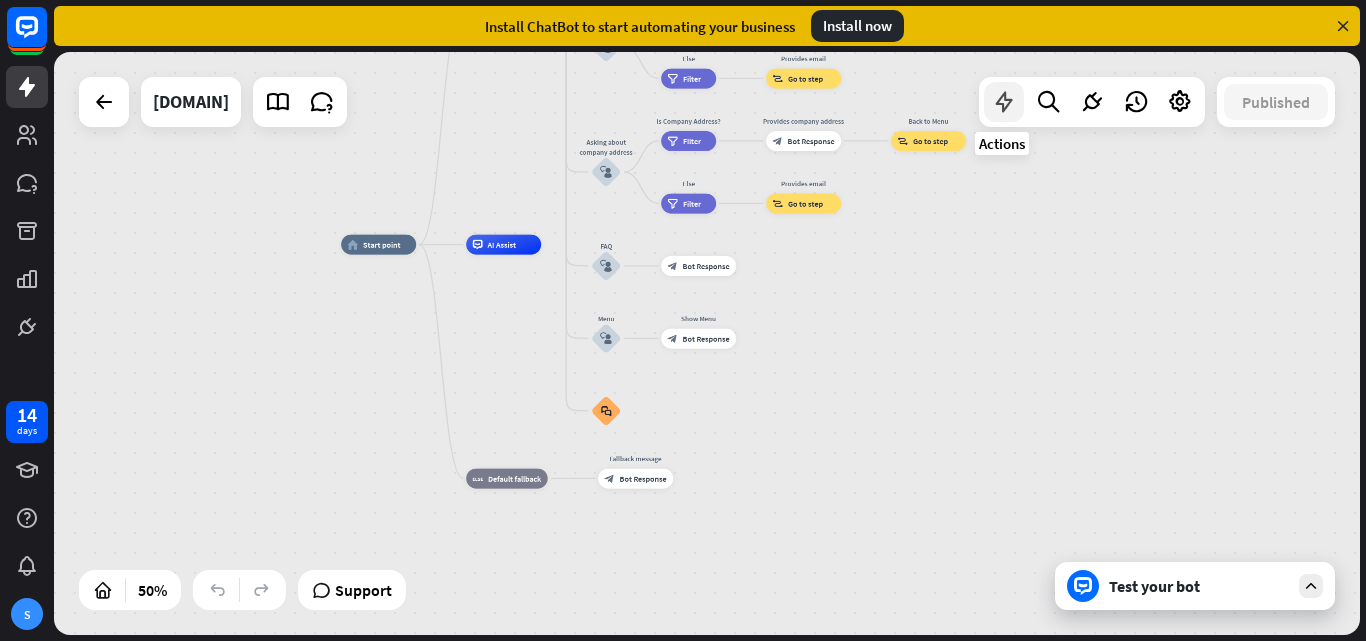 click at bounding box center (1004, 102) 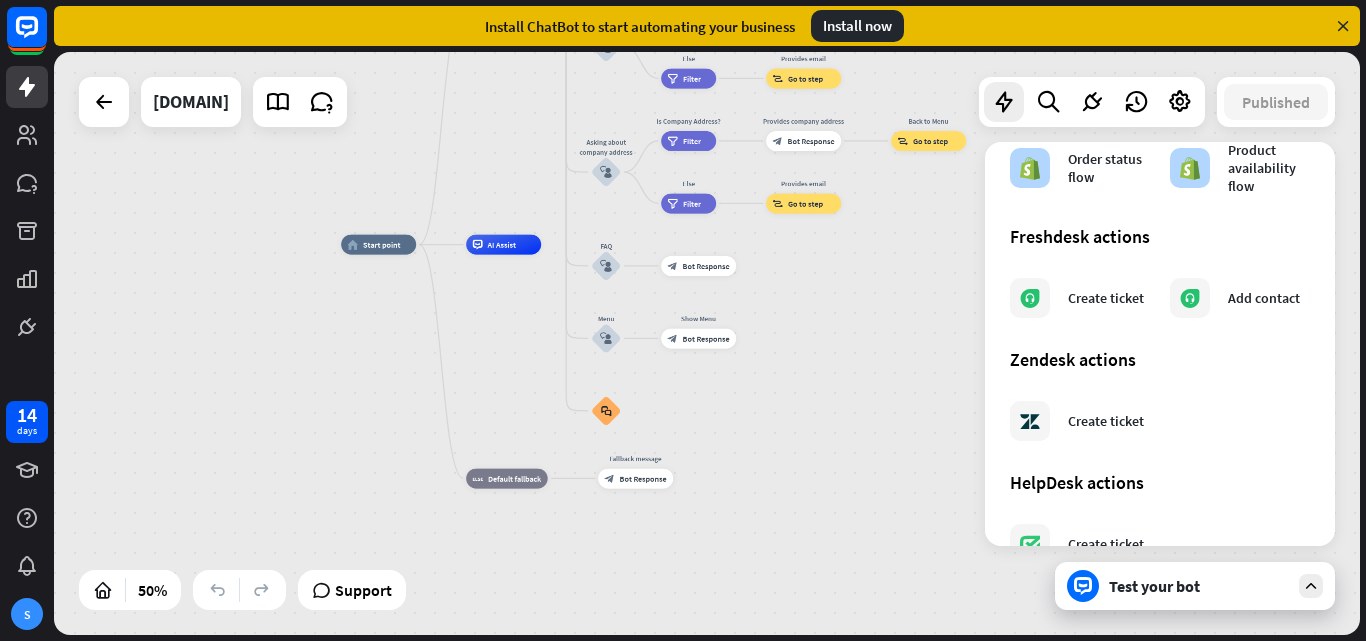 scroll, scrollTop: 1209, scrollLeft: 0, axis: vertical 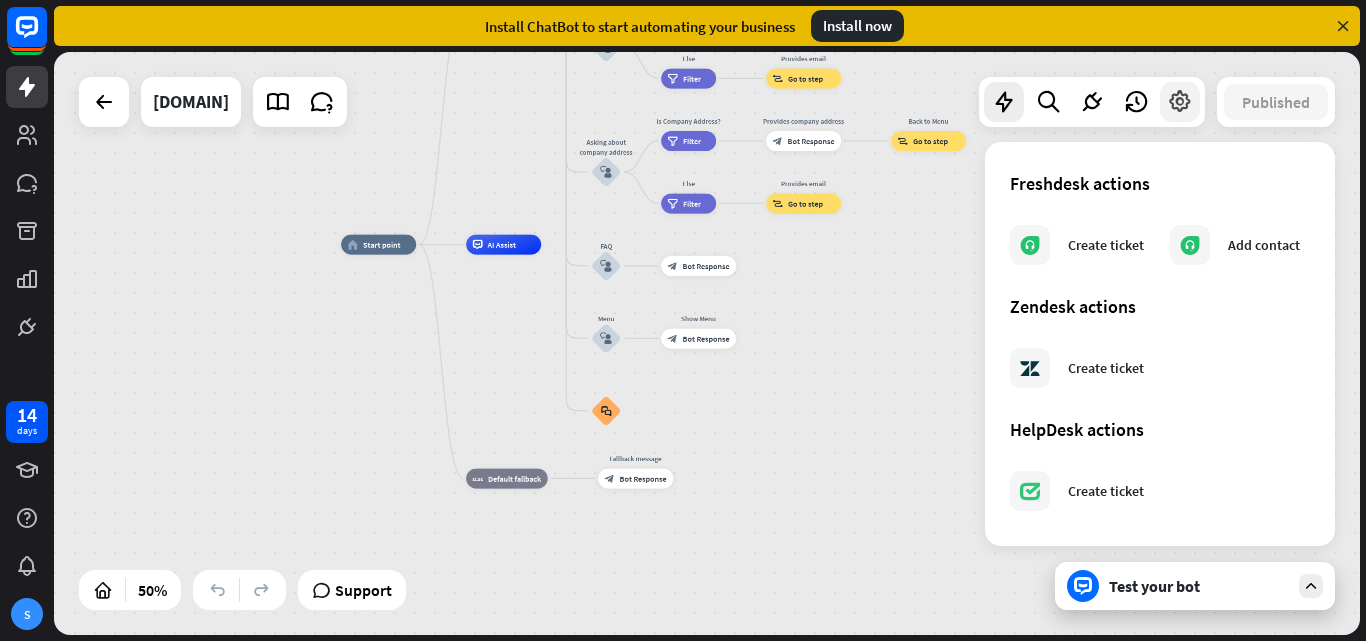 click at bounding box center (1180, 102) 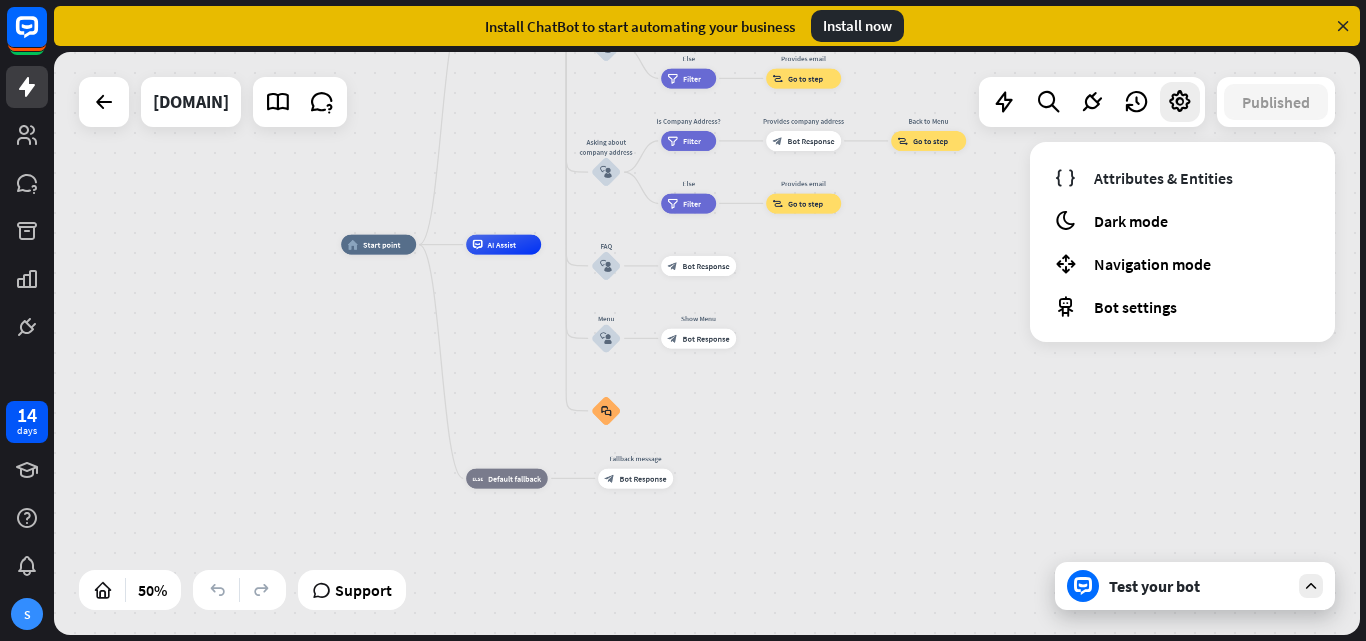 click on "home_2   Start point                 Welcome message   block_bot_response   Bot Response                 About us   block_user_input                 Provide company information   block_bot_response   Bot Response                 Back to Menu   block_user_input                 Was it helpful?   block_bot_response   Bot Response                 Yes   block_user_input                 Thank you!   block_bot_response   Bot Response                 No   block_user_input                 Back to Menu   block_goto   Go to step                 Contact us   block_user_input                 Contact flow   builder_tree   Flow                 Asking about email   block_user_input                   block_goto   Go to step                 Asking about phone number   block_user_input                 Is phone number?   filter   Filter                 Provides phone number   block_bot_response   Bot Response                 Back to Menu   block_goto   Go to step                 Else   filter   Filter" at bounding box center [707, 343] 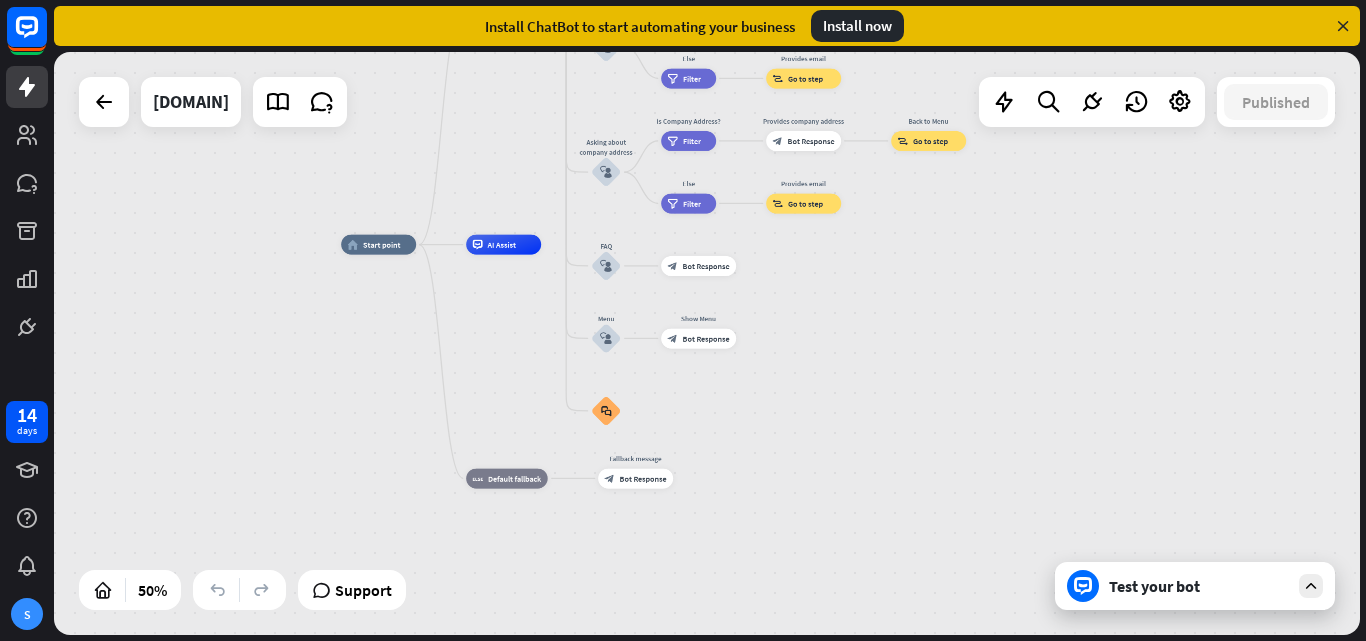 click at bounding box center (1311, 586) 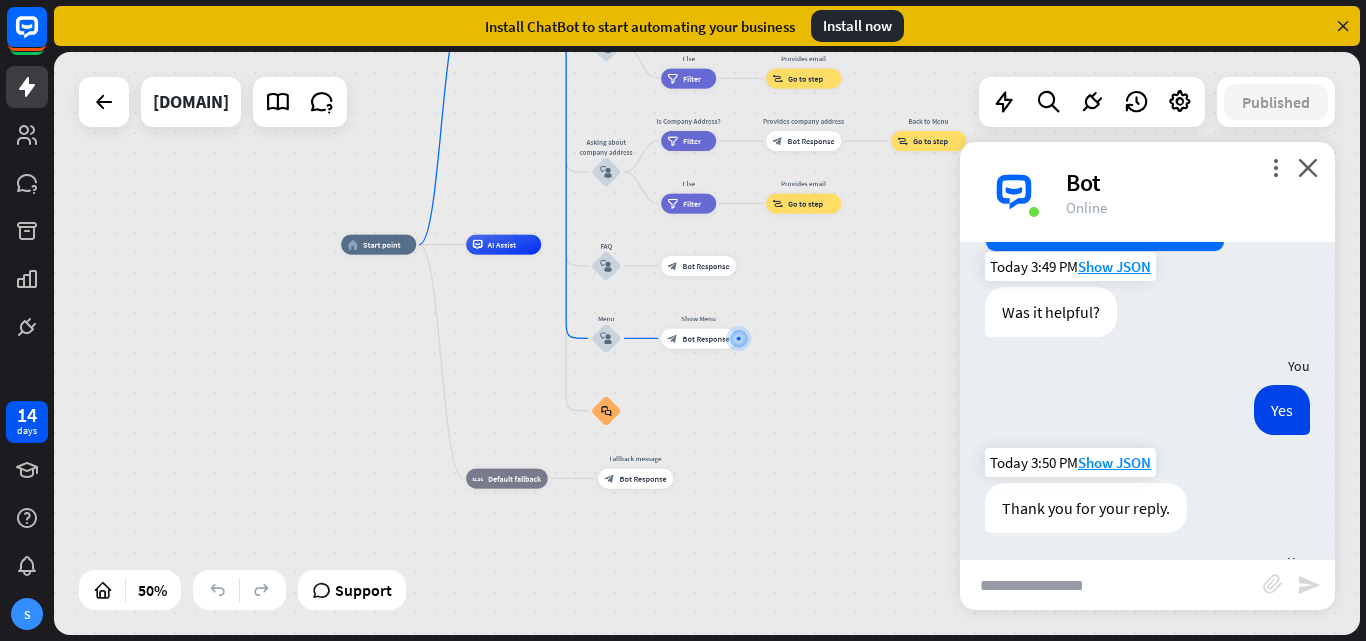 scroll, scrollTop: 597, scrollLeft: 0, axis: vertical 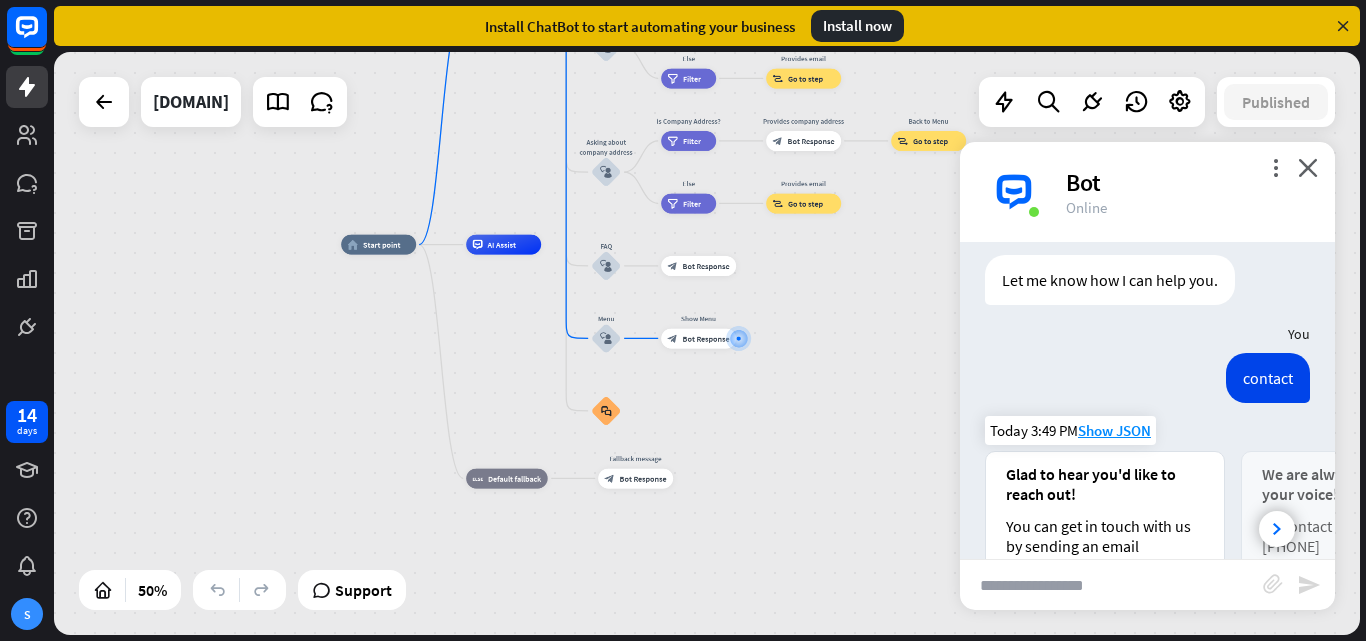 click at bounding box center (994, 432) 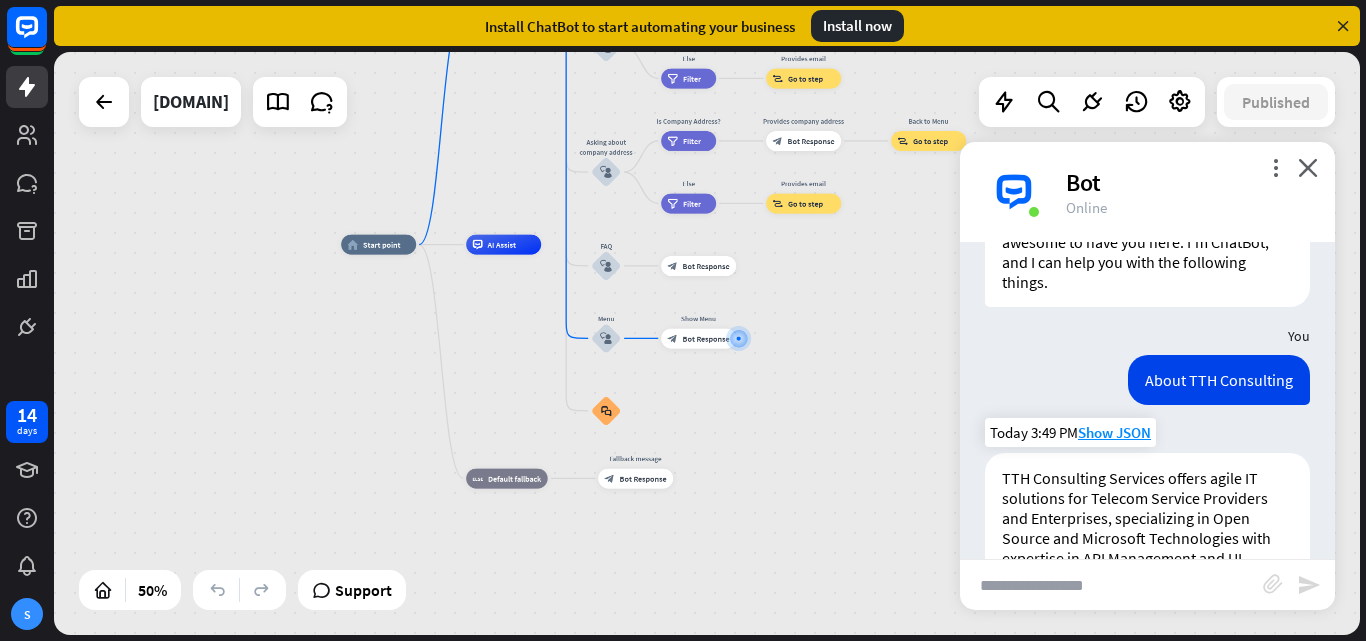 scroll, scrollTop: 0, scrollLeft: 0, axis: both 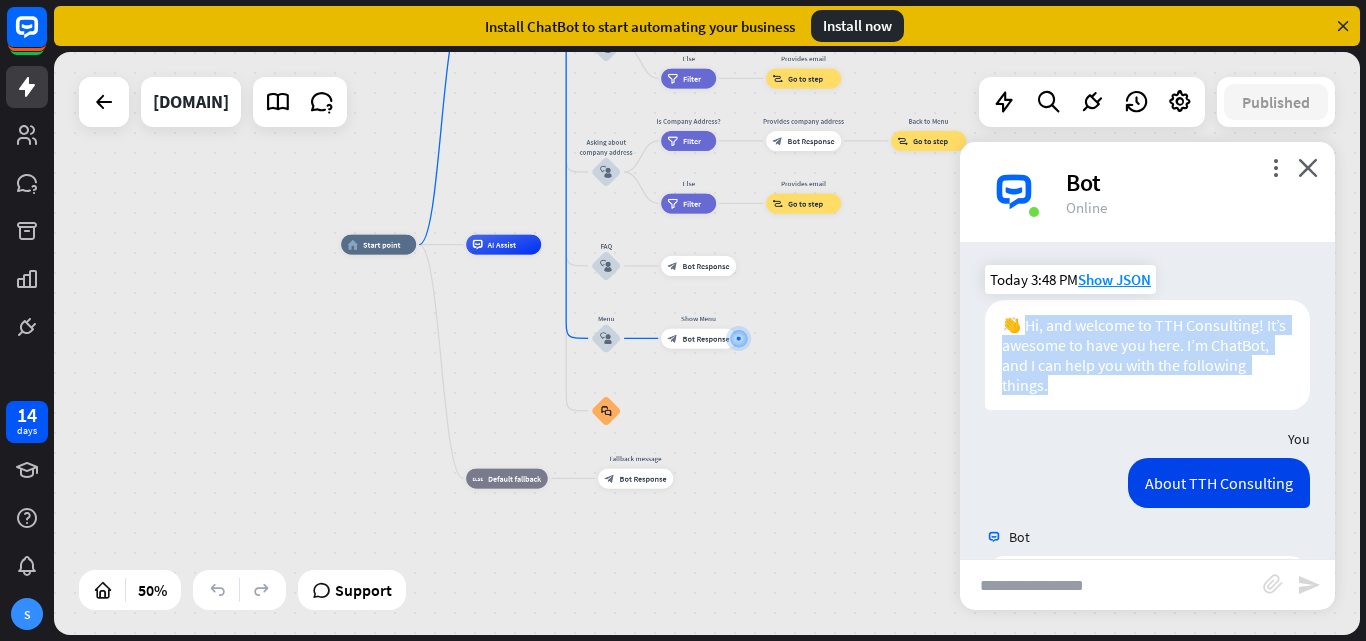 drag, startPoint x: 1027, startPoint y: 321, endPoint x: 1135, endPoint y: 392, distance: 129.24782 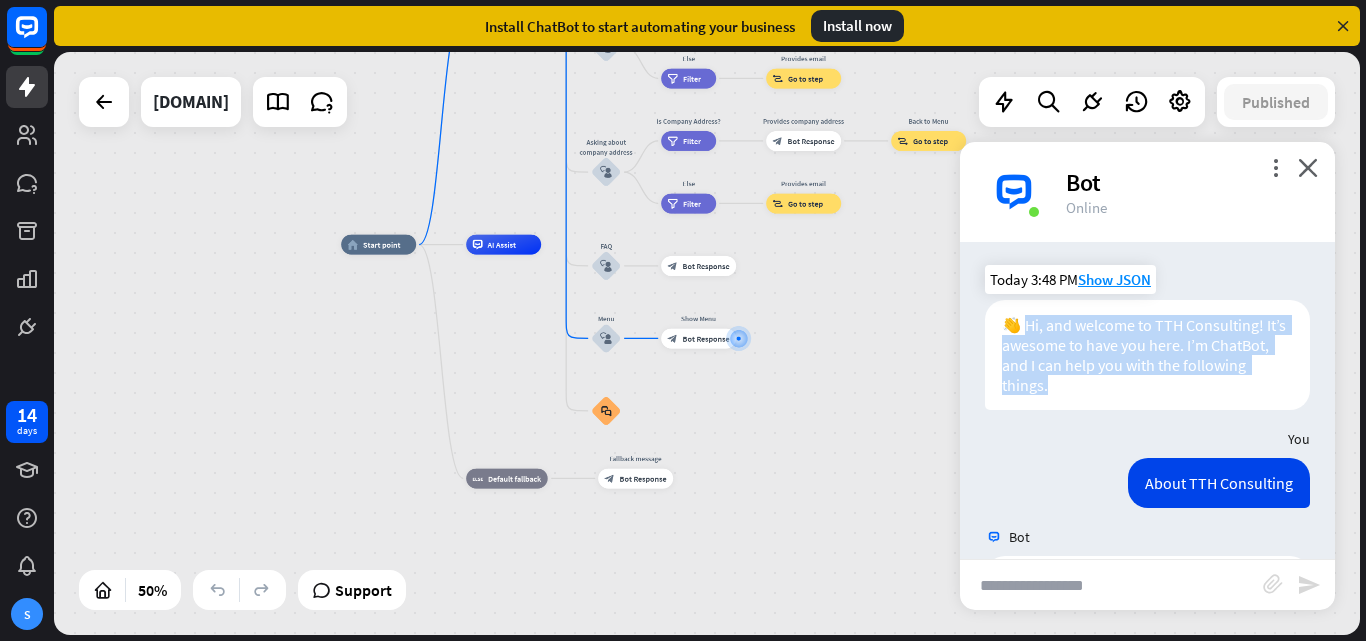 click on "👋 Hi, and welcome to TTH Consulting! It’s awesome to have you here. I’m ChatBot, and I can help you with the following things." at bounding box center (1147, 355) 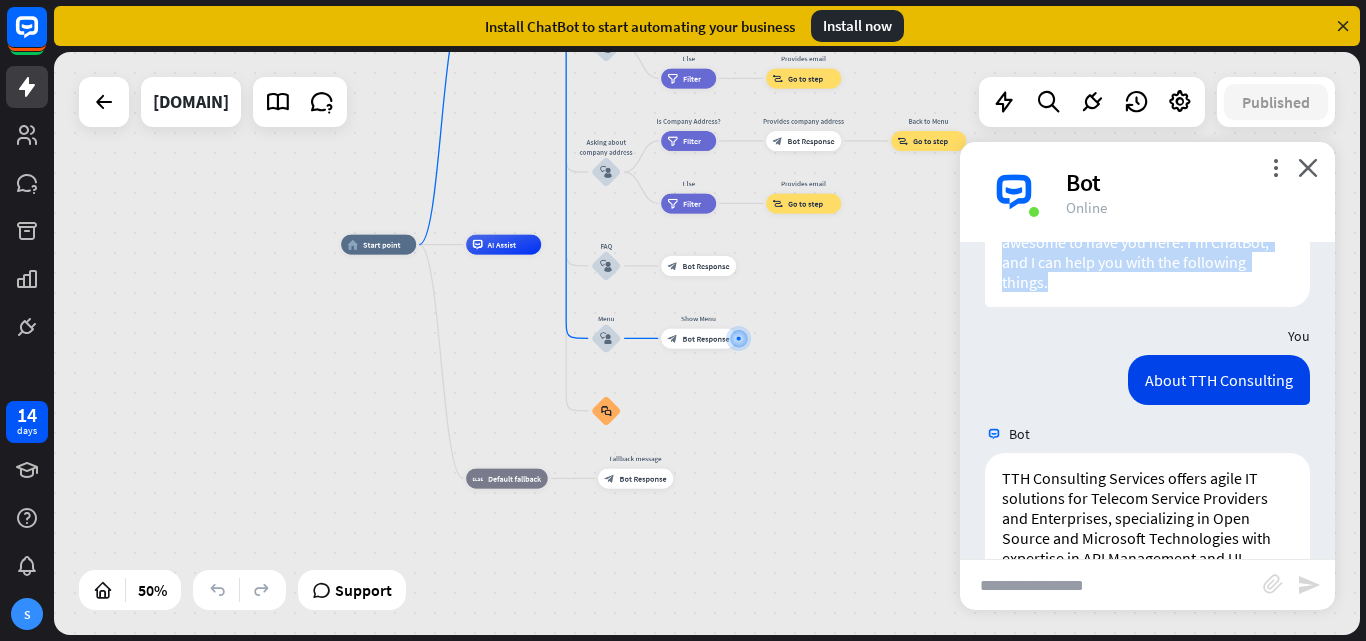 scroll, scrollTop: 0, scrollLeft: 0, axis: both 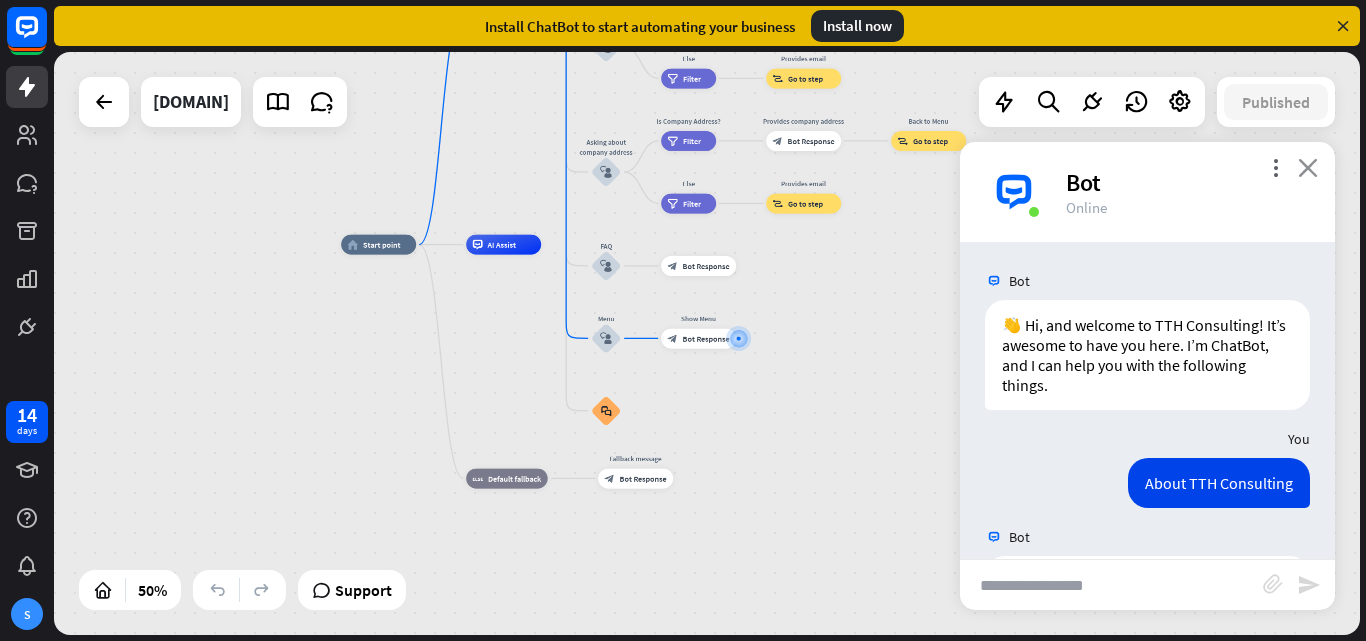 click on "close" at bounding box center [1308, 167] 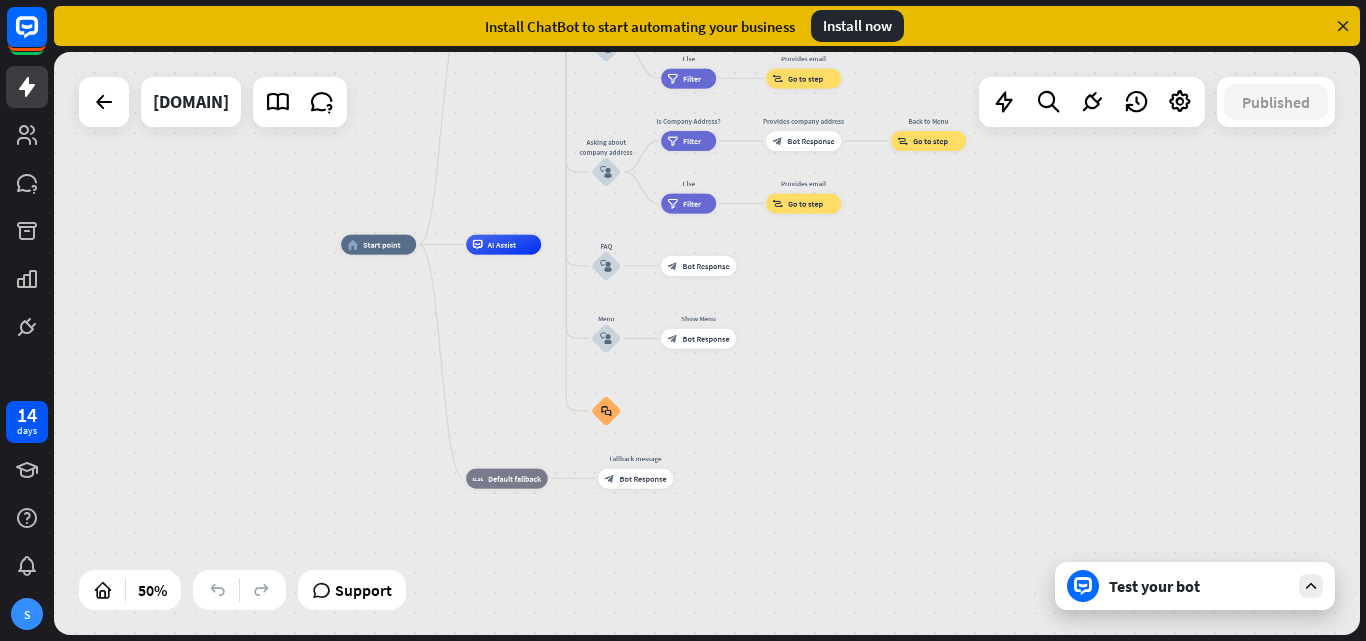 click on "Test your bot" at bounding box center [1199, 586] 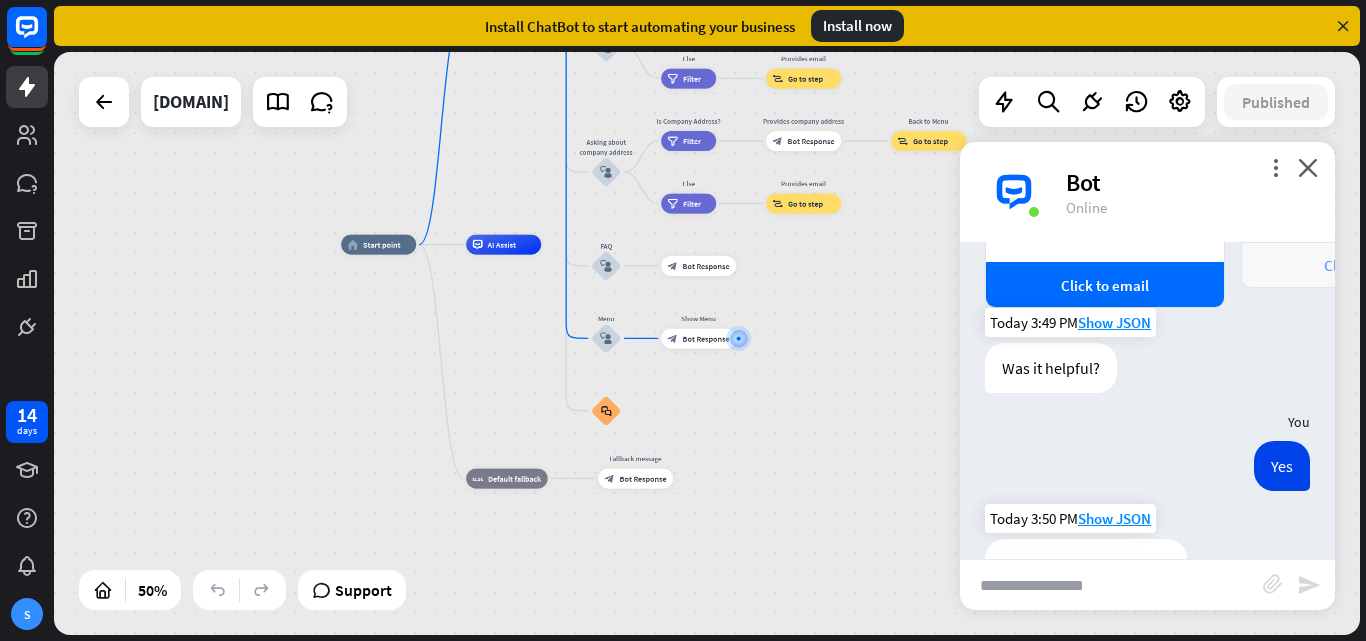 scroll, scrollTop: 1197, scrollLeft: 0, axis: vertical 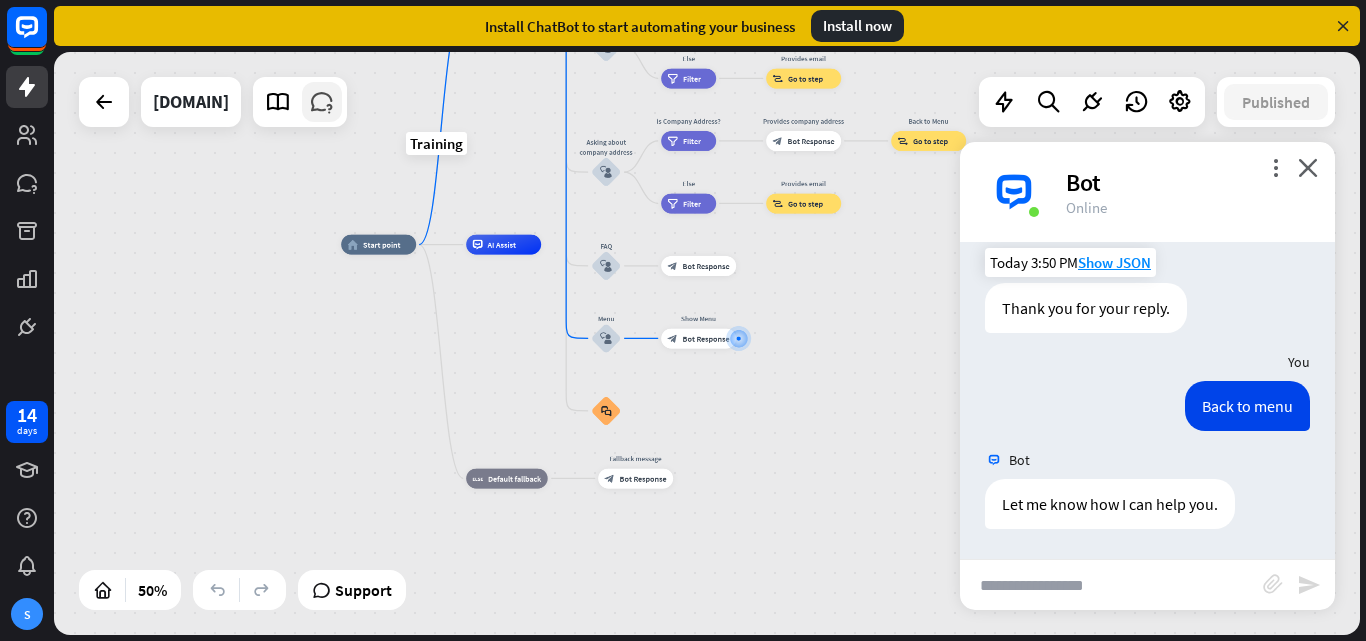 click at bounding box center (322, 102) 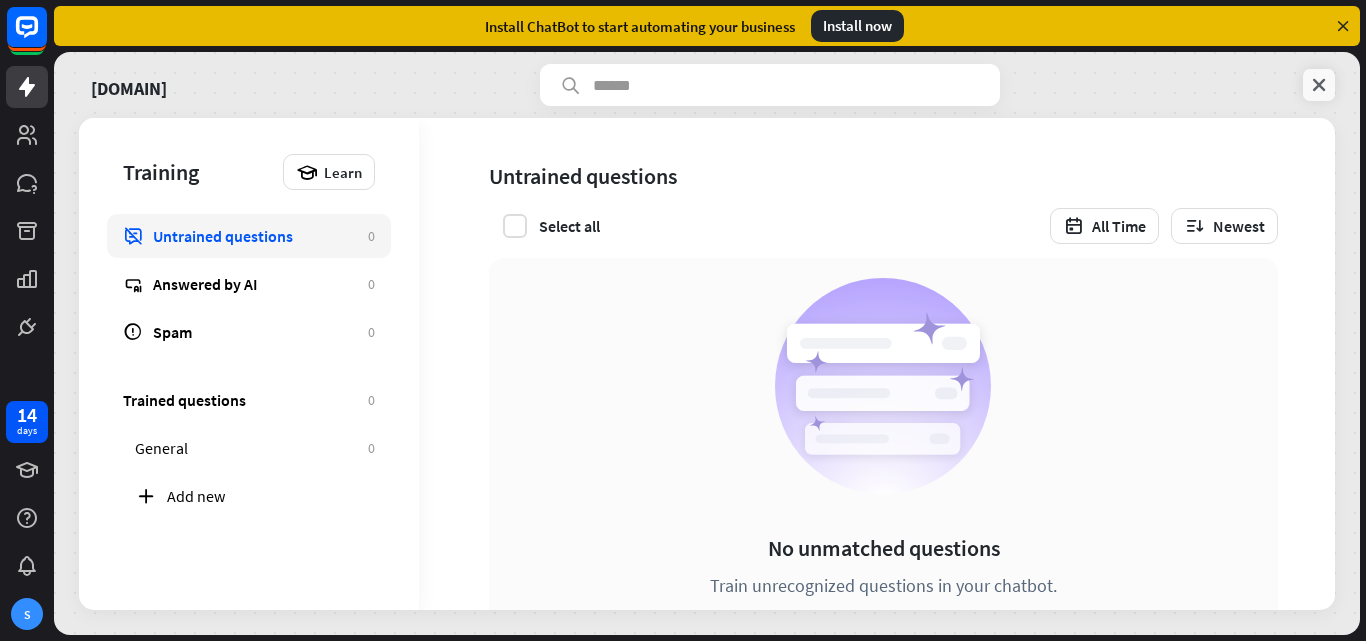 click at bounding box center [1319, 85] 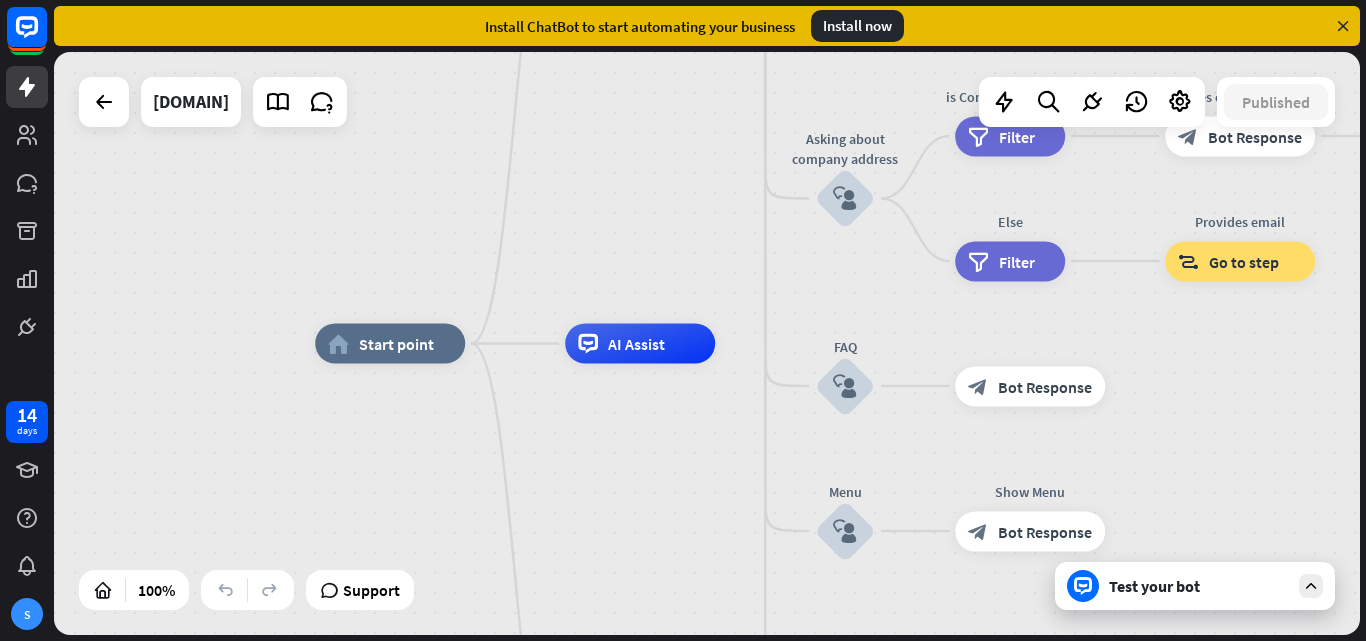 click on "Test your bot" at bounding box center (1195, 586) 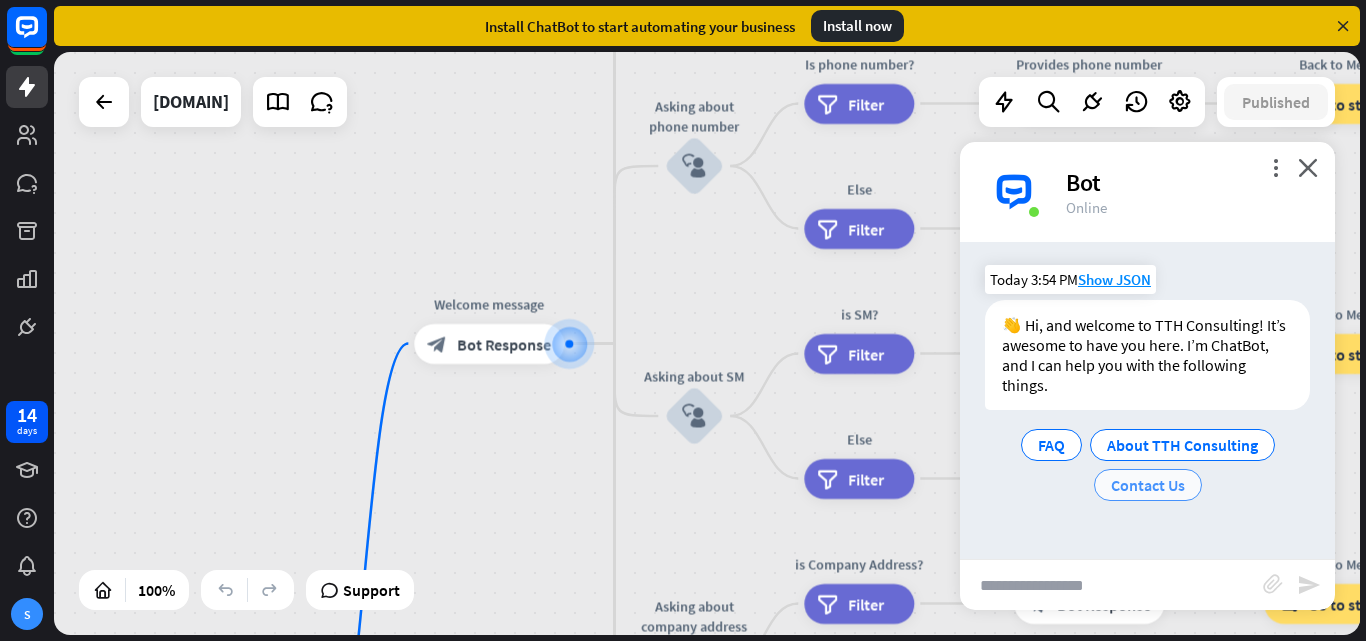 click on "Contact Us" at bounding box center [1148, 485] 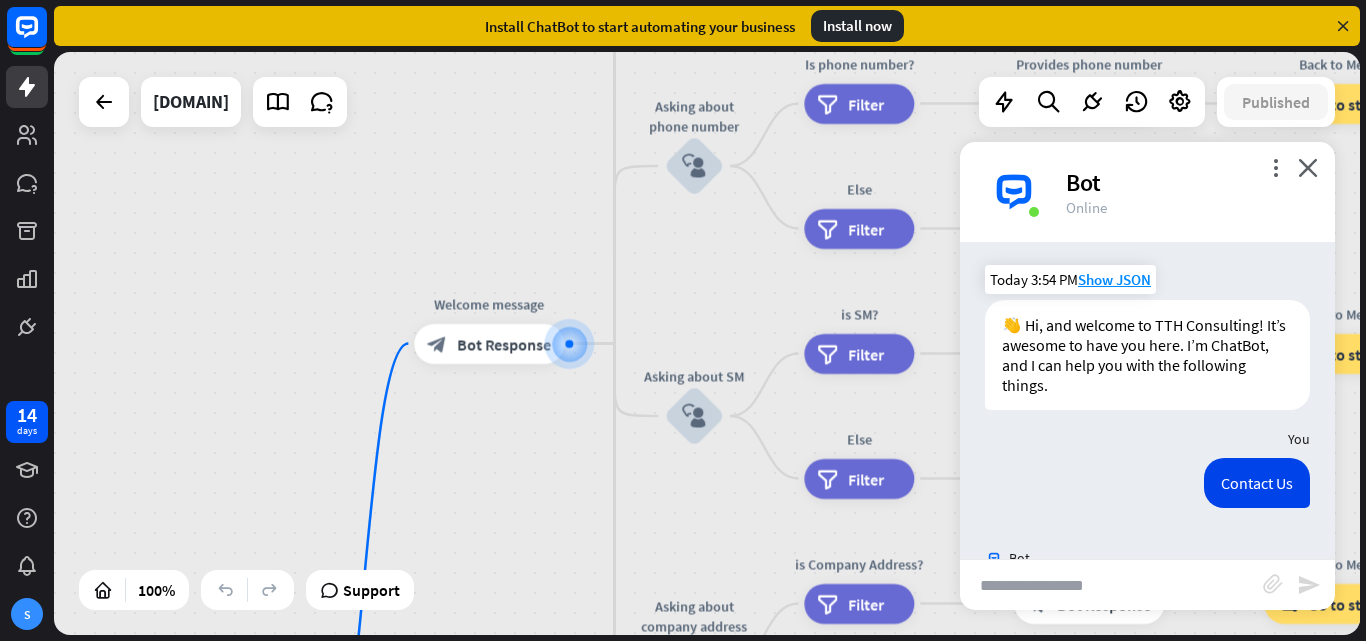 scroll, scrollTop: 84, scrollLeft: 0, axis: vertical 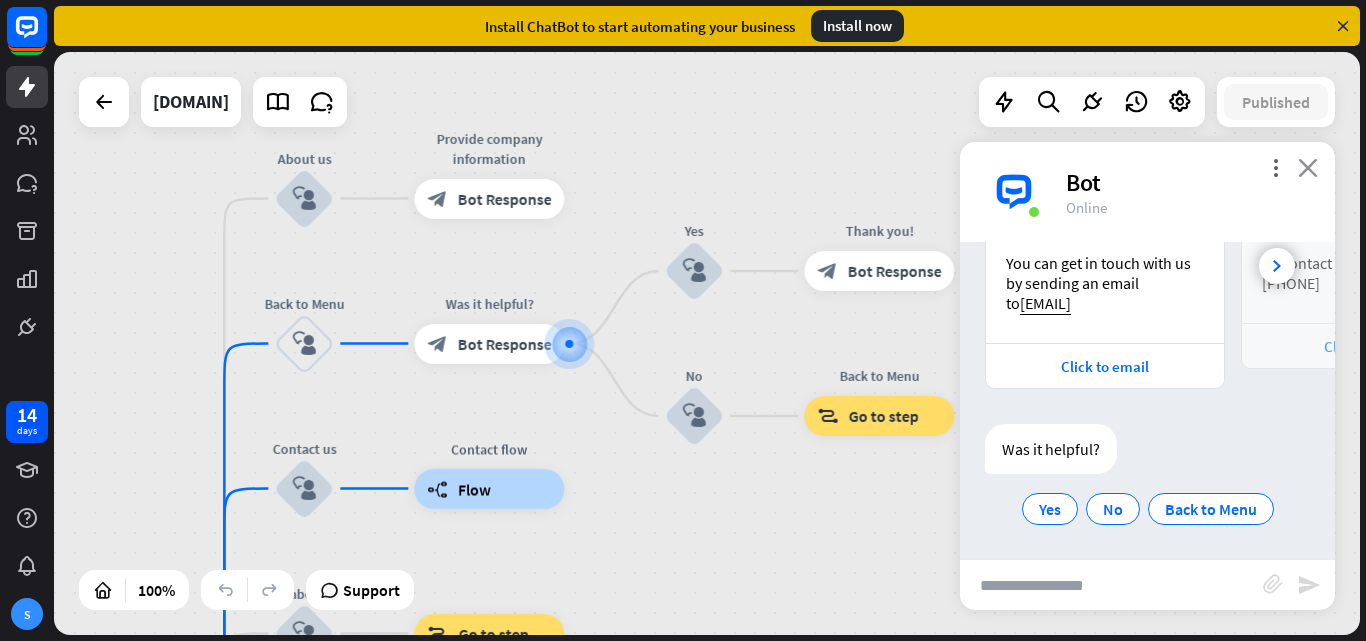 click on "close" at bounding box center (1308, 167) 